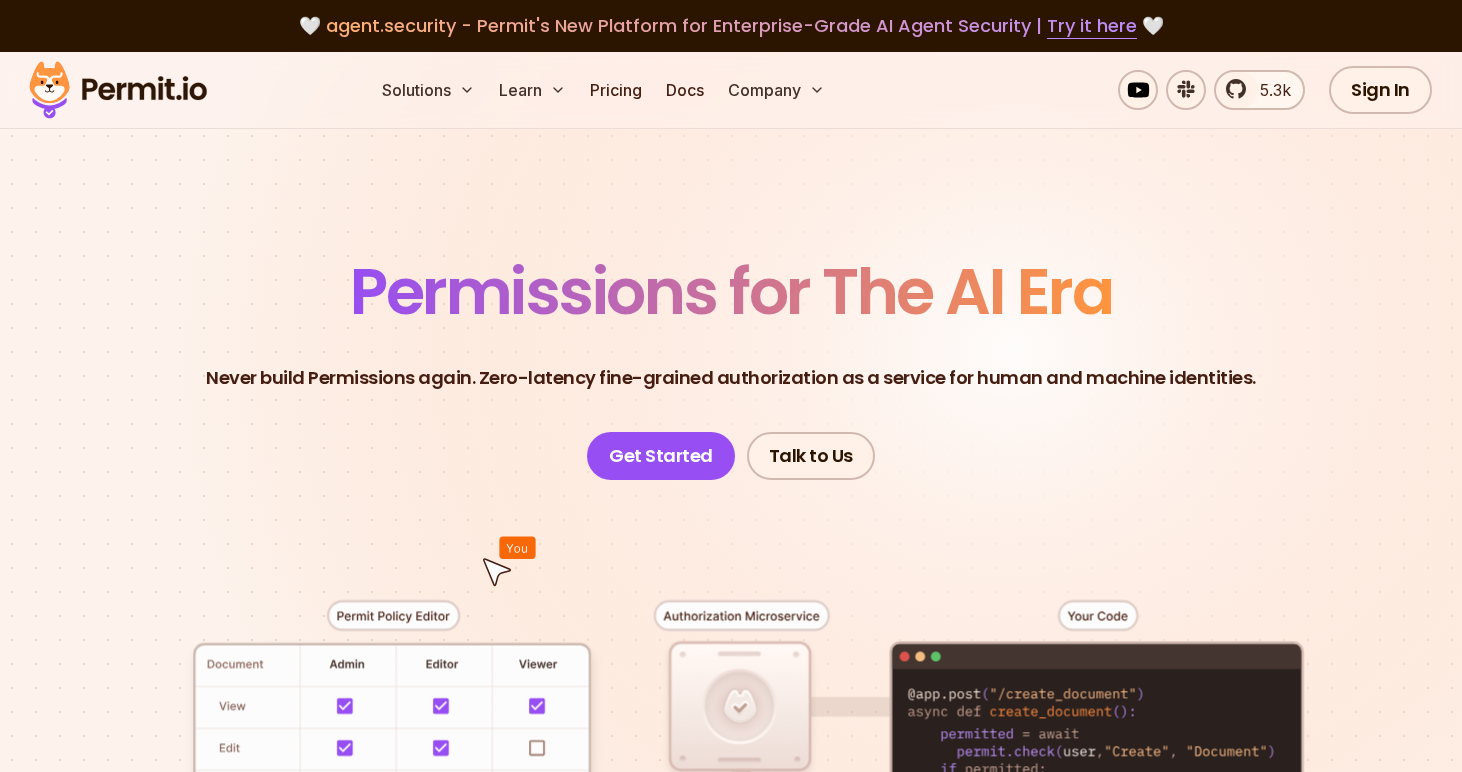 scroll, scrollTop: 161, scrollLeft: 0, axis: vertical 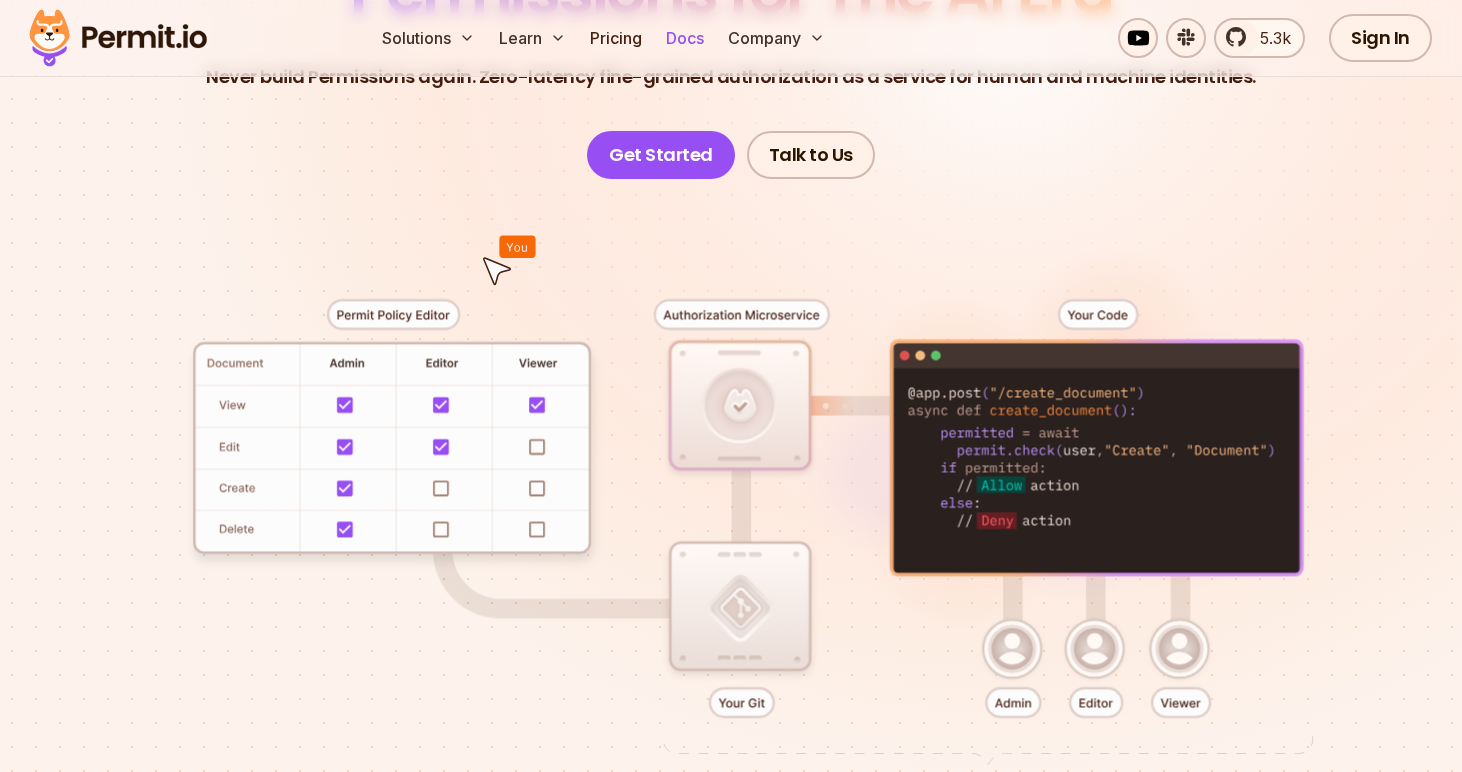 click on "Docs" at bounding box center [685, 38] 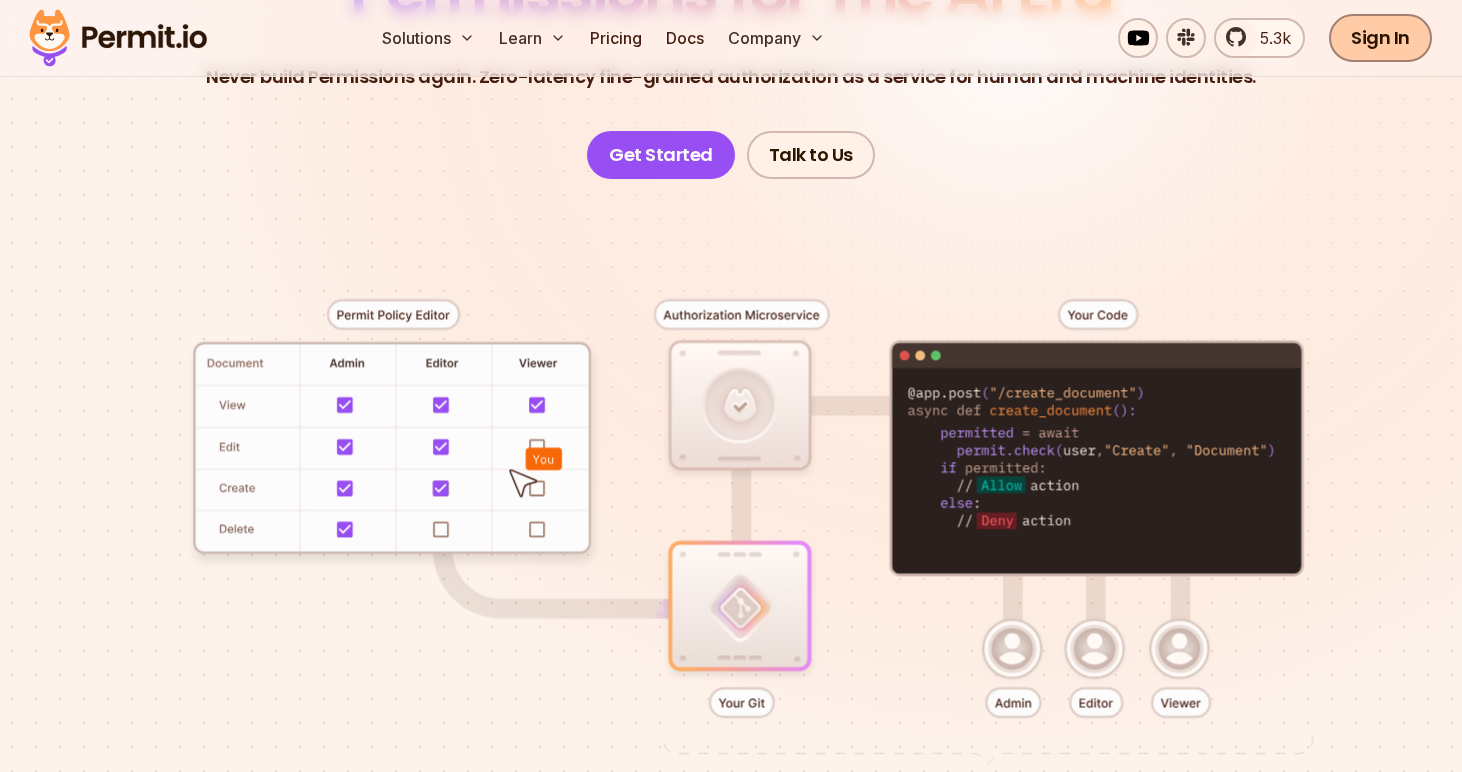 click on "Sign In" at bounding box center (1380, 38) 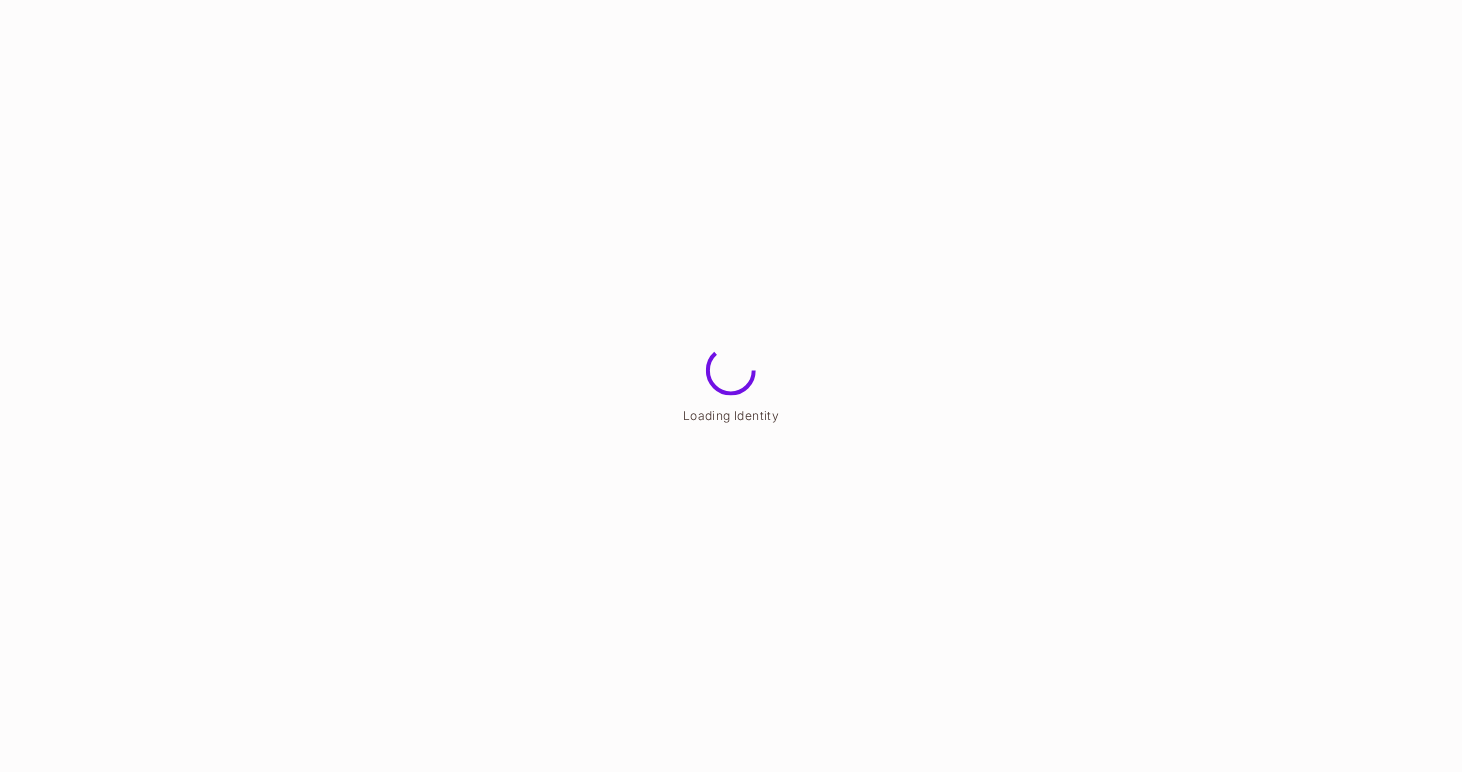 scroll, scrollTop: 0, scrollLeft: 0, axis: both 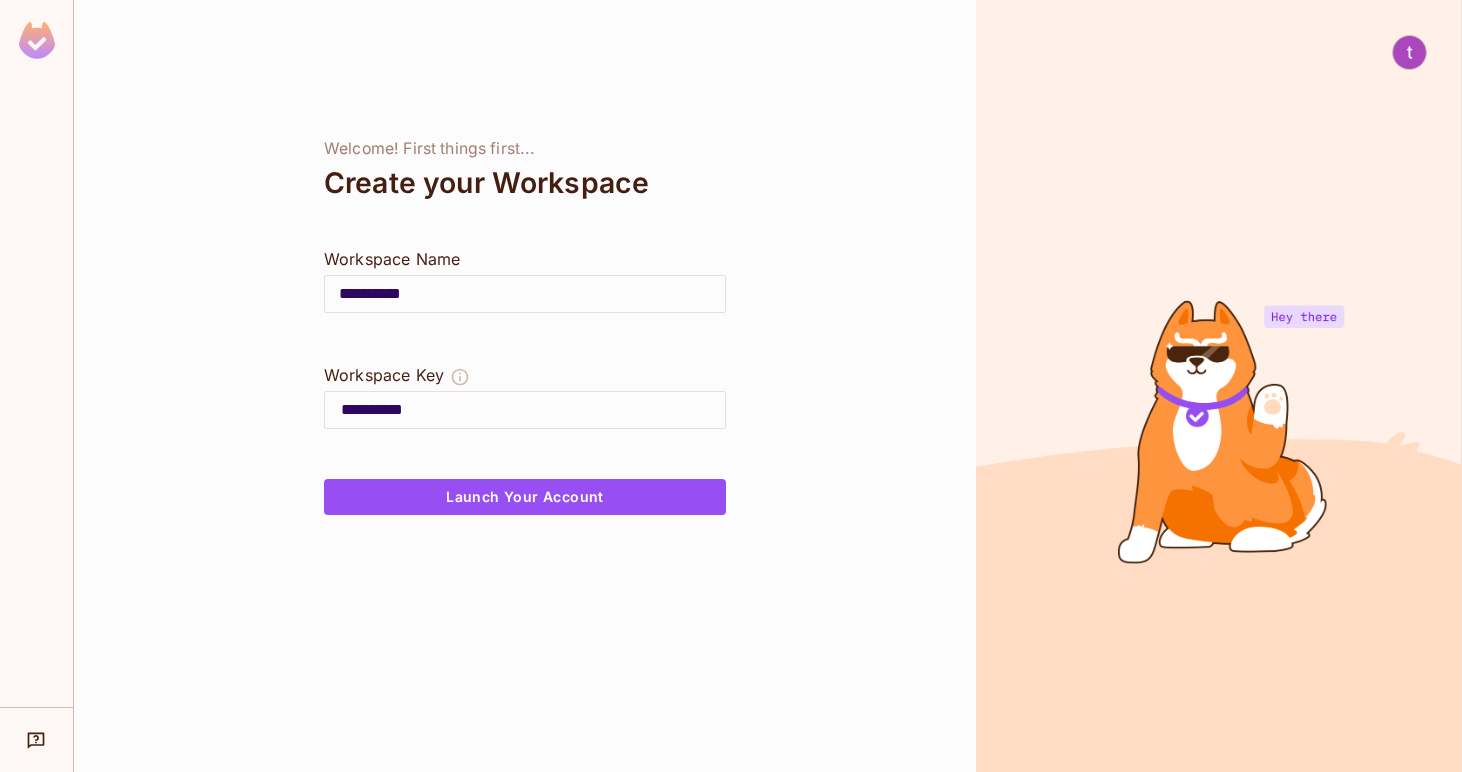 drag, startPoint x: 448, startPoint y: 293, endPoint x: 320, endPoint y: 290, distance: 128.03516 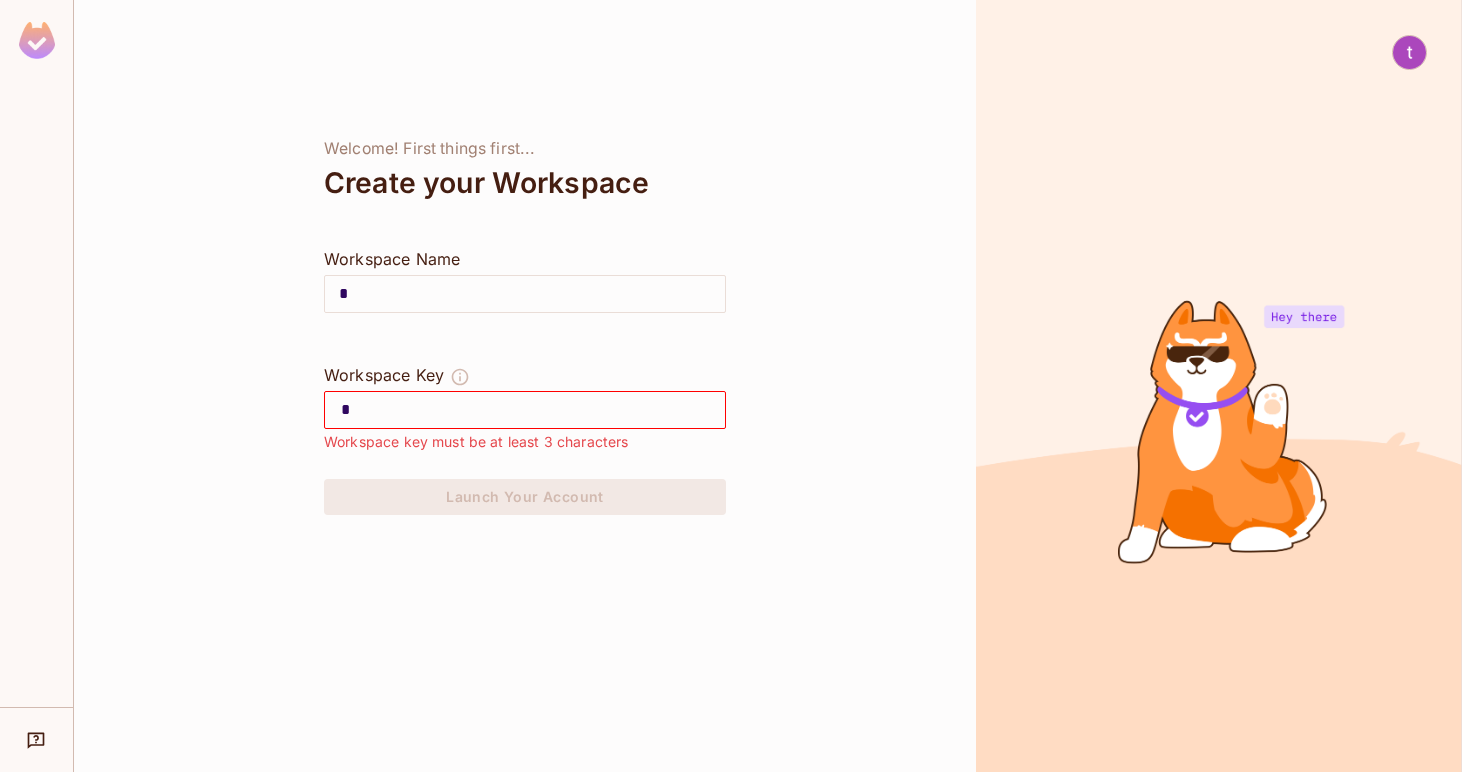 type on "**" 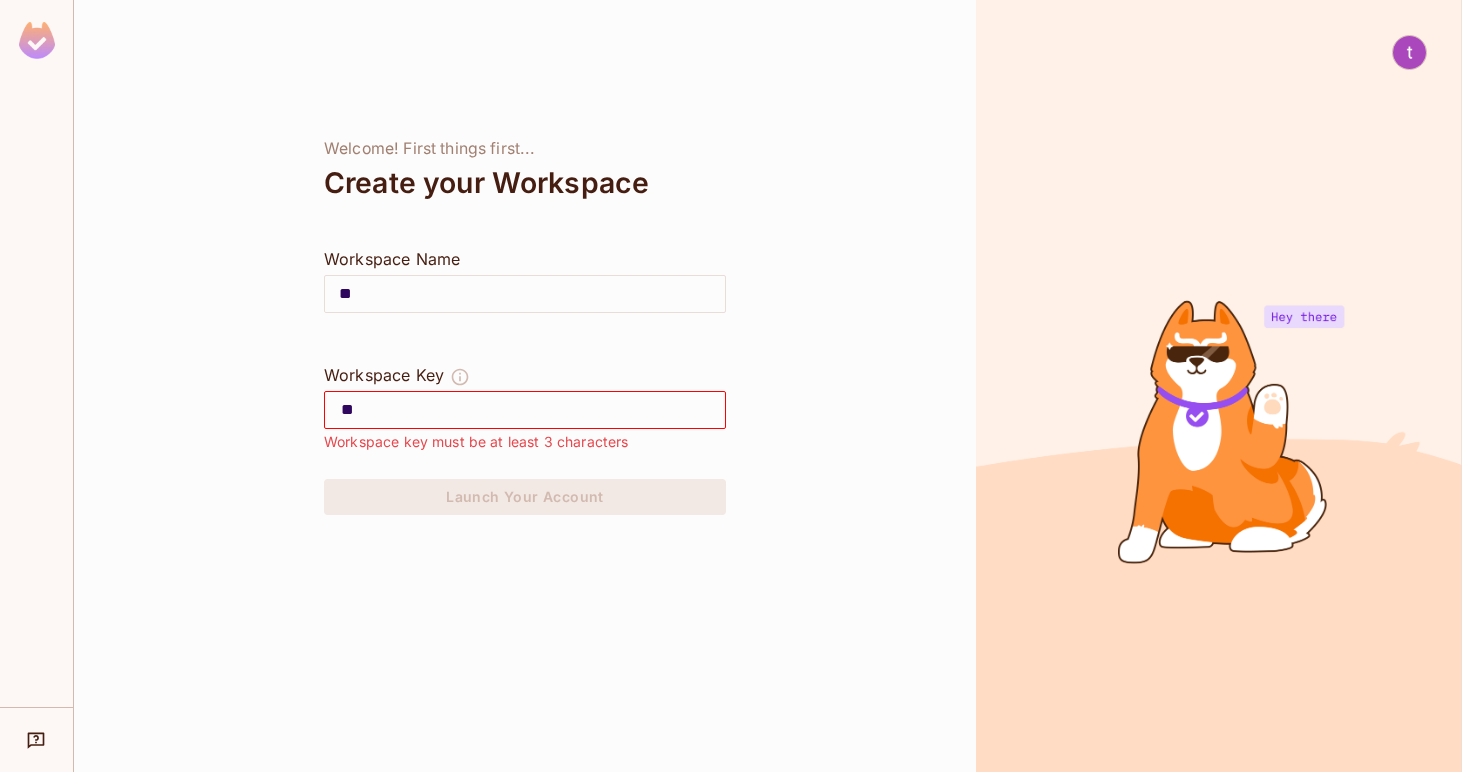 type on "***" 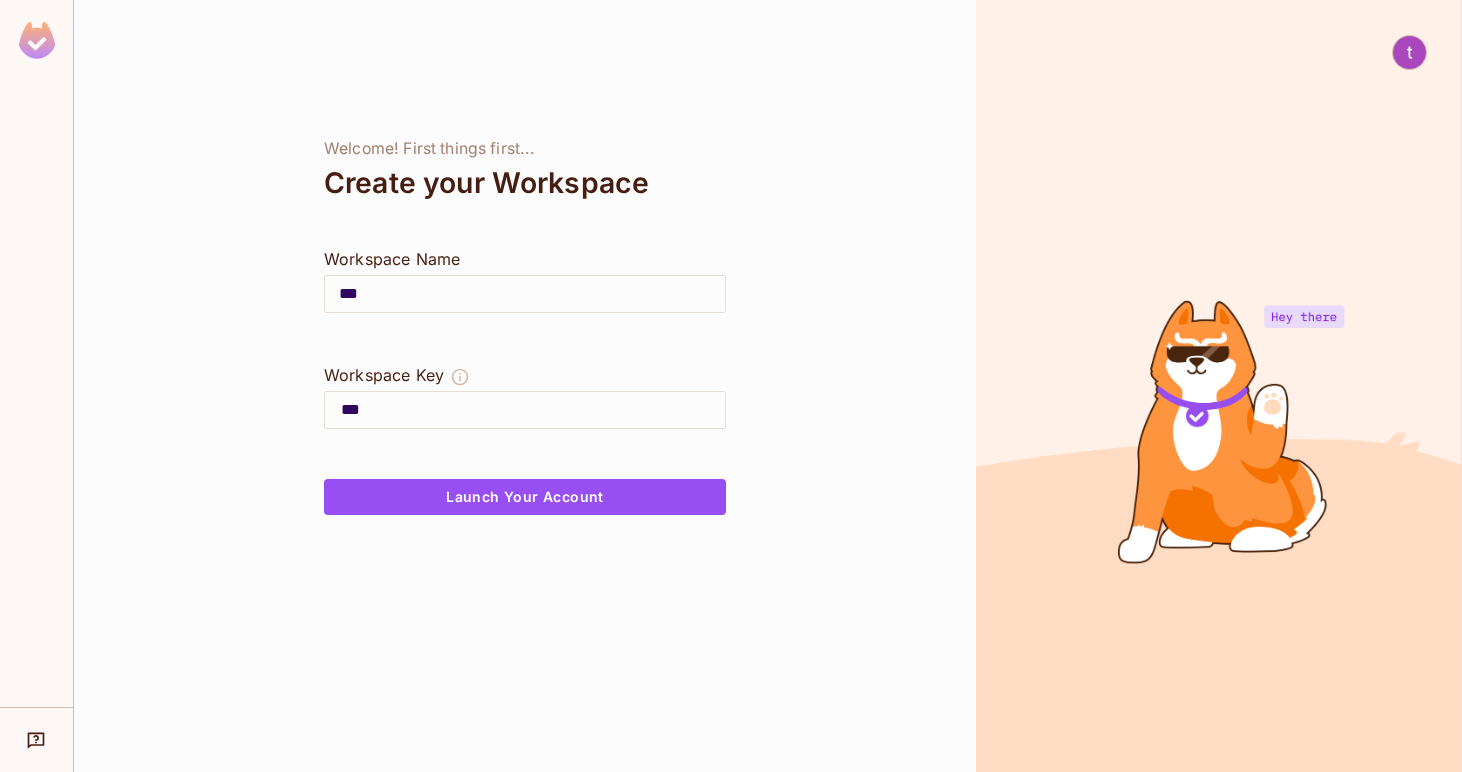 type on "****" 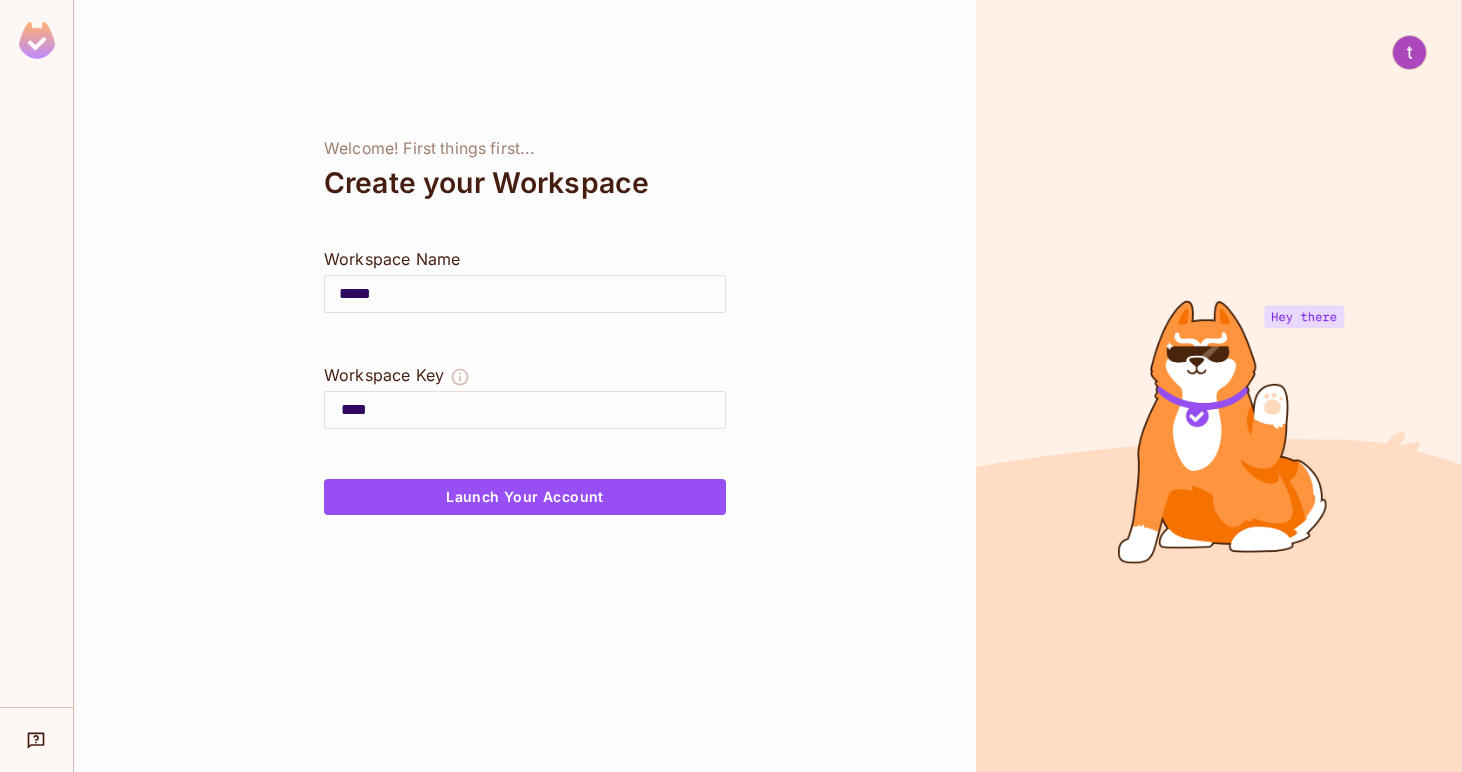 type on "******" 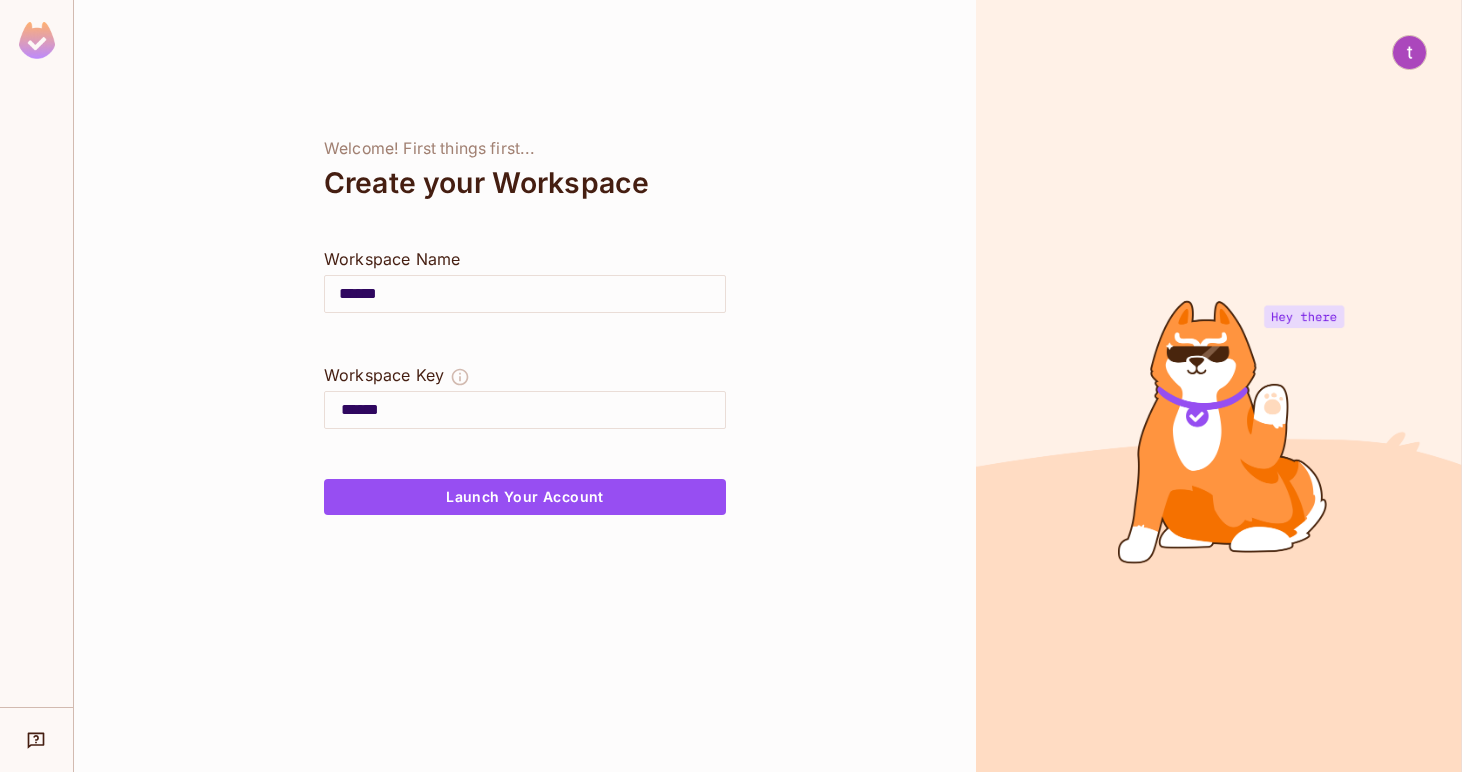 type on "*******" 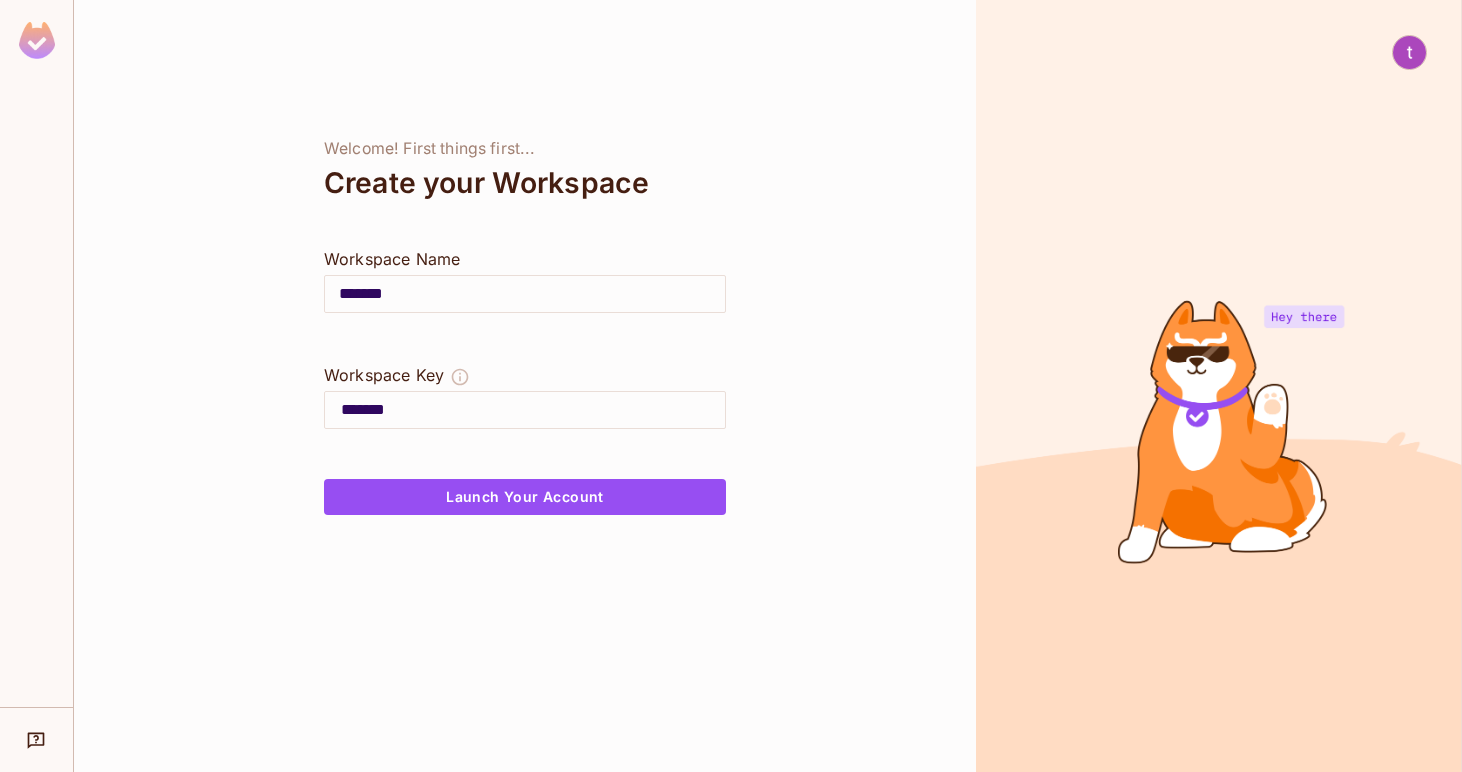 type on "******" 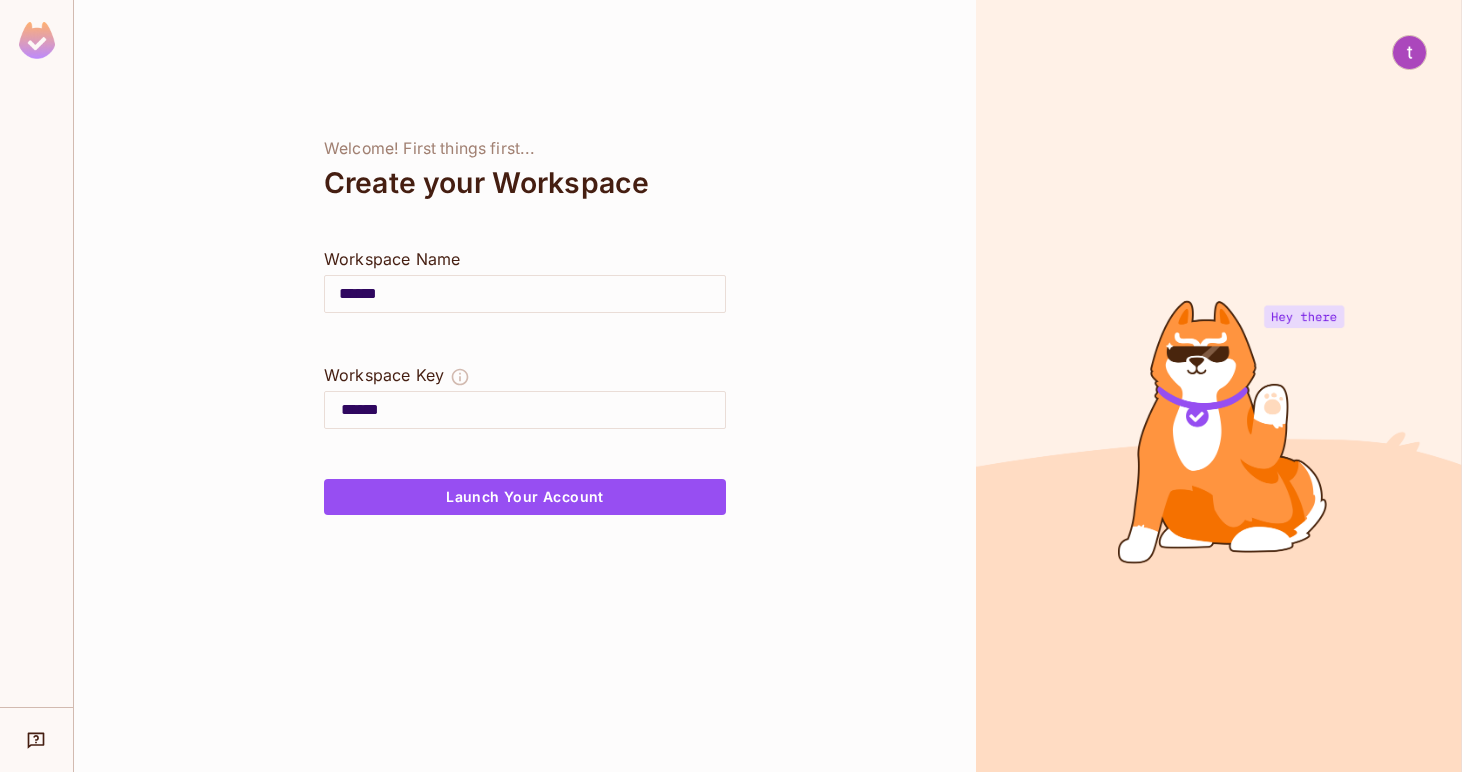 type on "*******" 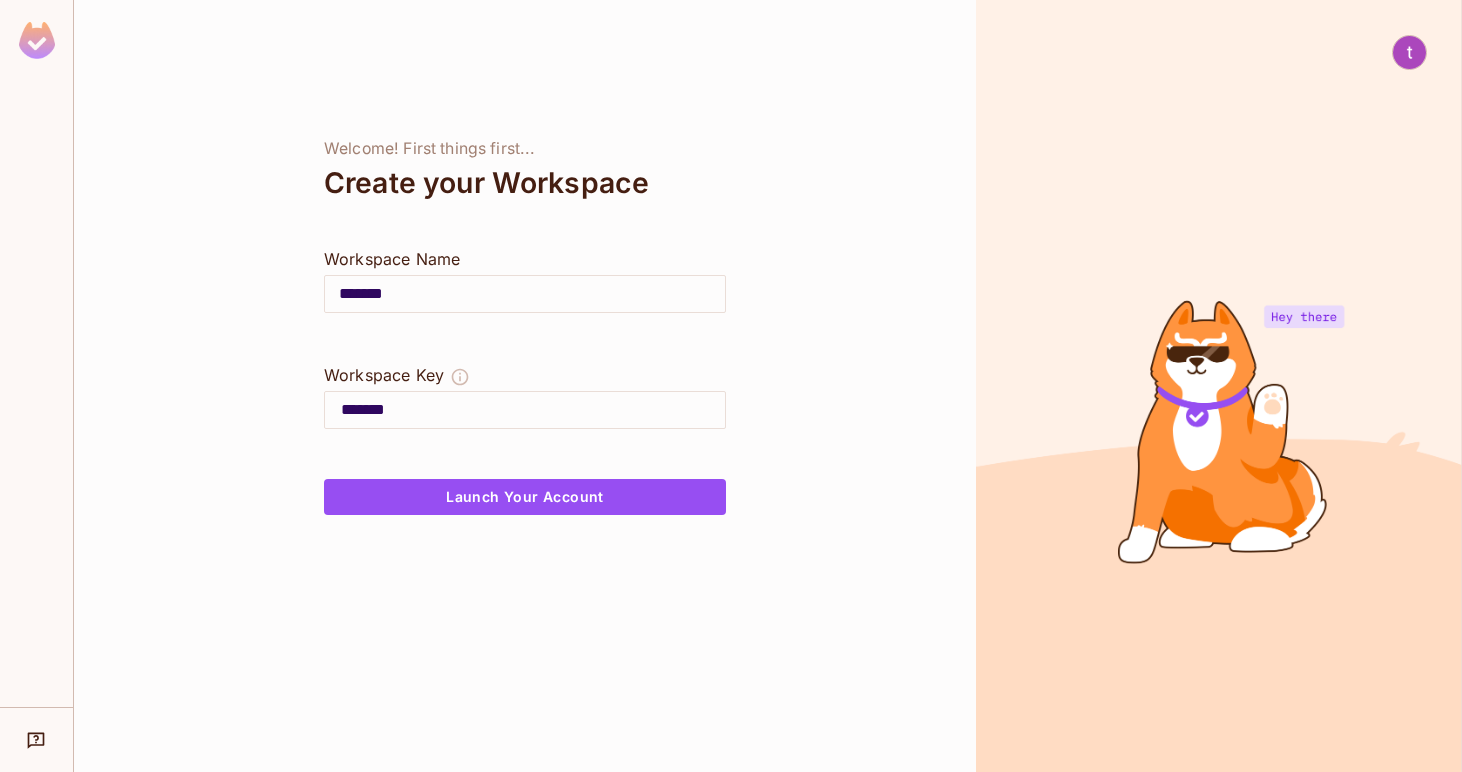 type on "********" 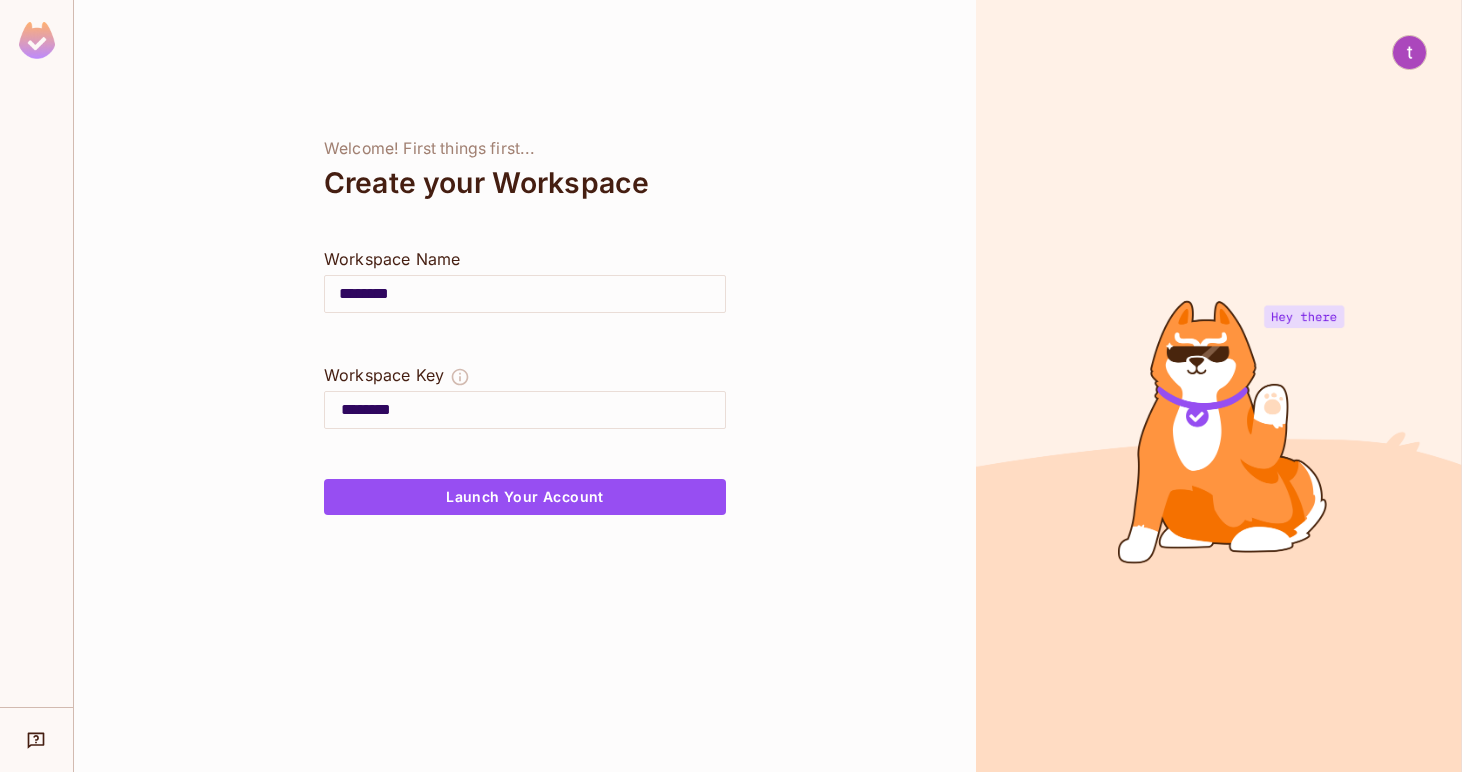 type on "*********" 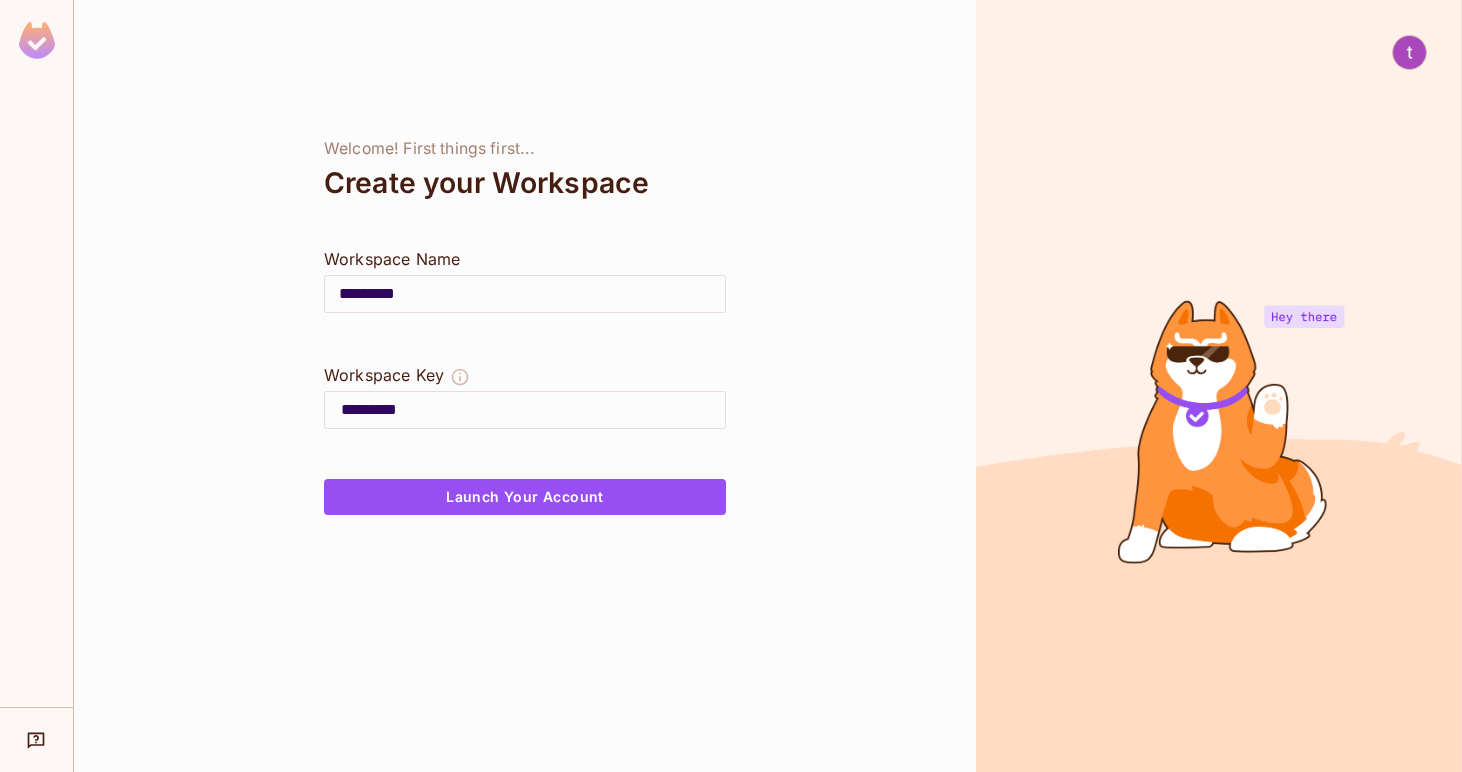 type on "**********" 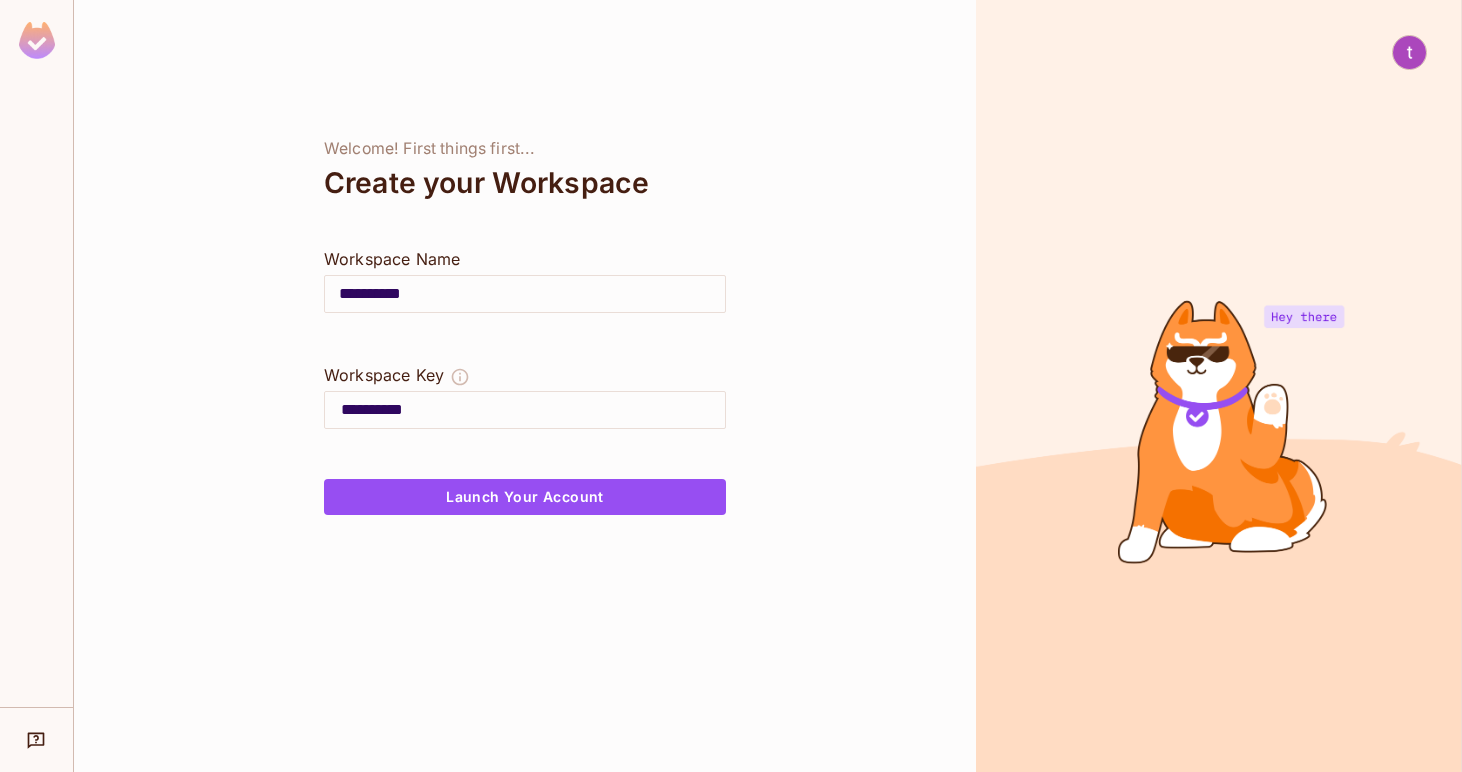 type on "**********" 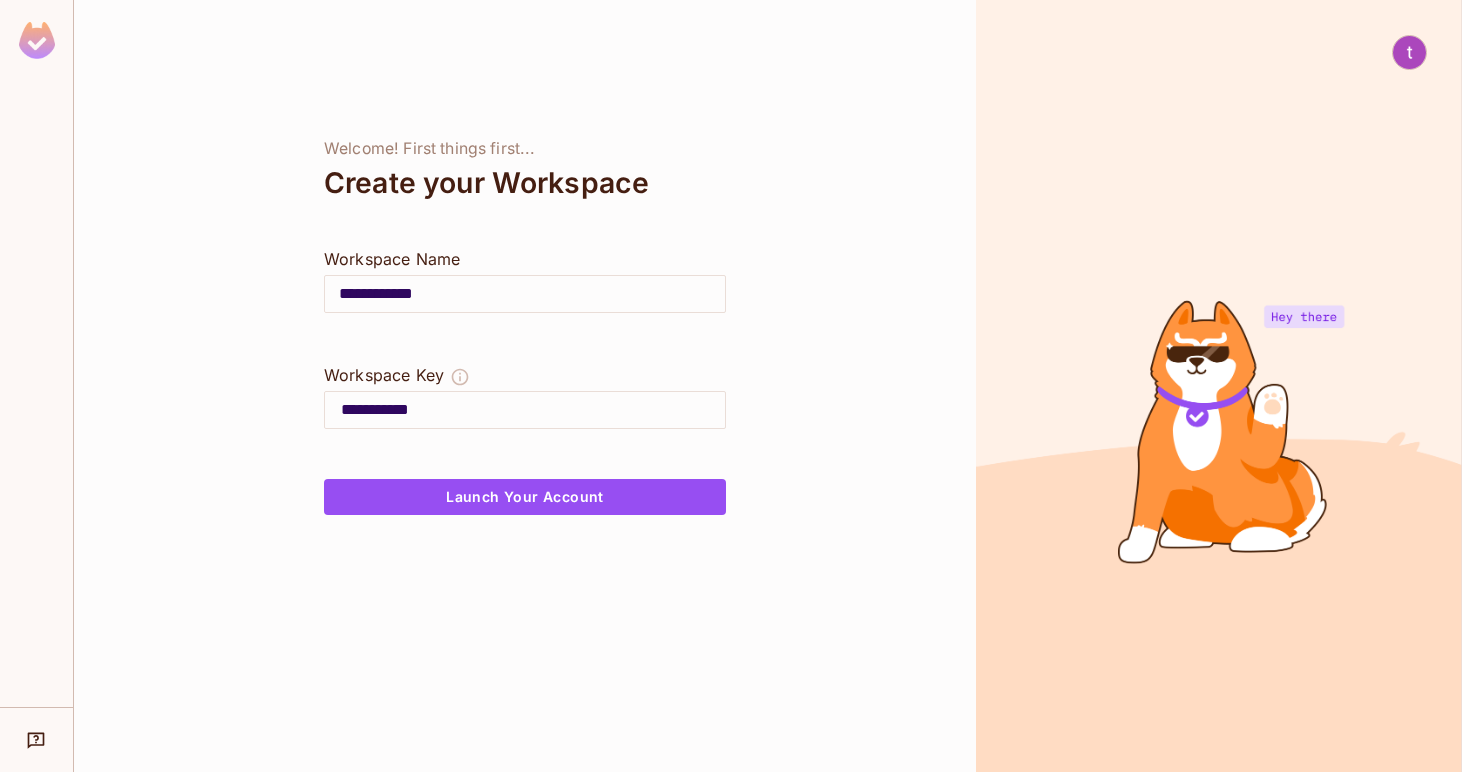type on "**********" 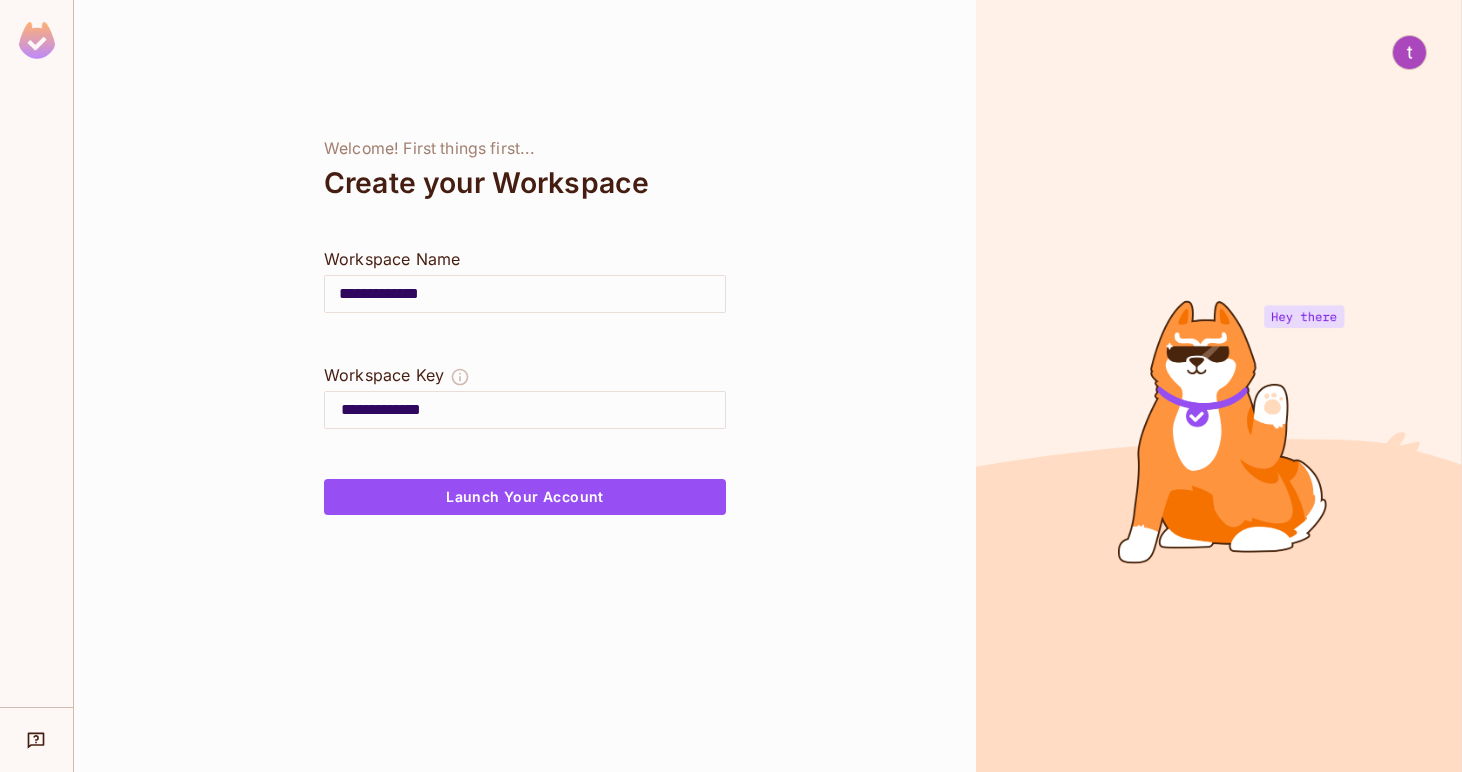 type on "**********" 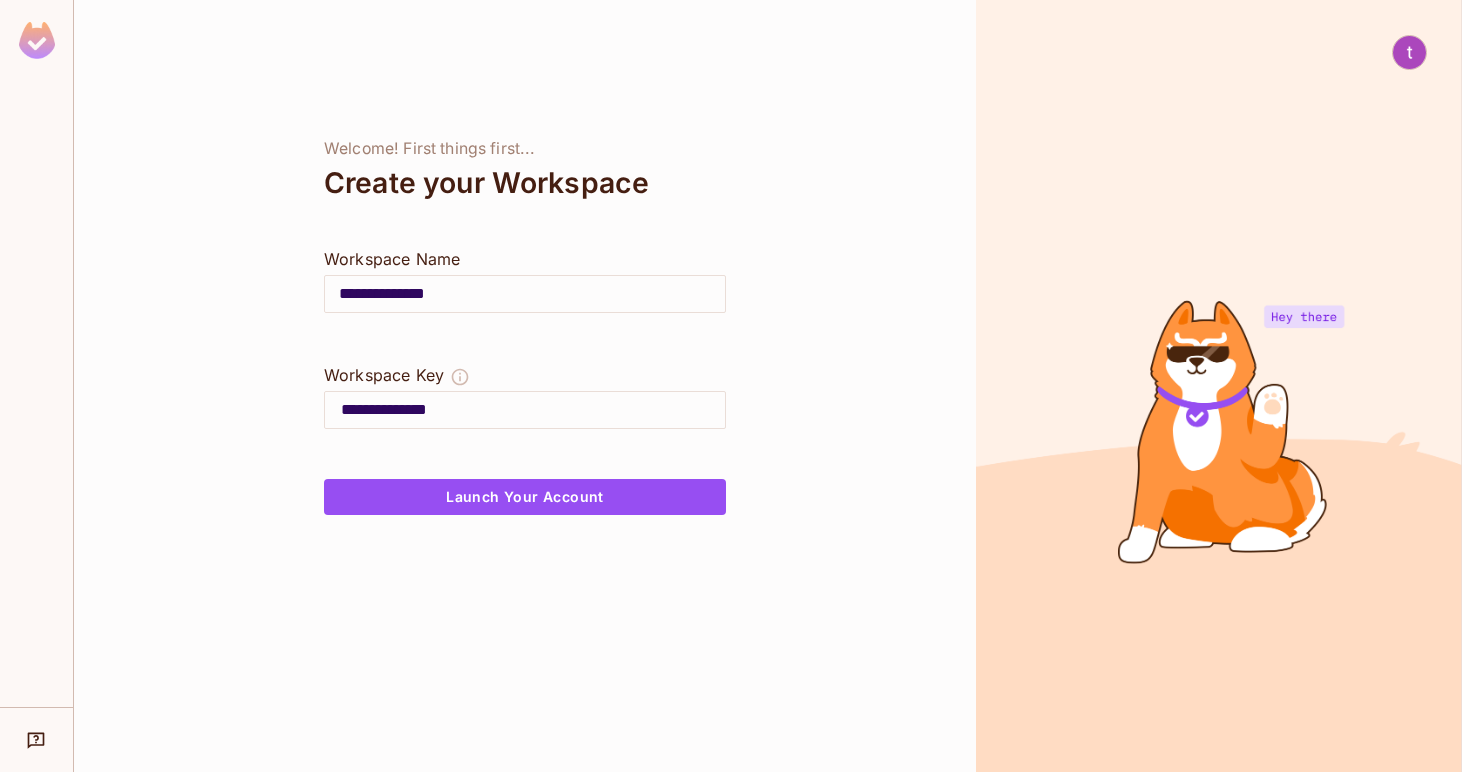 type on "**********" 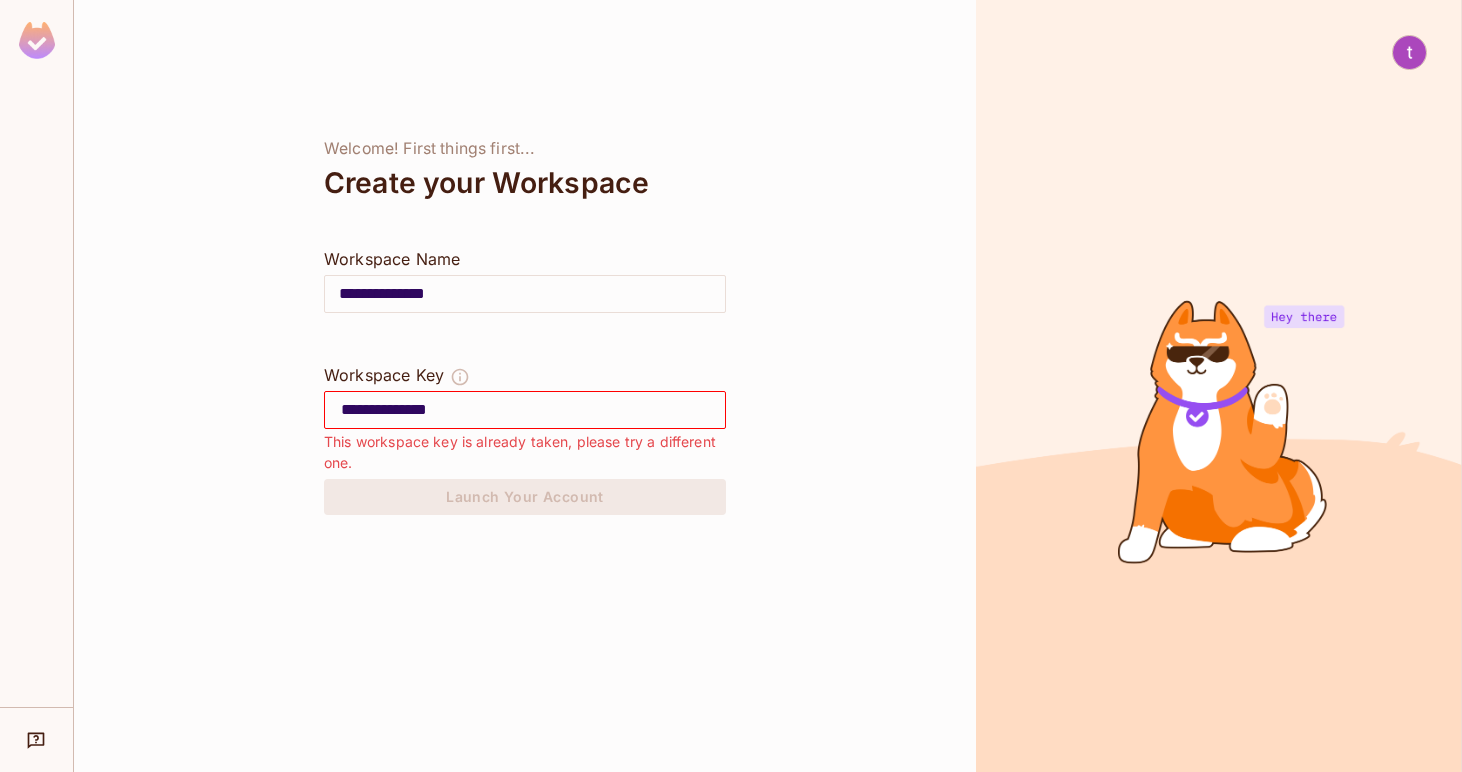 click on "**********" at bounding box center [533, 410] 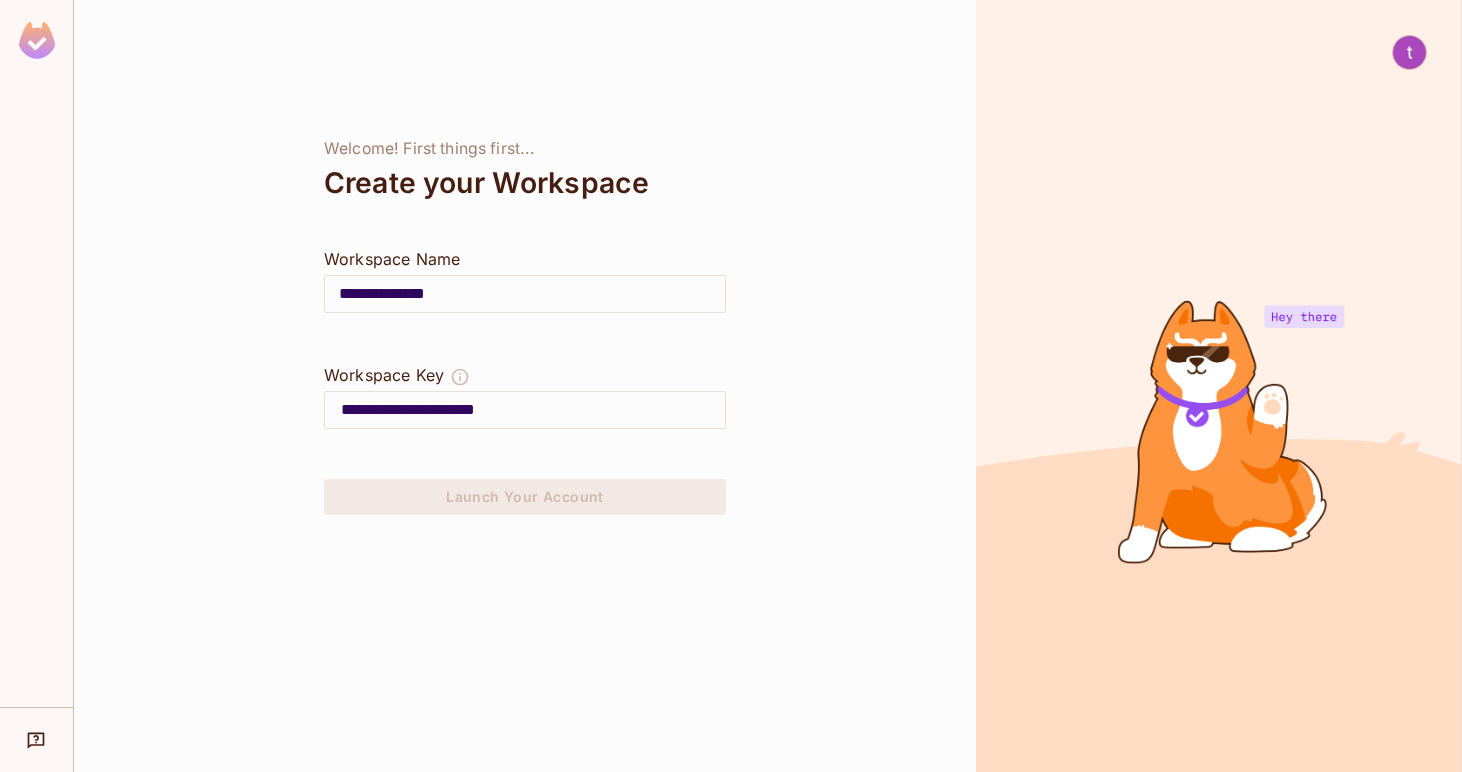 type on "**********" 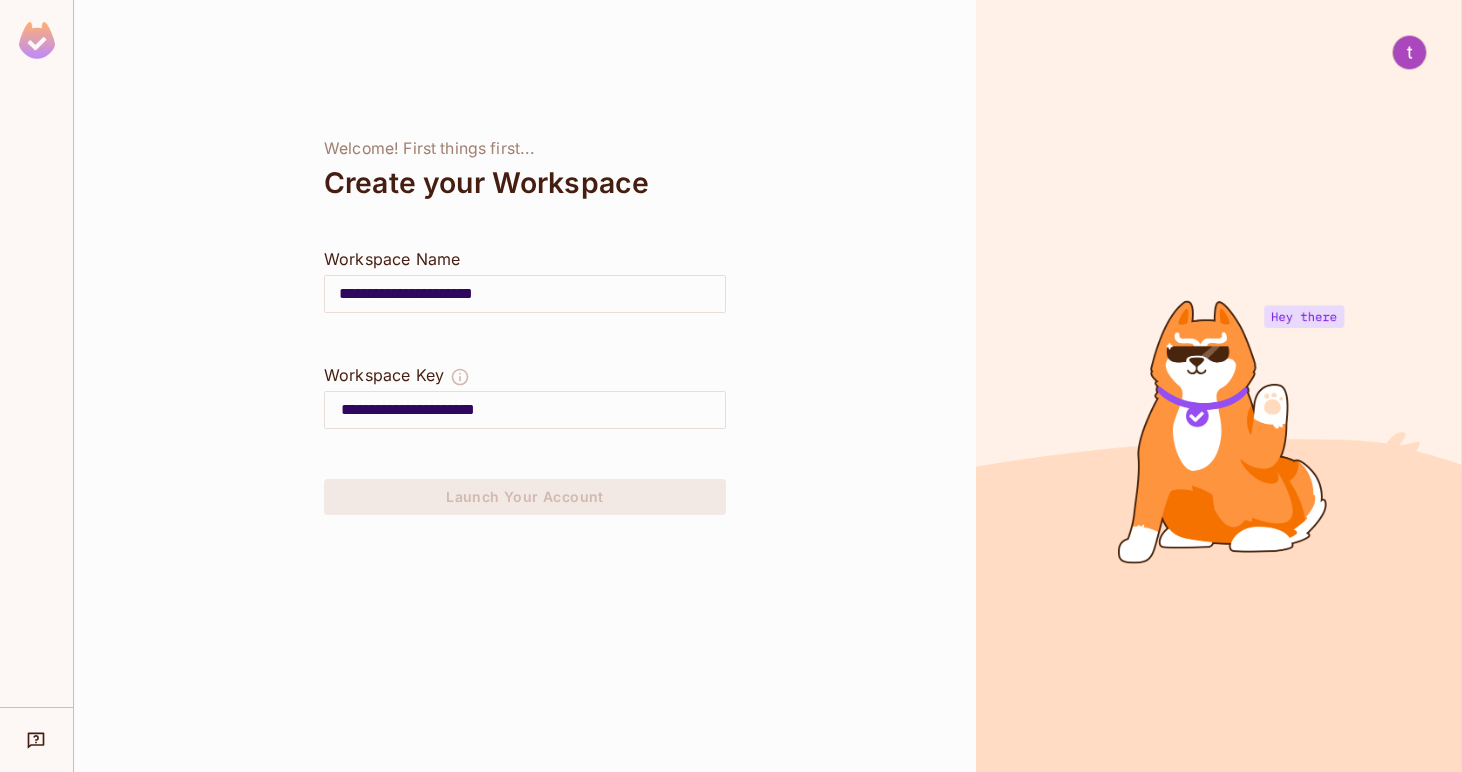 click on "**********" at bounding box center [525, 386] 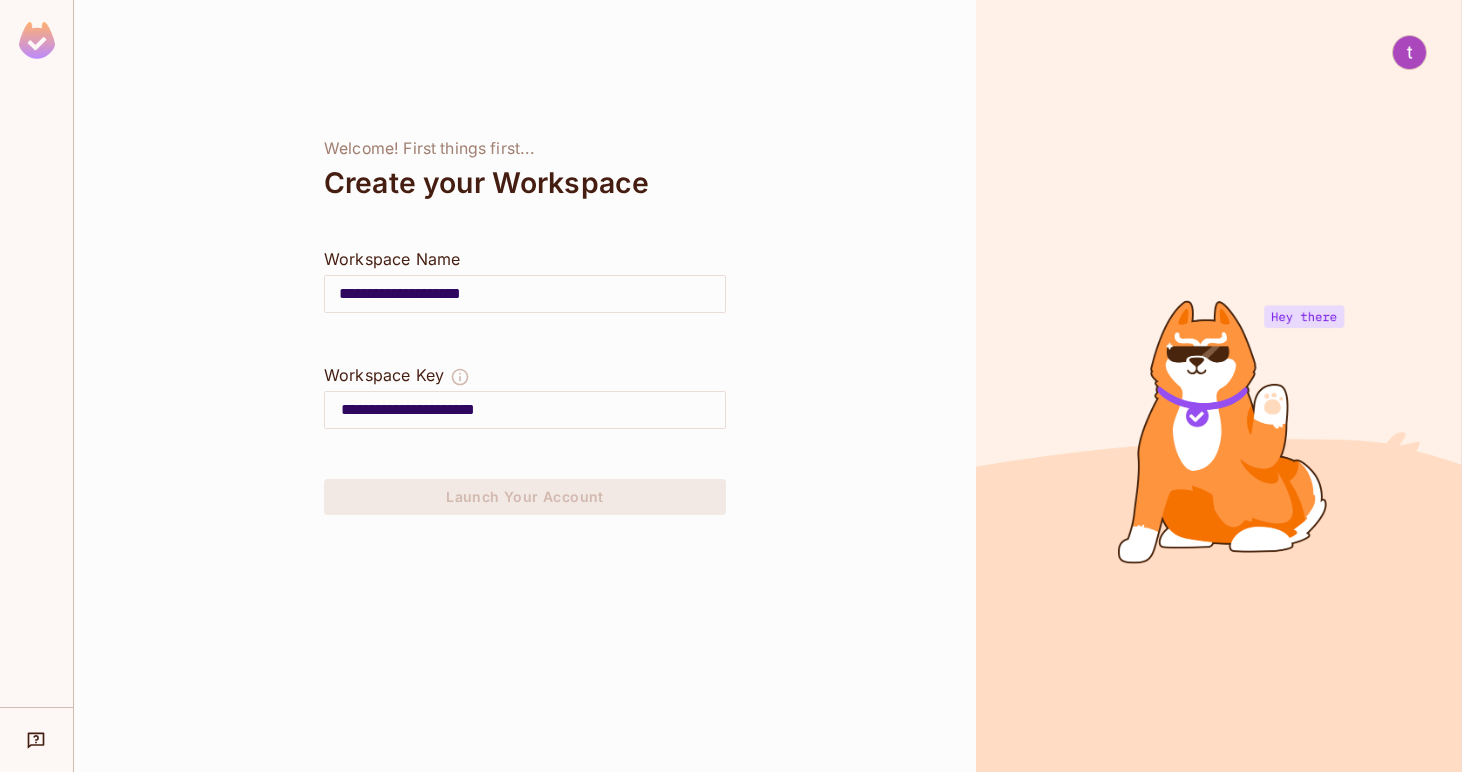 type on "**********" 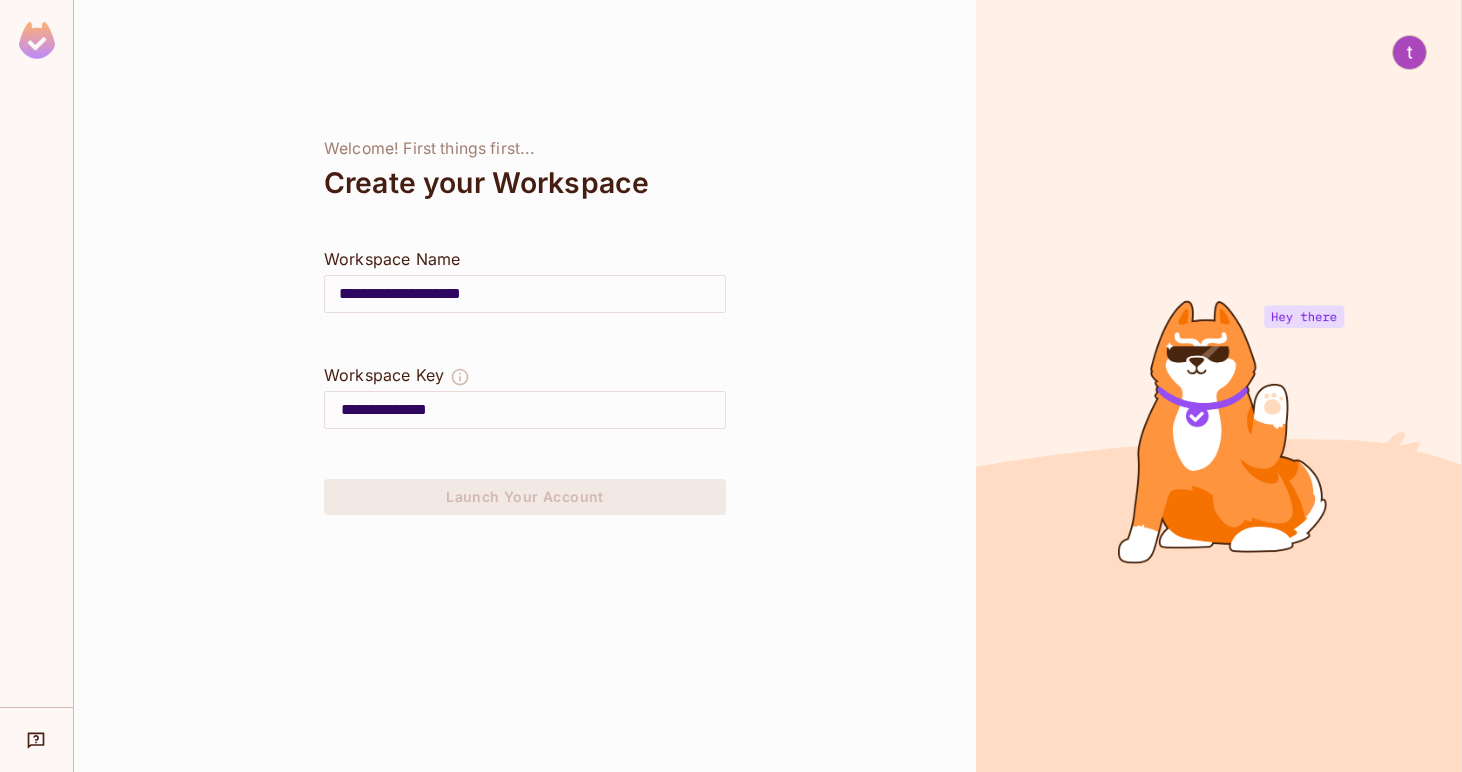 type on "**********" 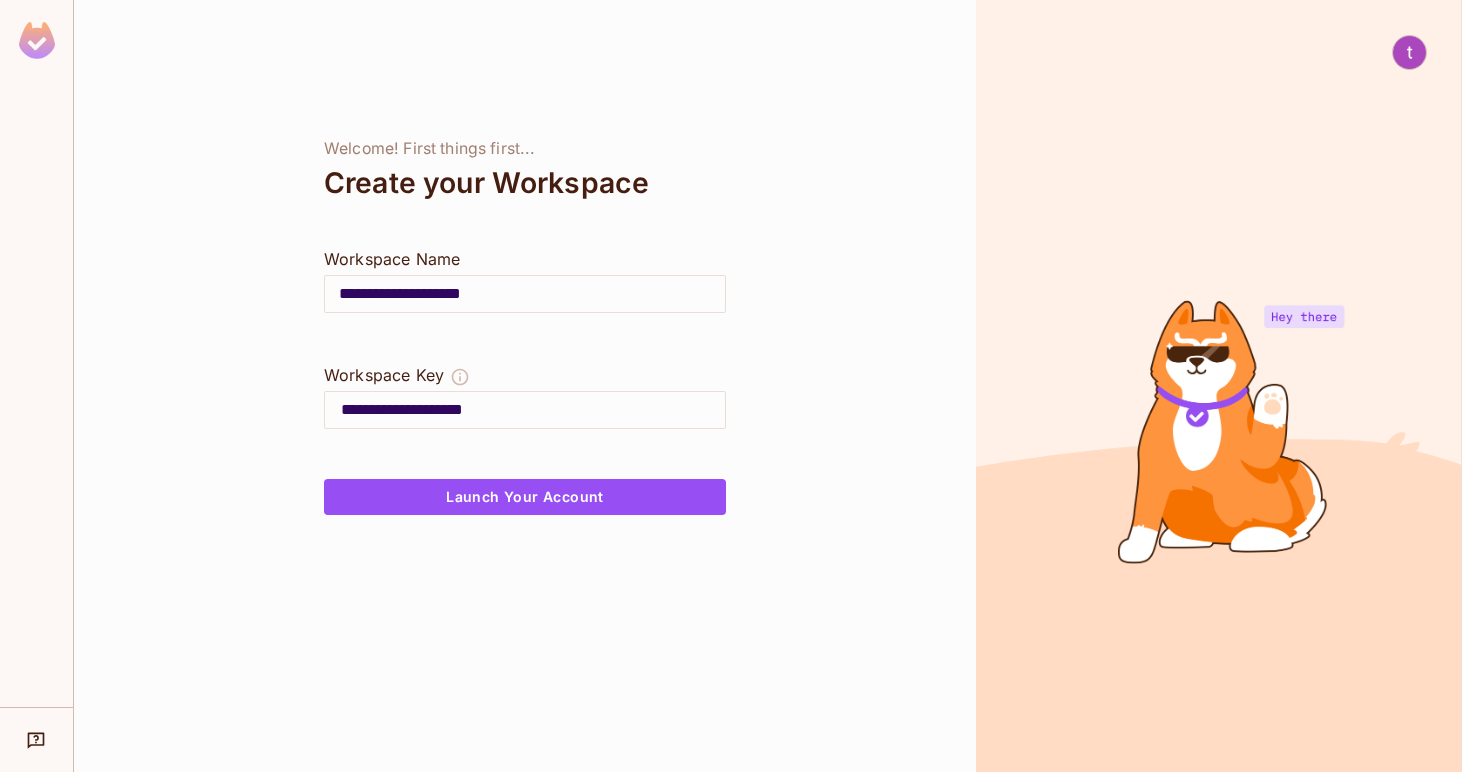 scroll, scrollTop: 0, scrollLeft: 0, axis: both 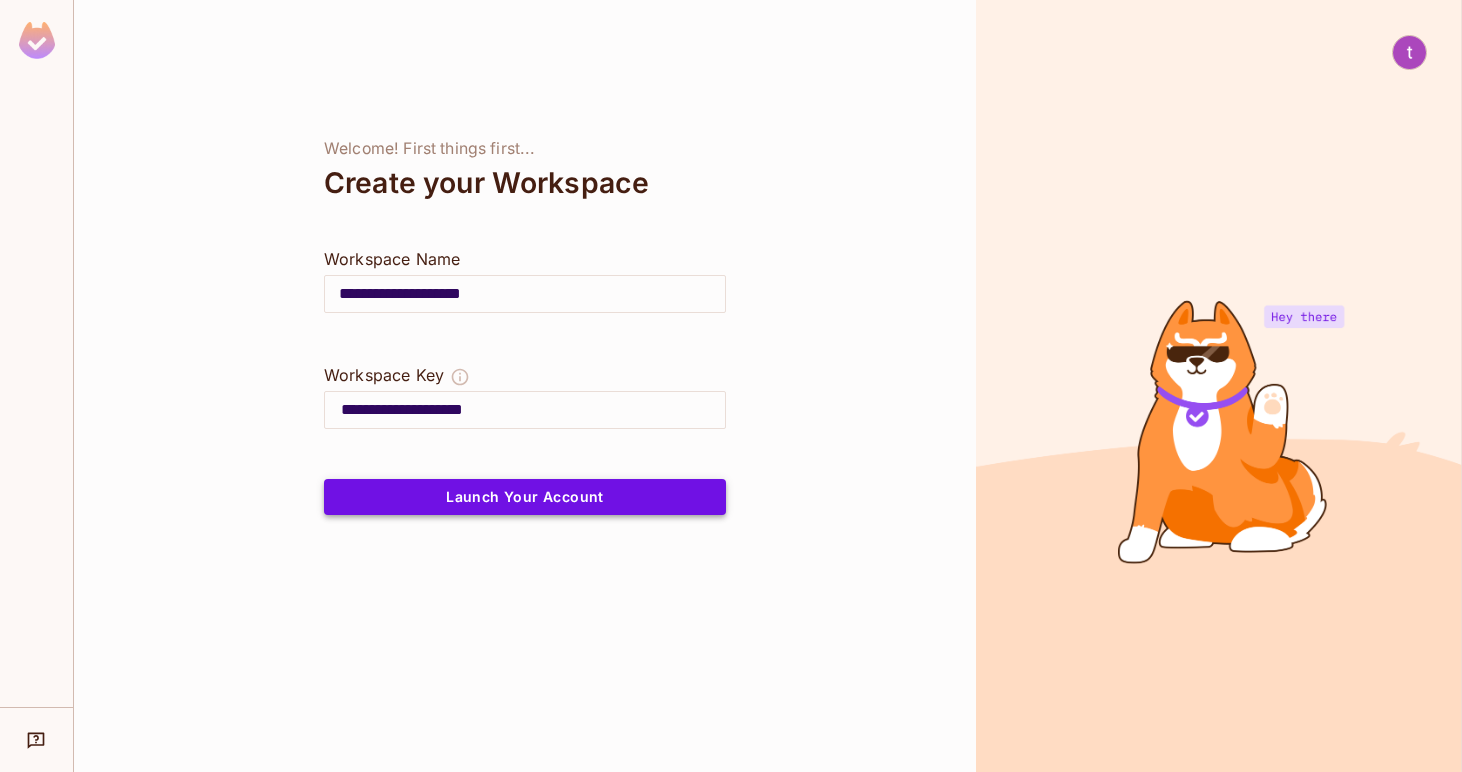 type on "**********" 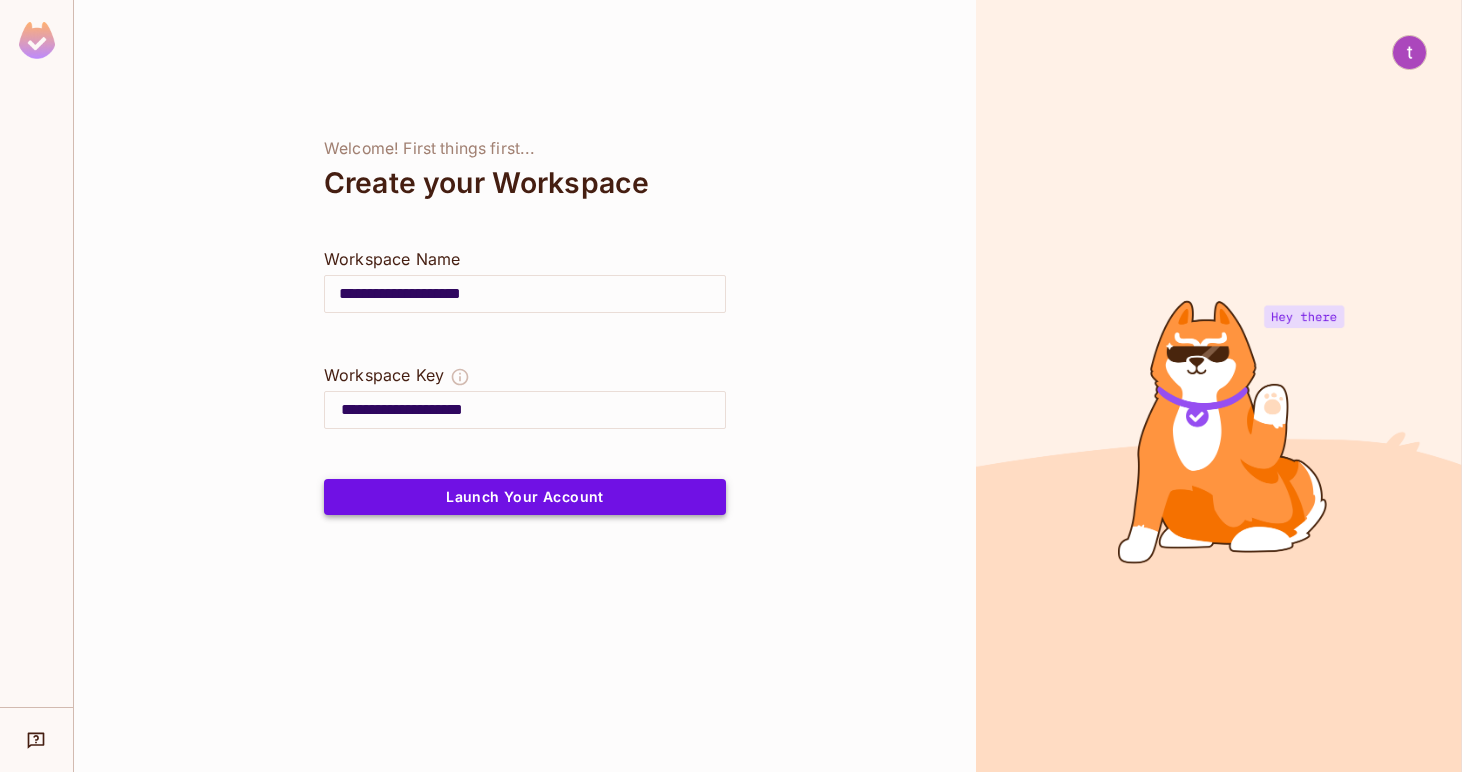 click on "Launch Your Account" at bounding box center (525, 497) 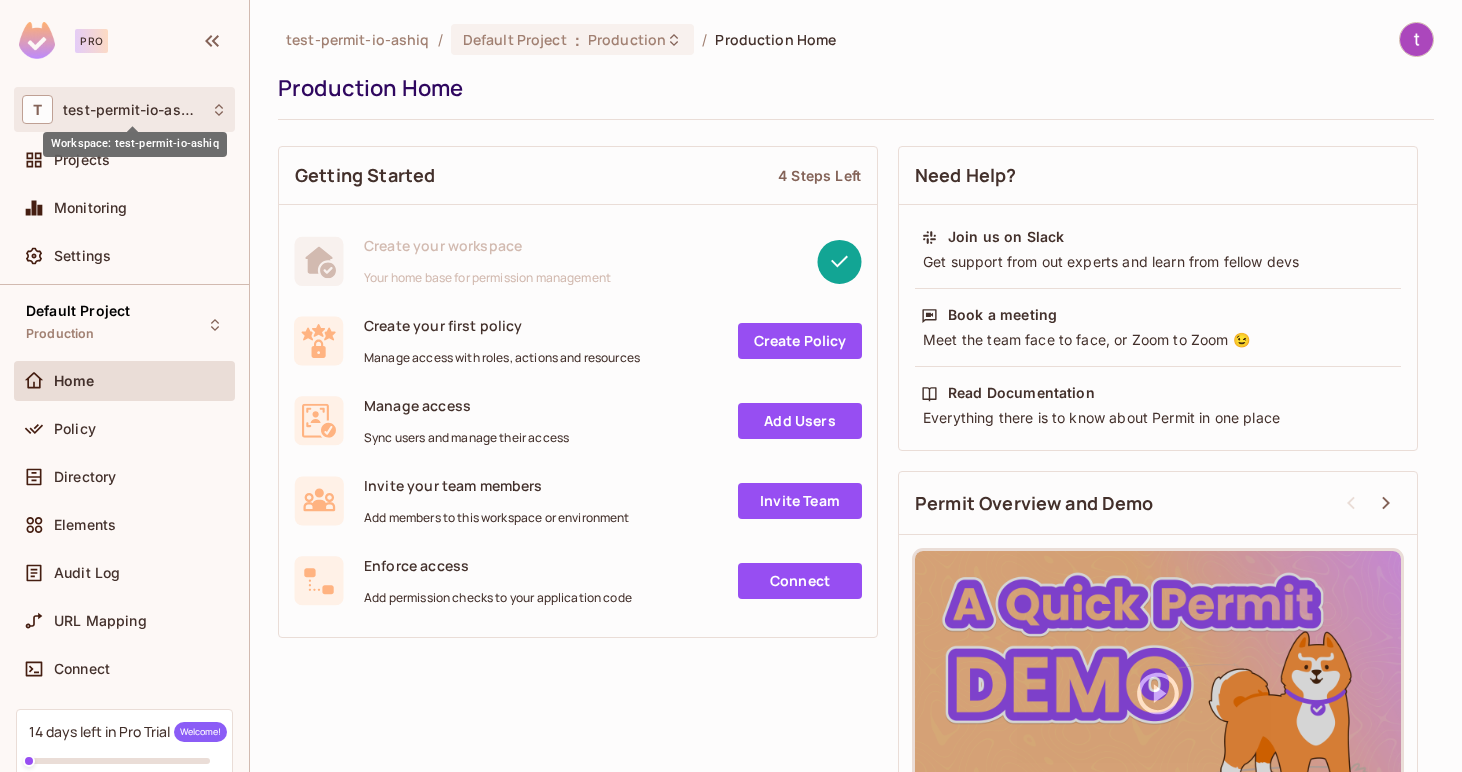 click on "Pro T test-permit-io-ashiq Projects Monitoring Settings Default Project Production Home Policy Directory Elements Audit Log URL Mapping Connect 14 days left in Pro Trial Welcome! Upgrade Help & Updates test-permit-io-ashiq / Default Project : Production / Production Home Production Home Getting Started 4 Steps Left Create your workspace Your home base for permission management Create your first policy Manage access with roles, actions and resources Create Policy Manage access Sync users and manage their access Add Users Invite your team members Add members to this workspace or environment Invite Team Enforce access Add permission checks to your application code Connect Need Help? Join us on Slack Get support from out experts and learn from fellow devs Book a meeting Meet the team face to face, or Zoom to Zoom 😉 Read Documentation Everything there is to know about Permit in one place Permit Overview and Demo
Workspace: test-permit-io-ashiq" at bounding box center (731, 386) 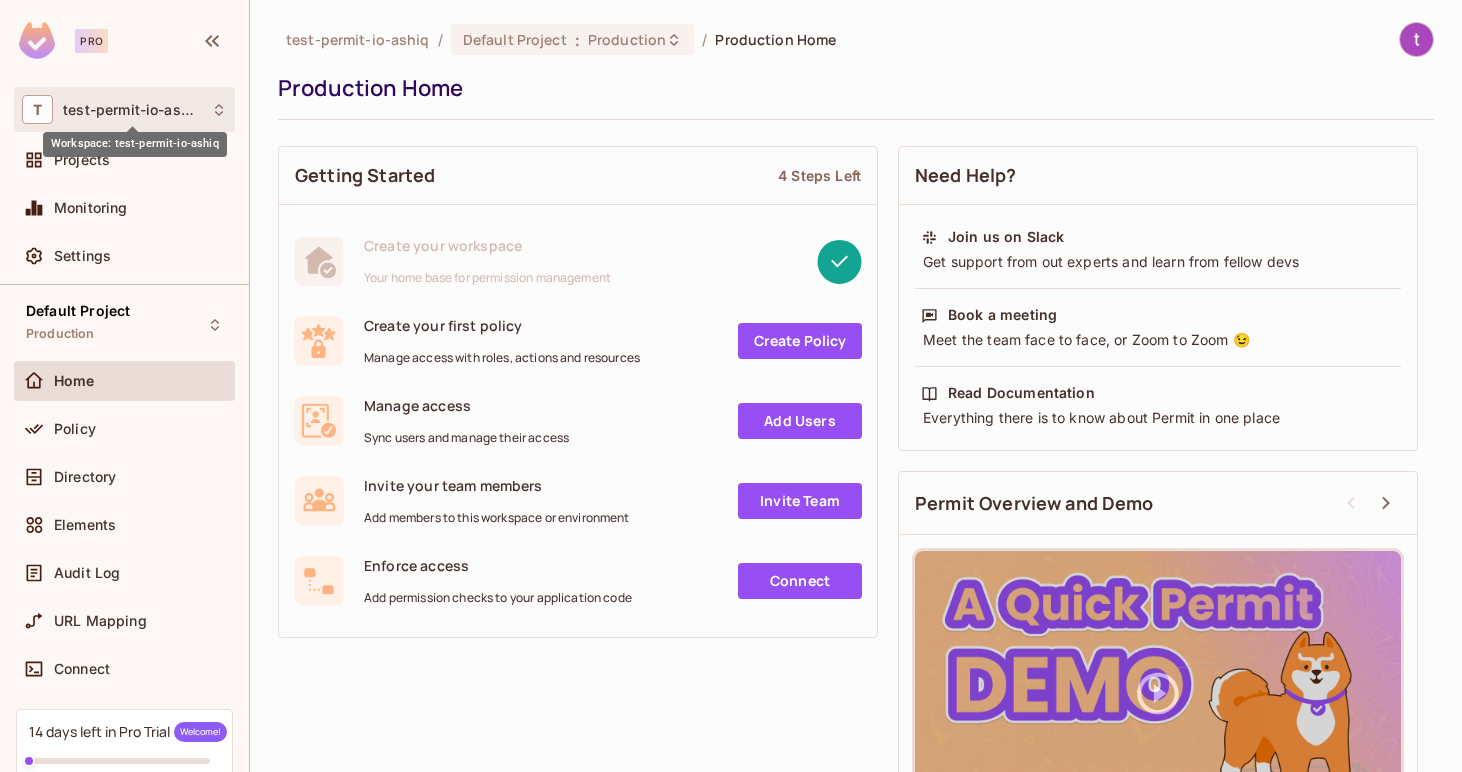 click on "test-permit-io-ashiq" at bounding box center [132, 110] 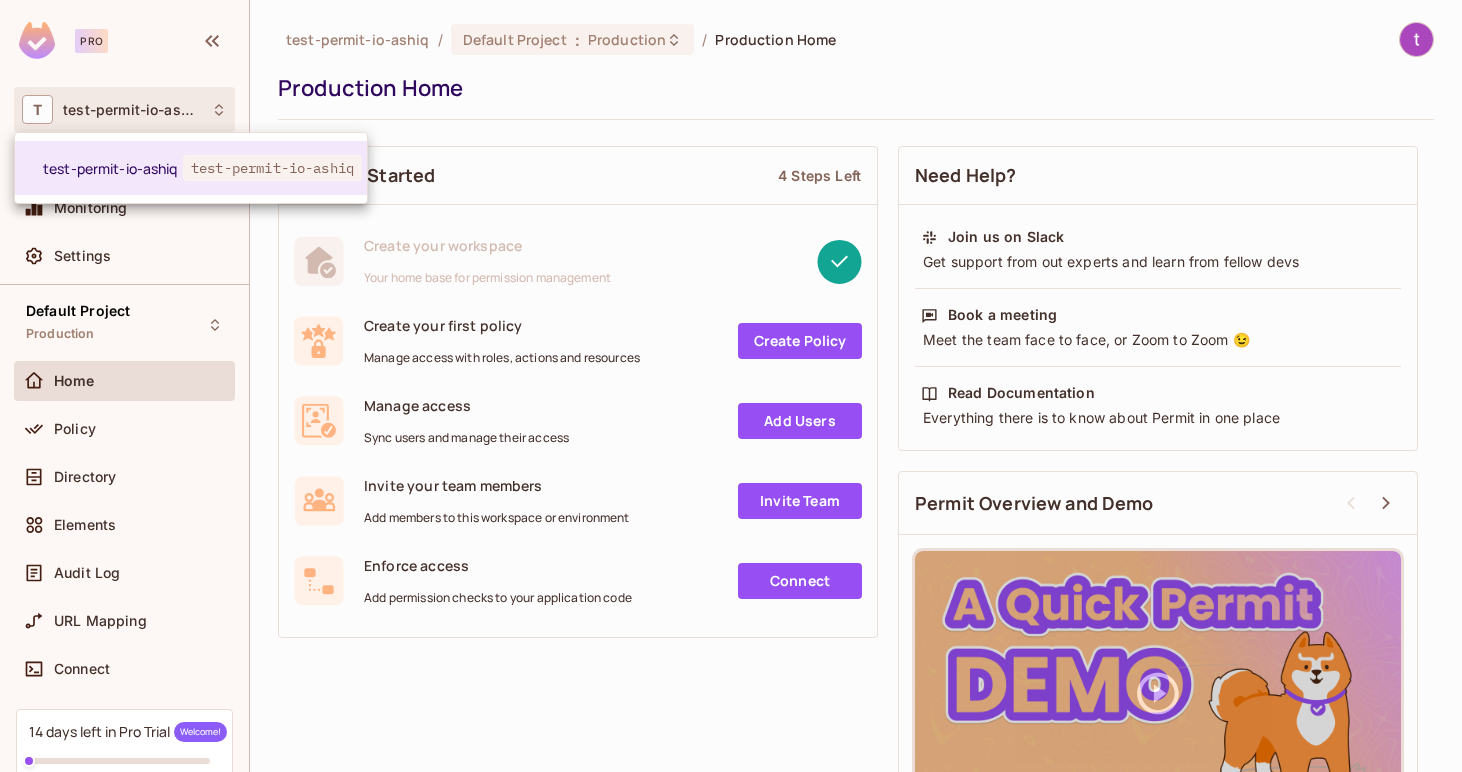 click at bounding box center (731, 386) 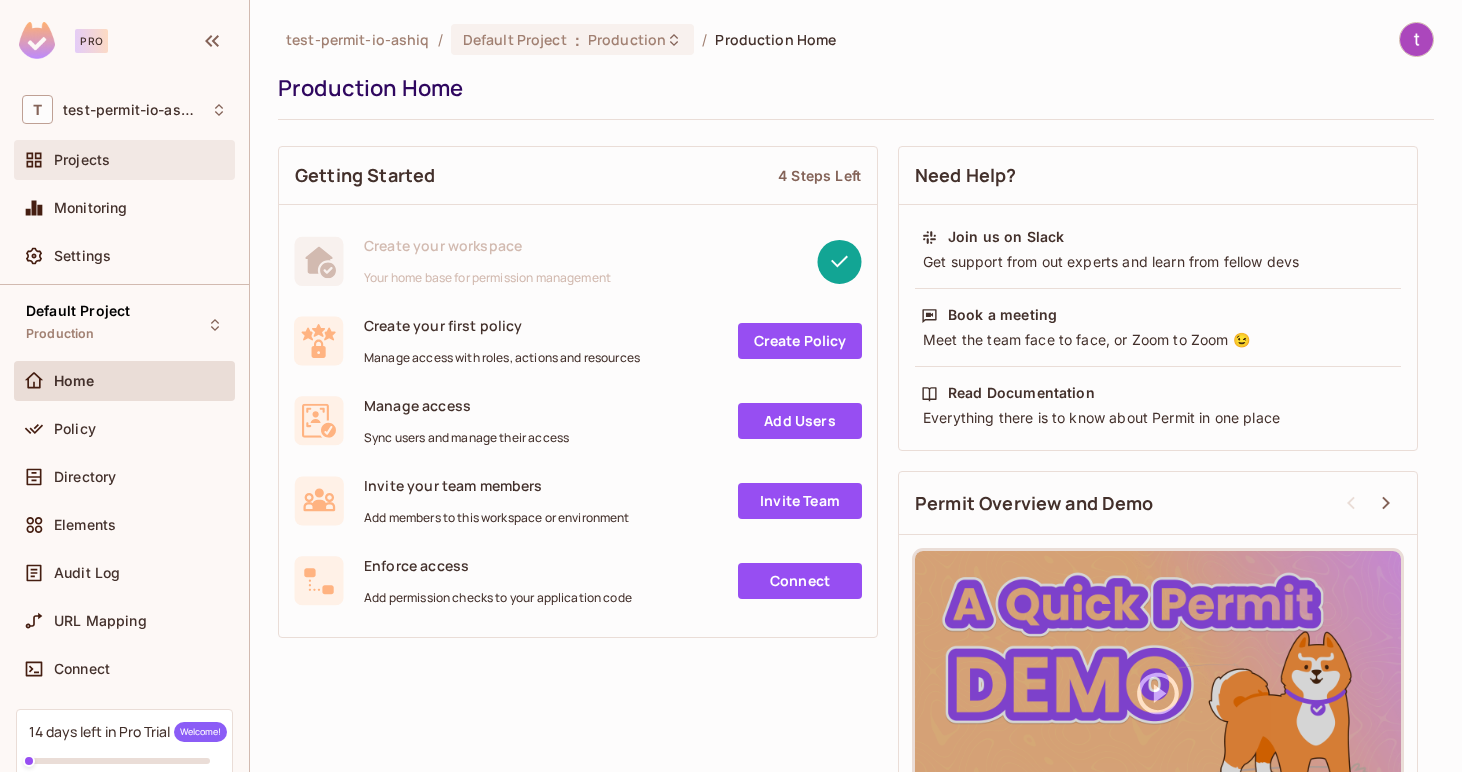 click on "Projects" at bounding box center (124, 160) 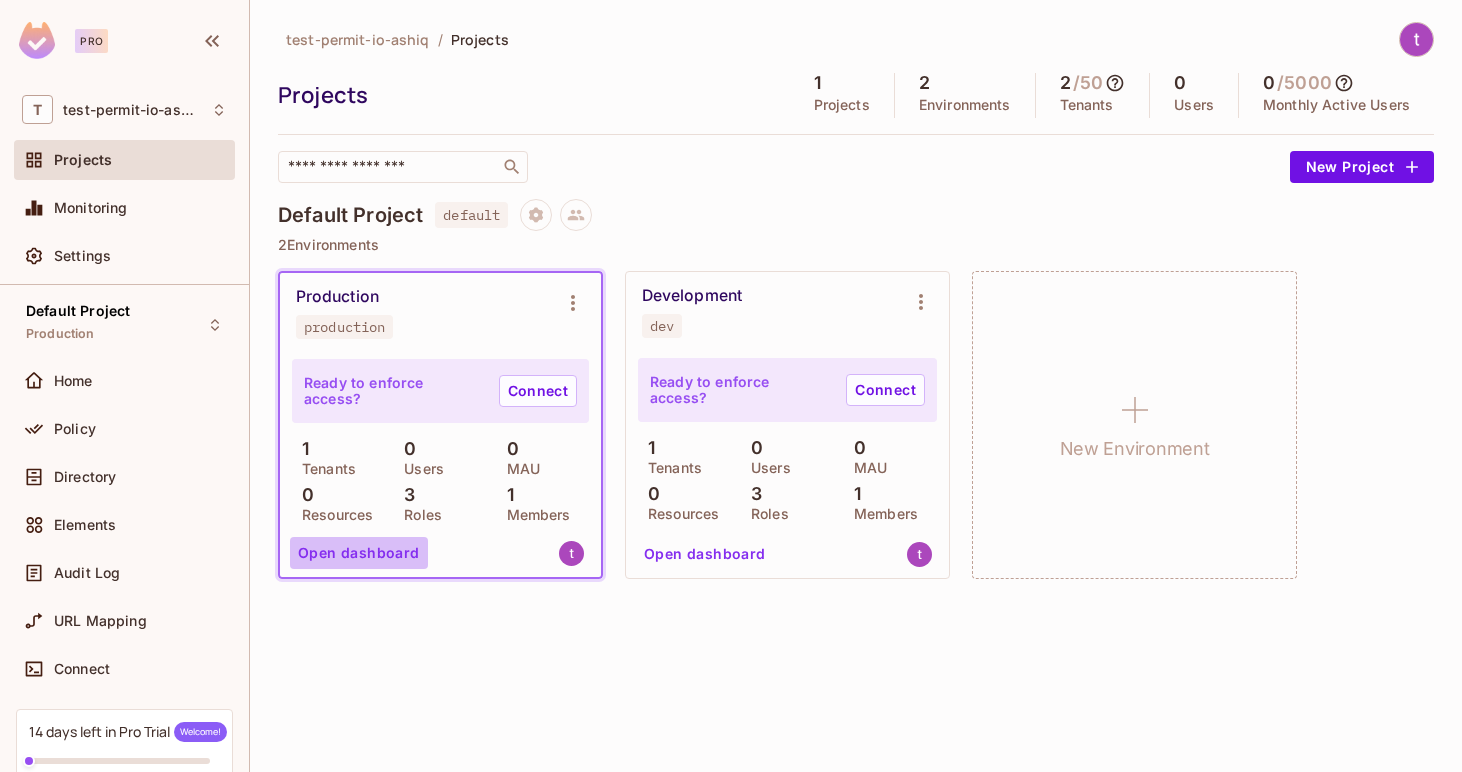 click on "Open dashboard" at bounding box center [359, 553] 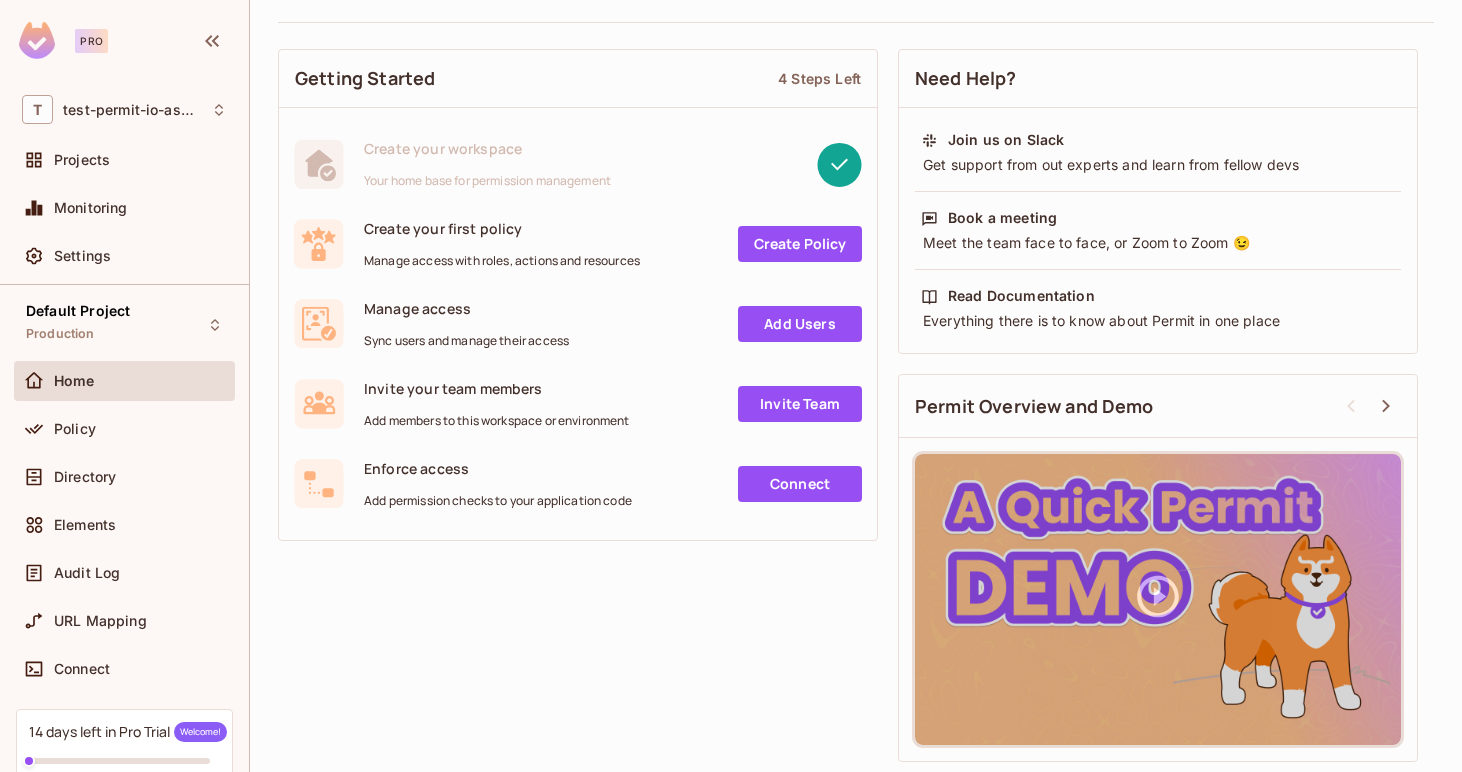 scroll, scrollTop: 0, scrollLeft: 0, axis: both 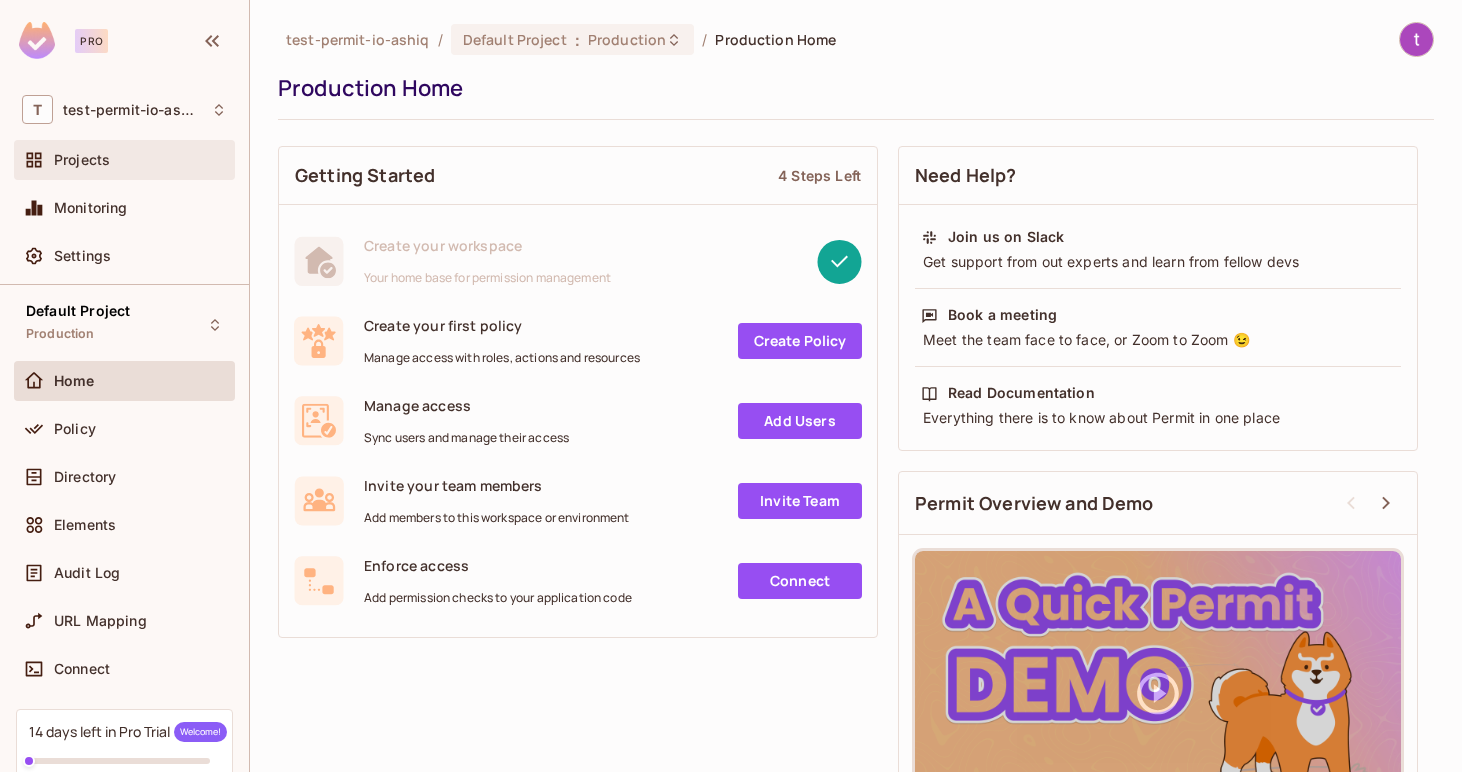 click on "Projects" at bounding box center (124, 160) 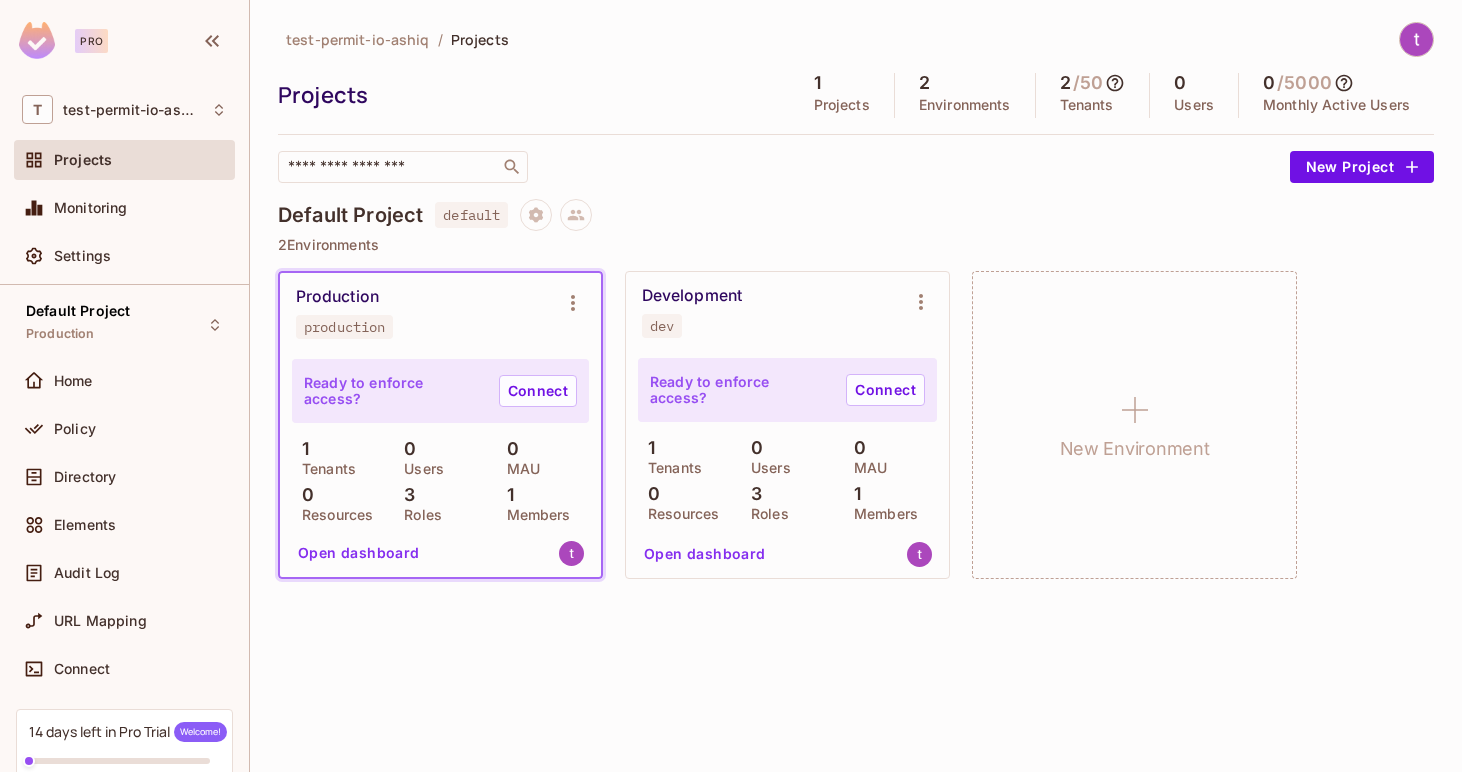 click on "Open dashboard" at bounding box center [359, 553] 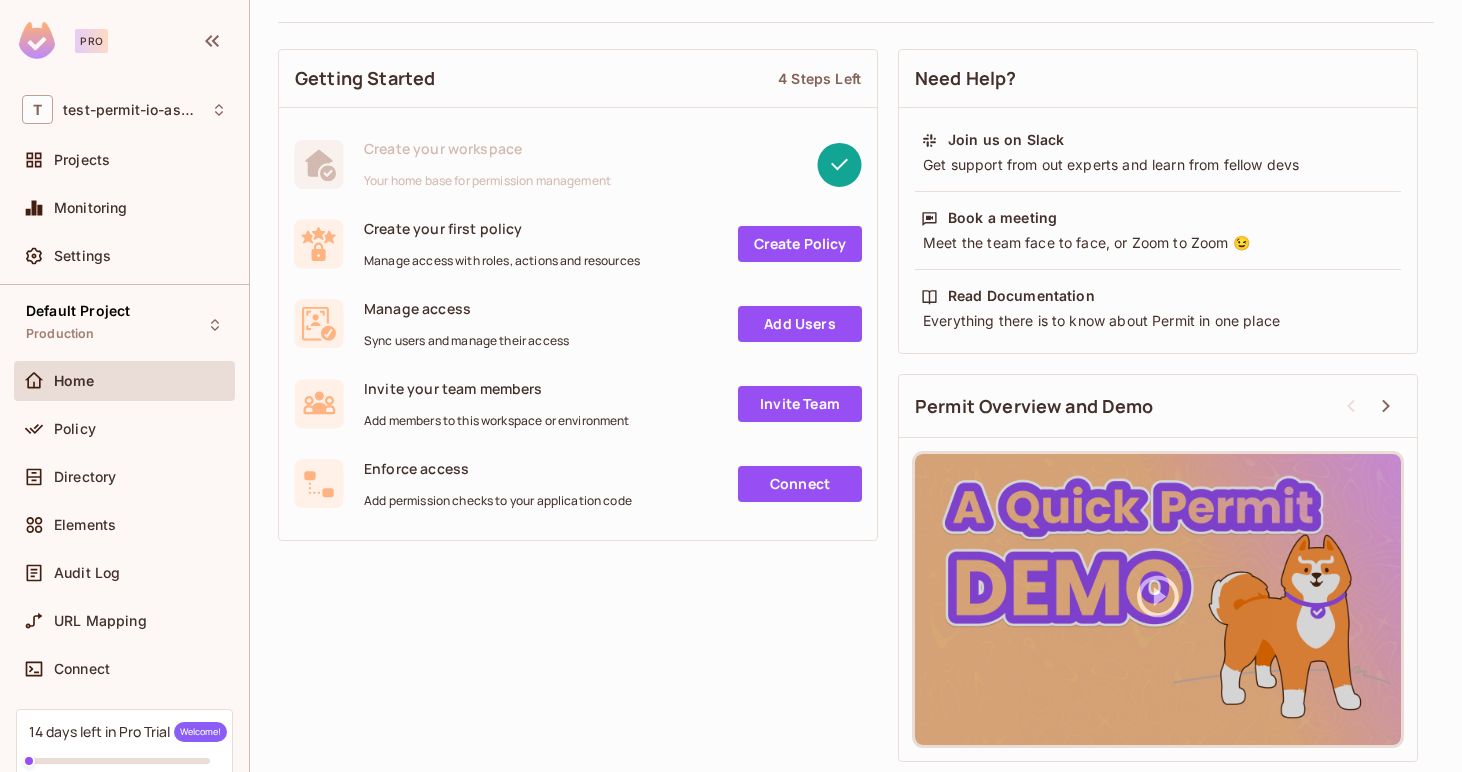 scroll, scrollTop: 0, scrollLeft: 0, axis: both 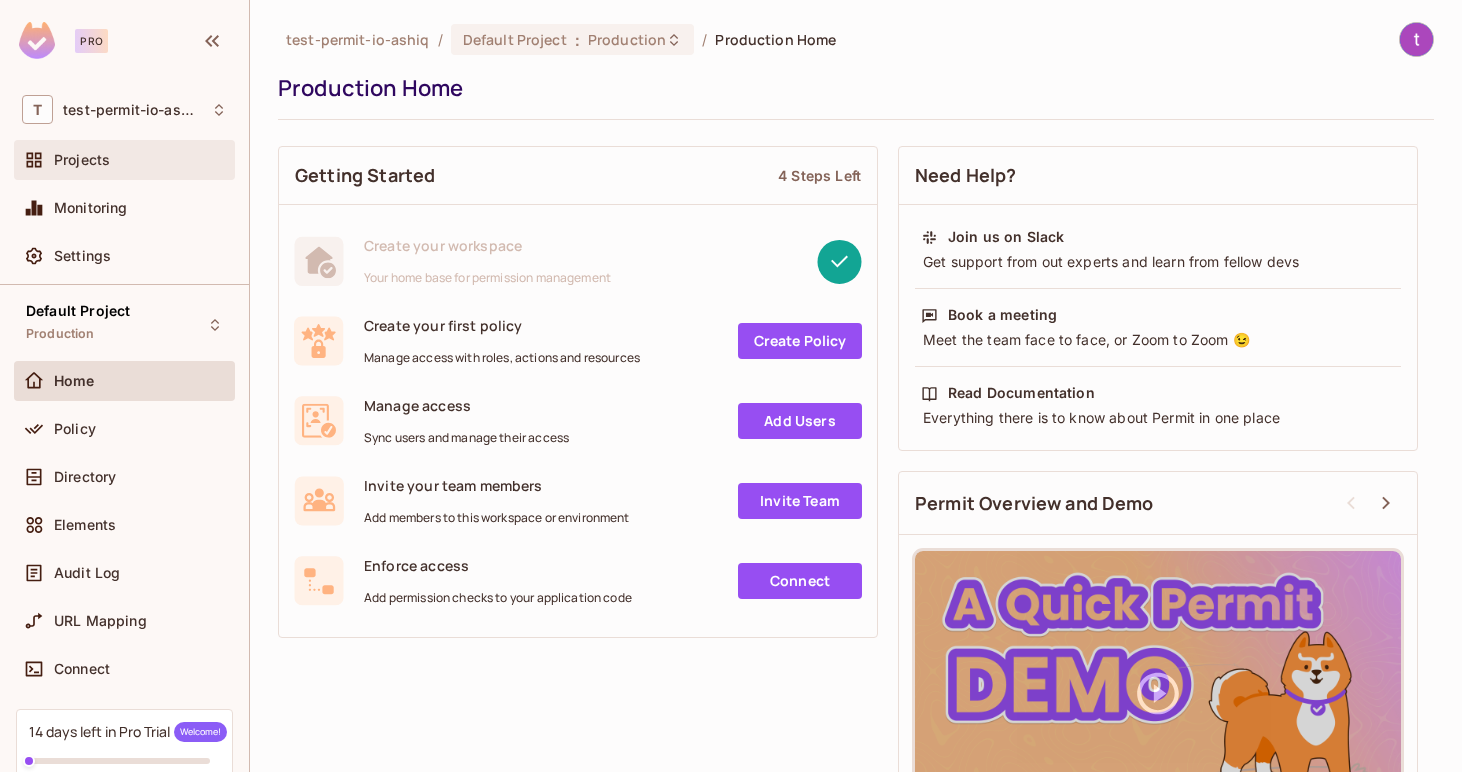 click on "Projects" at bounding box center [124, 160] 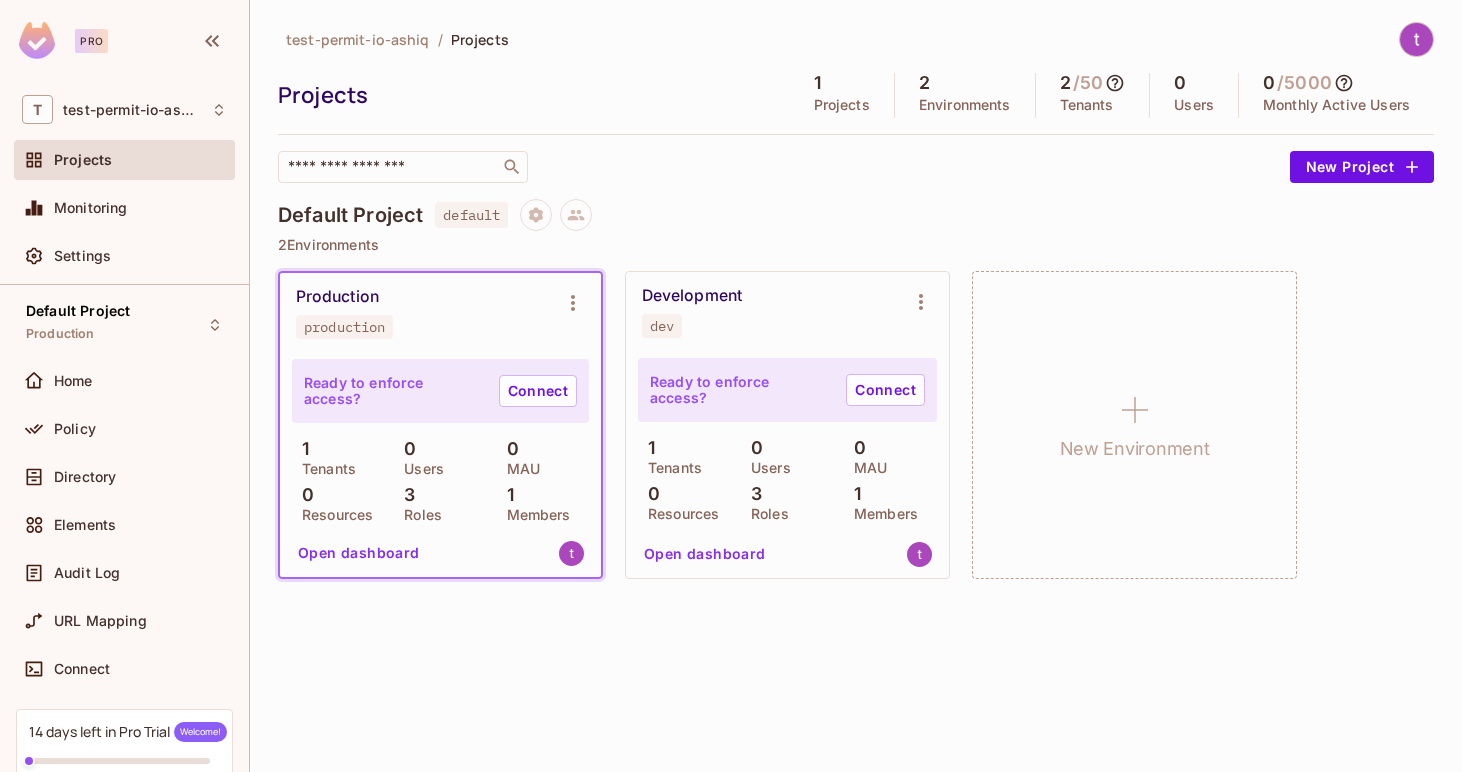 click on "Development dev" at bounding box center (771, 312) 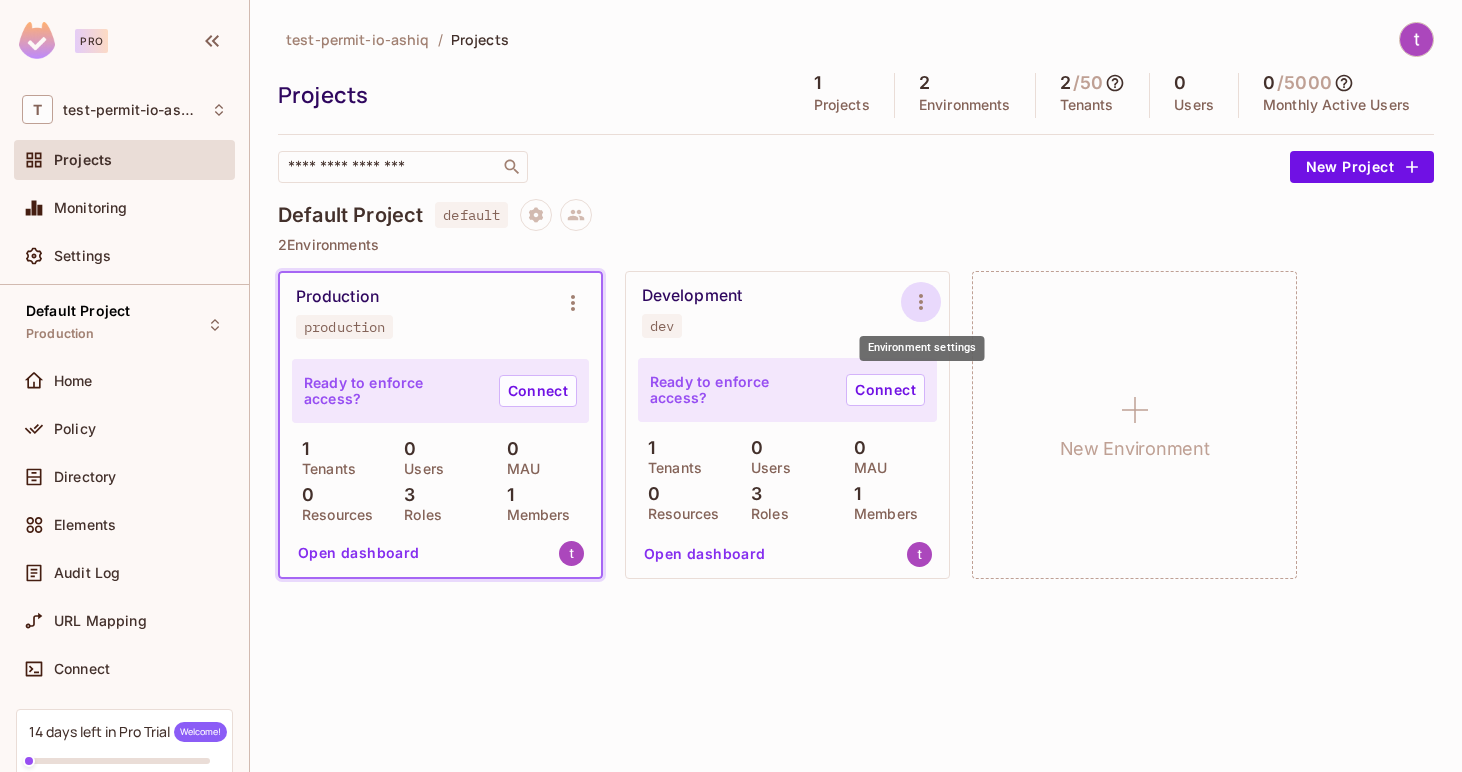click 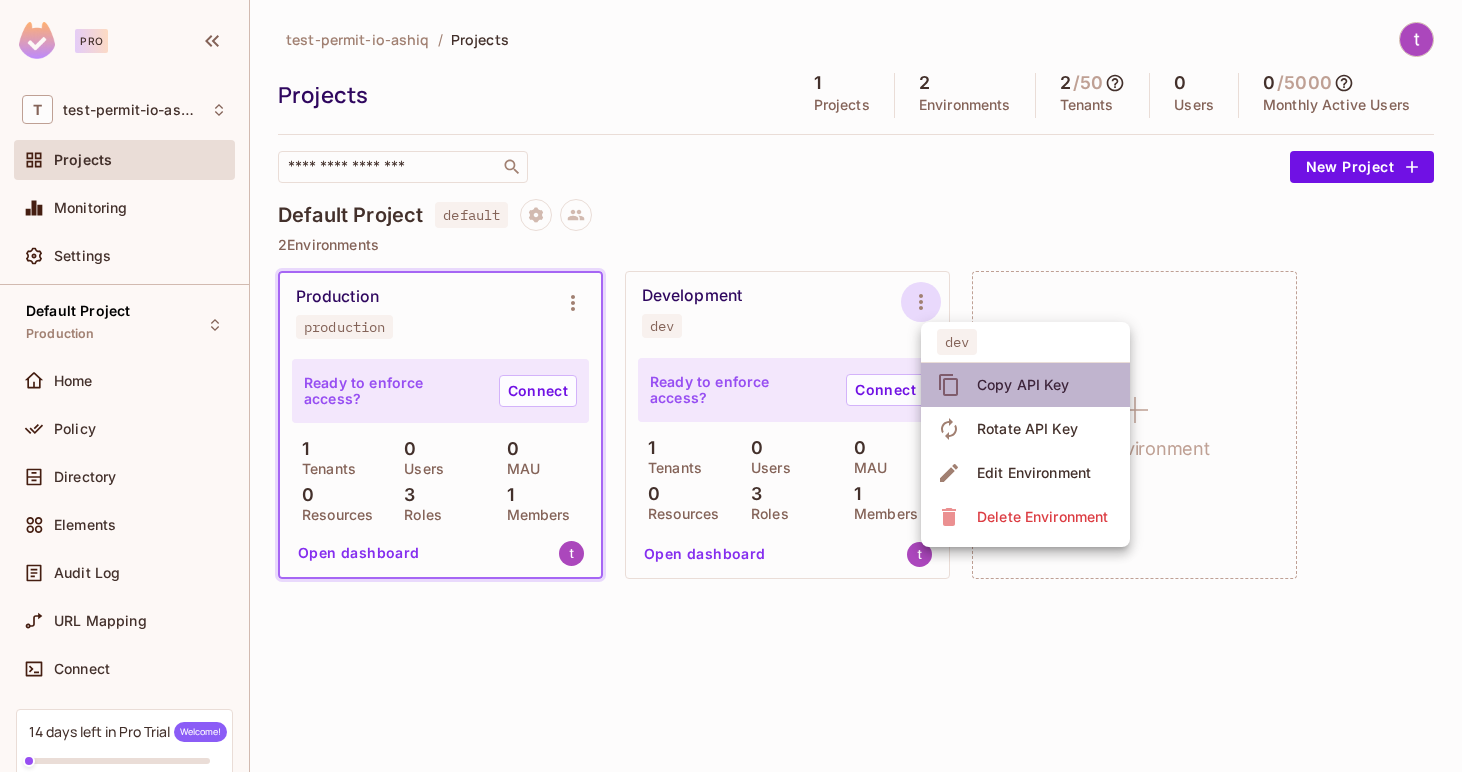 click on "Copy API Key" at bounding box center [1006, 385] 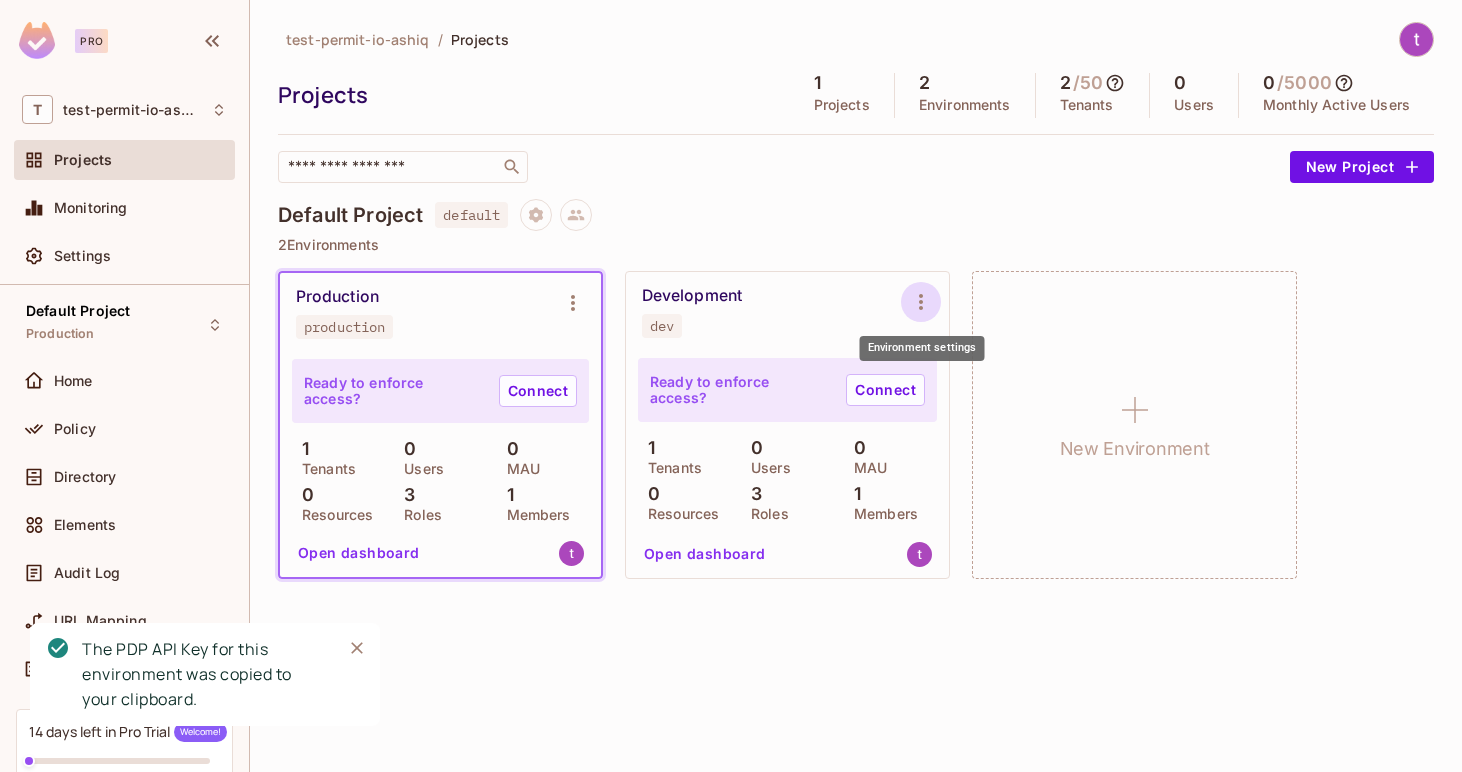 click 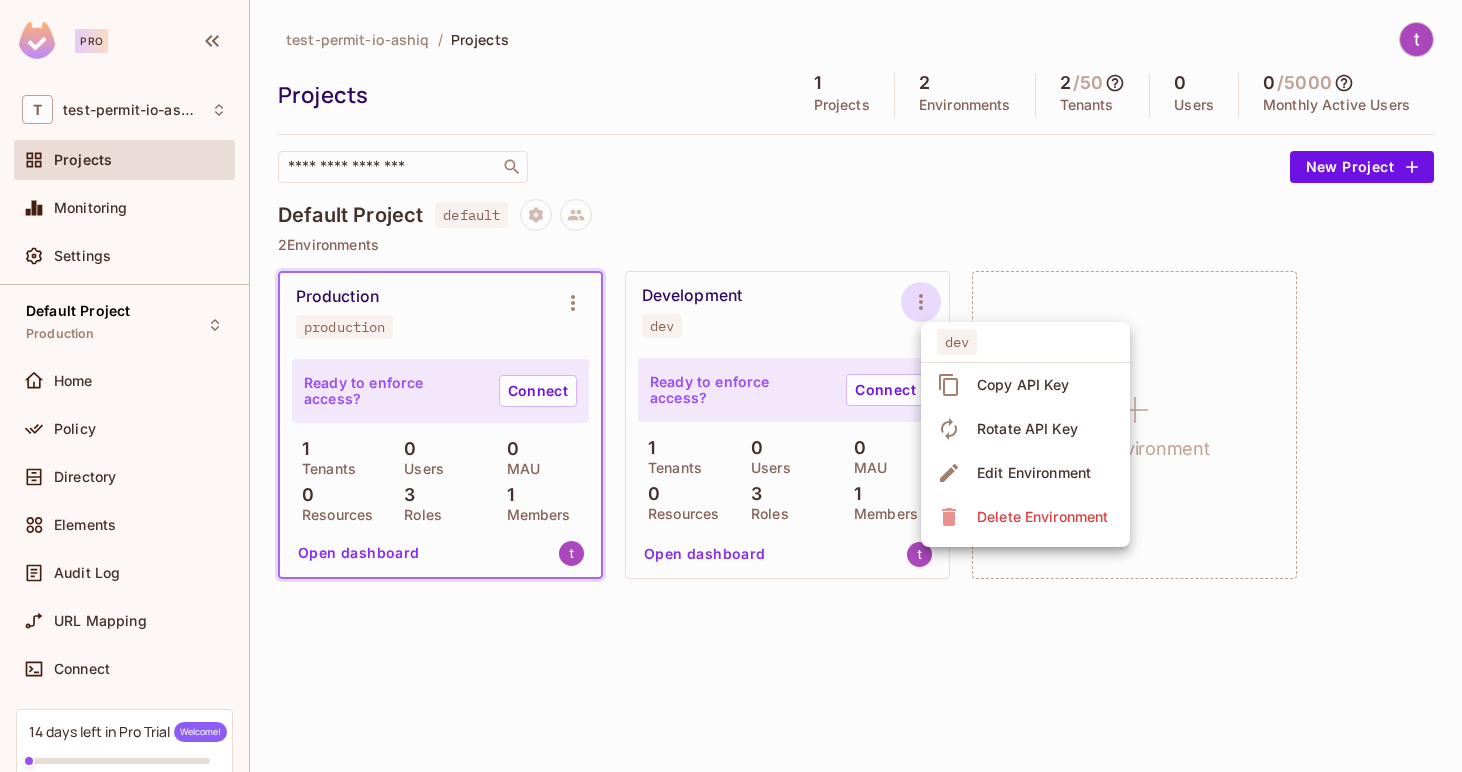 click at bounding box center [731, 386] 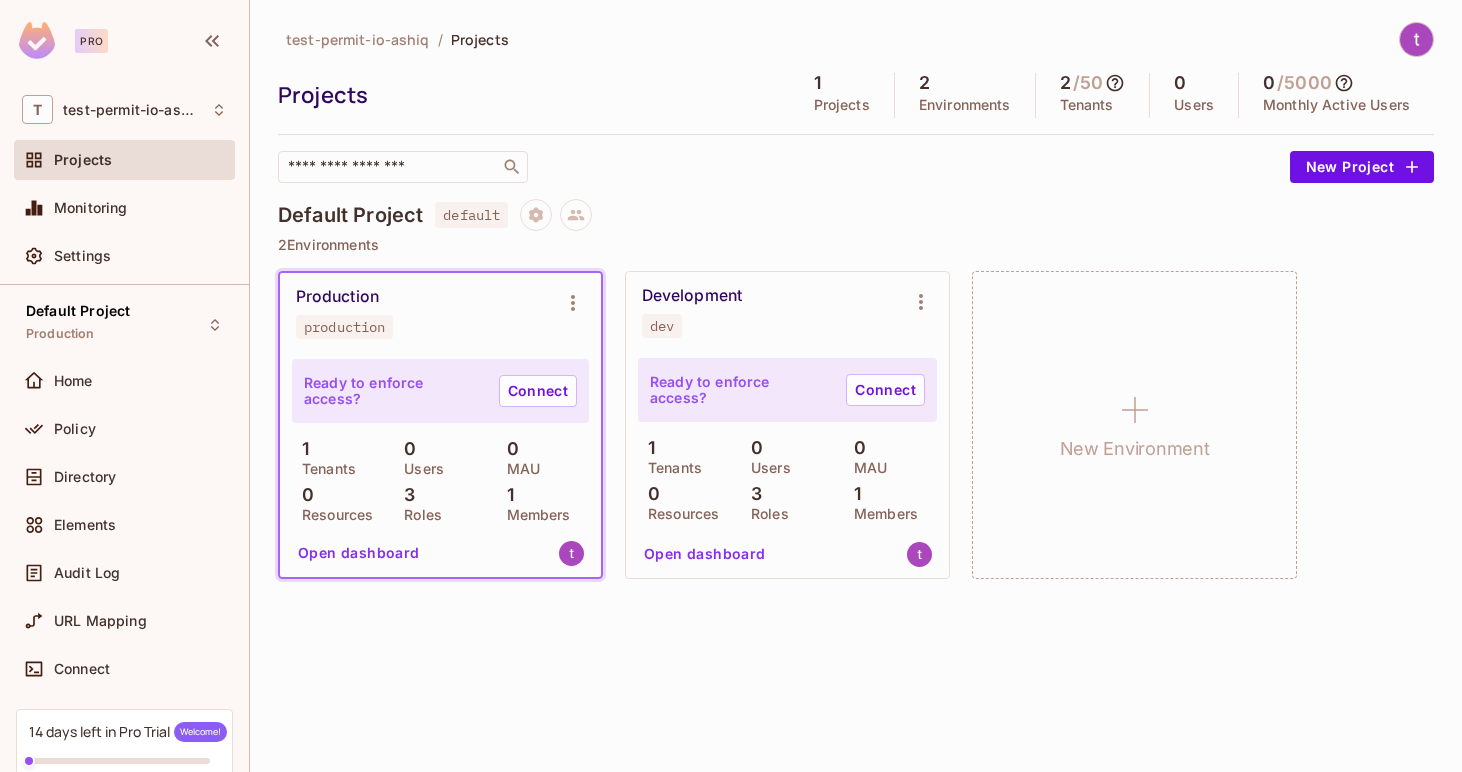 click on "Open dashboard" at bounding box center [705, 554] 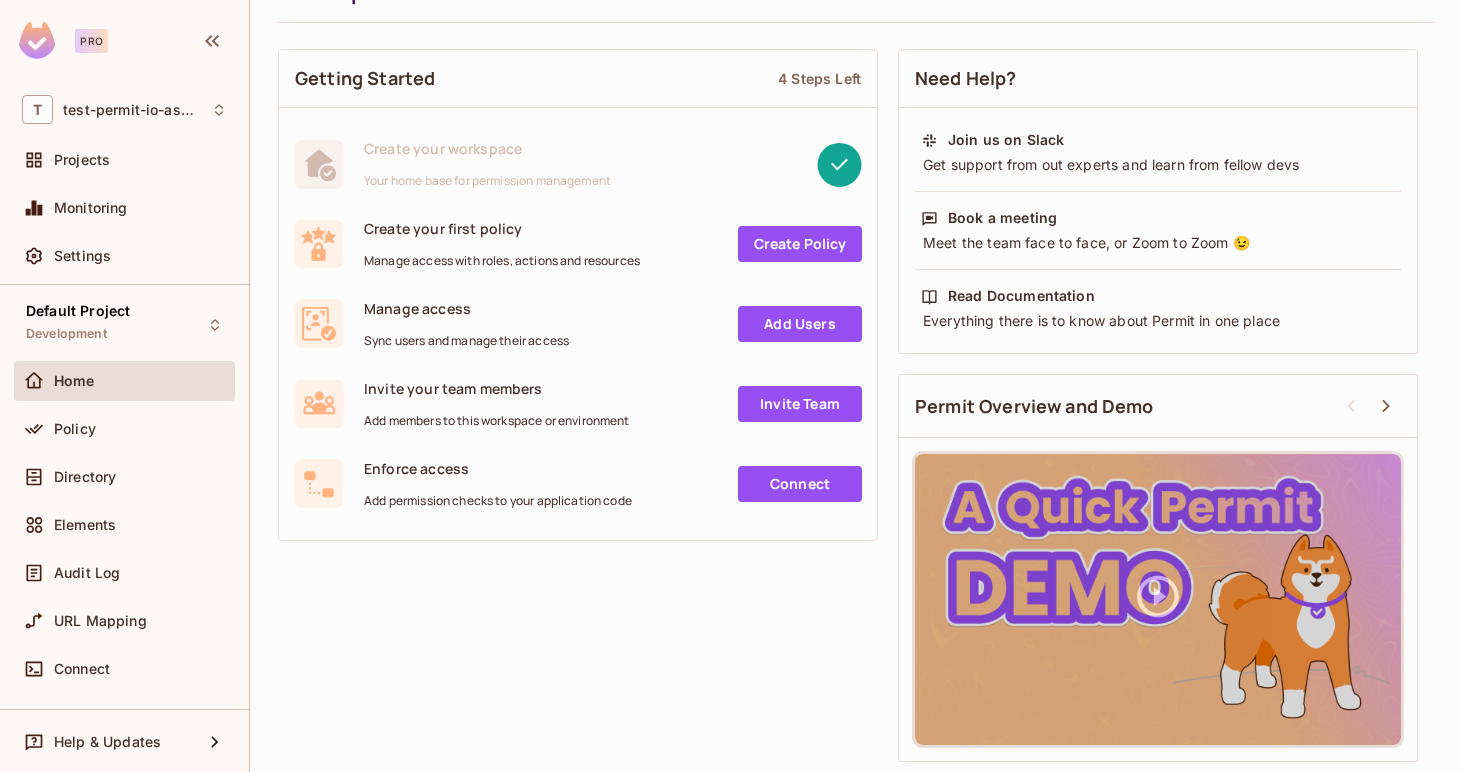 scroll, scrollTop: 0, scrollLeft: 0, axis: both 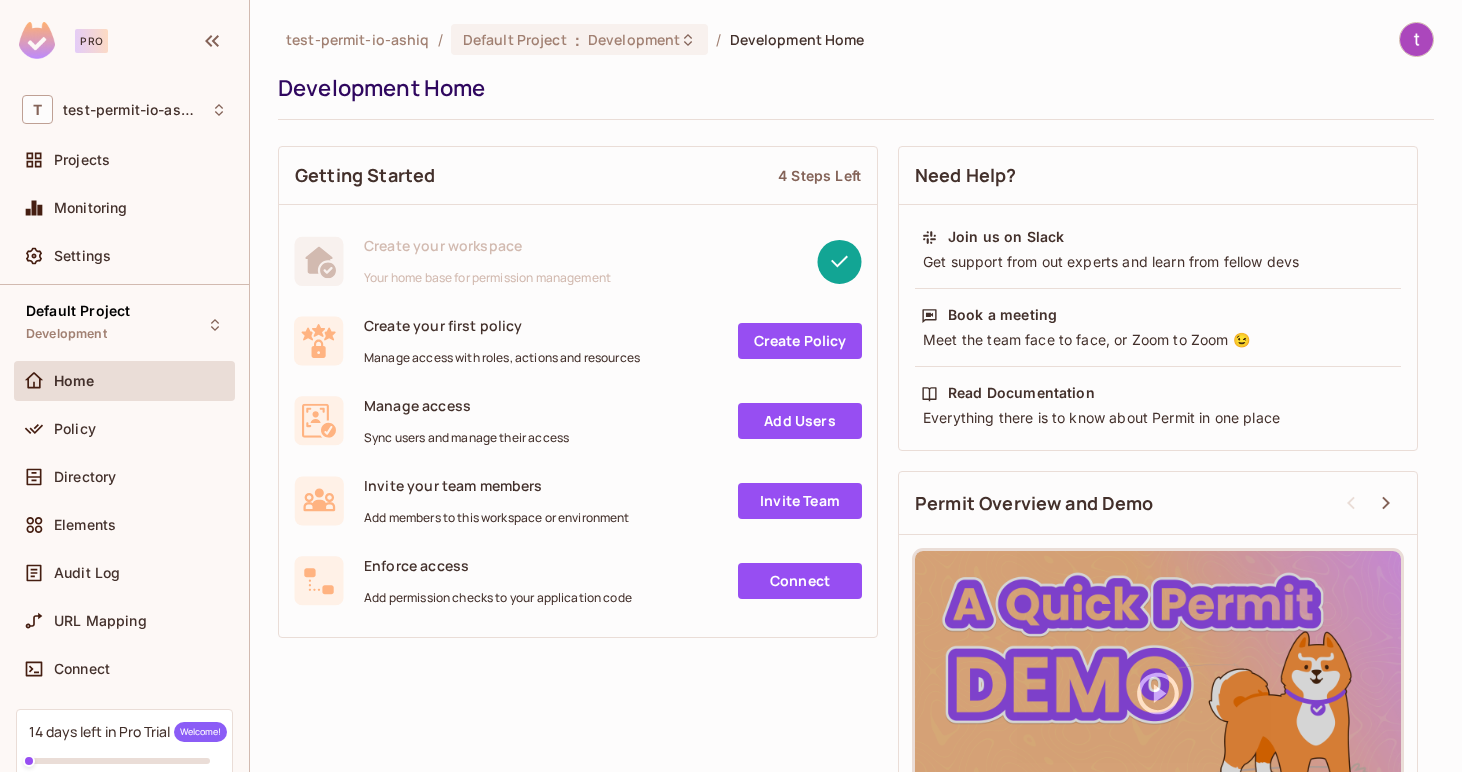 click on "Create Policy" at bounding box center [800, 341] 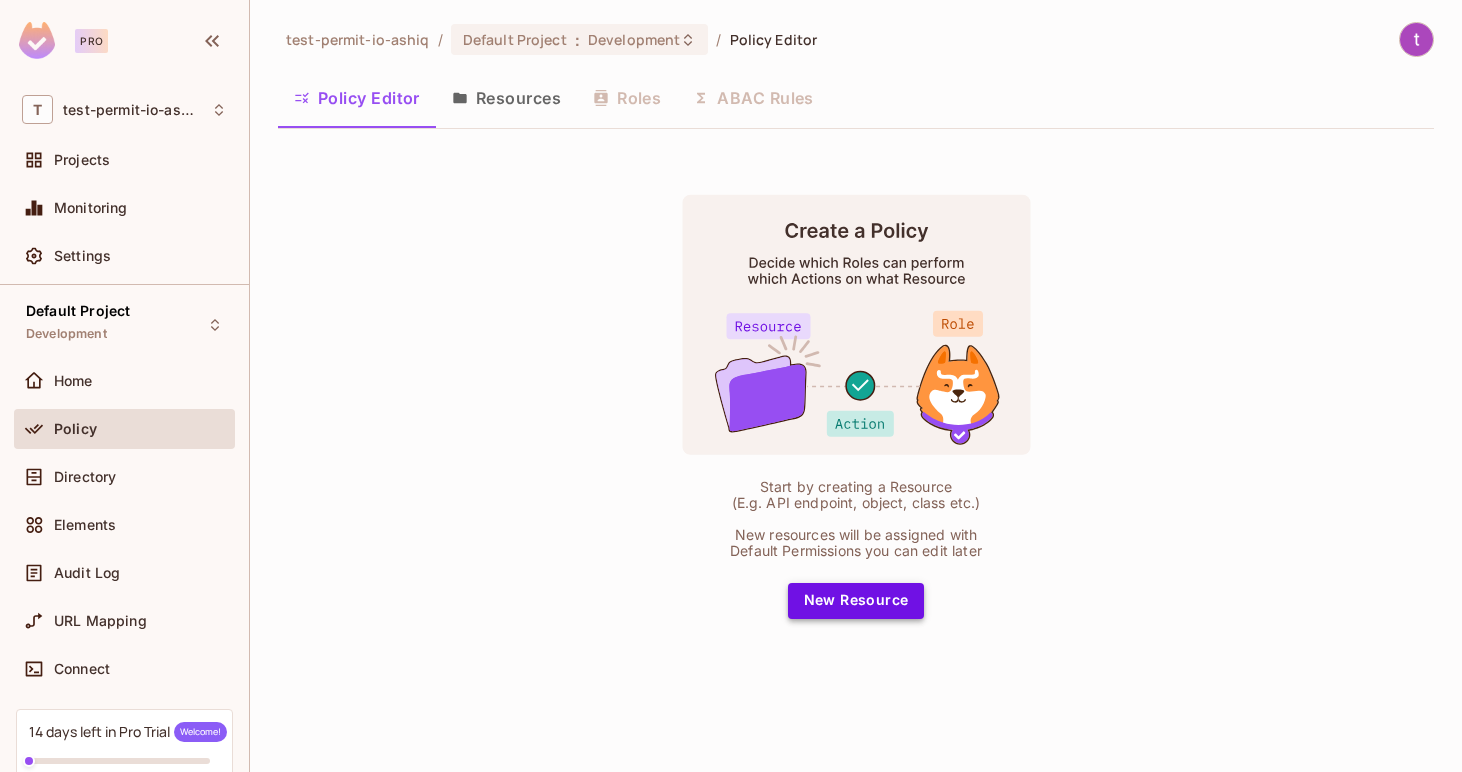 click on "New Resource" at bounding box center [856, 601] 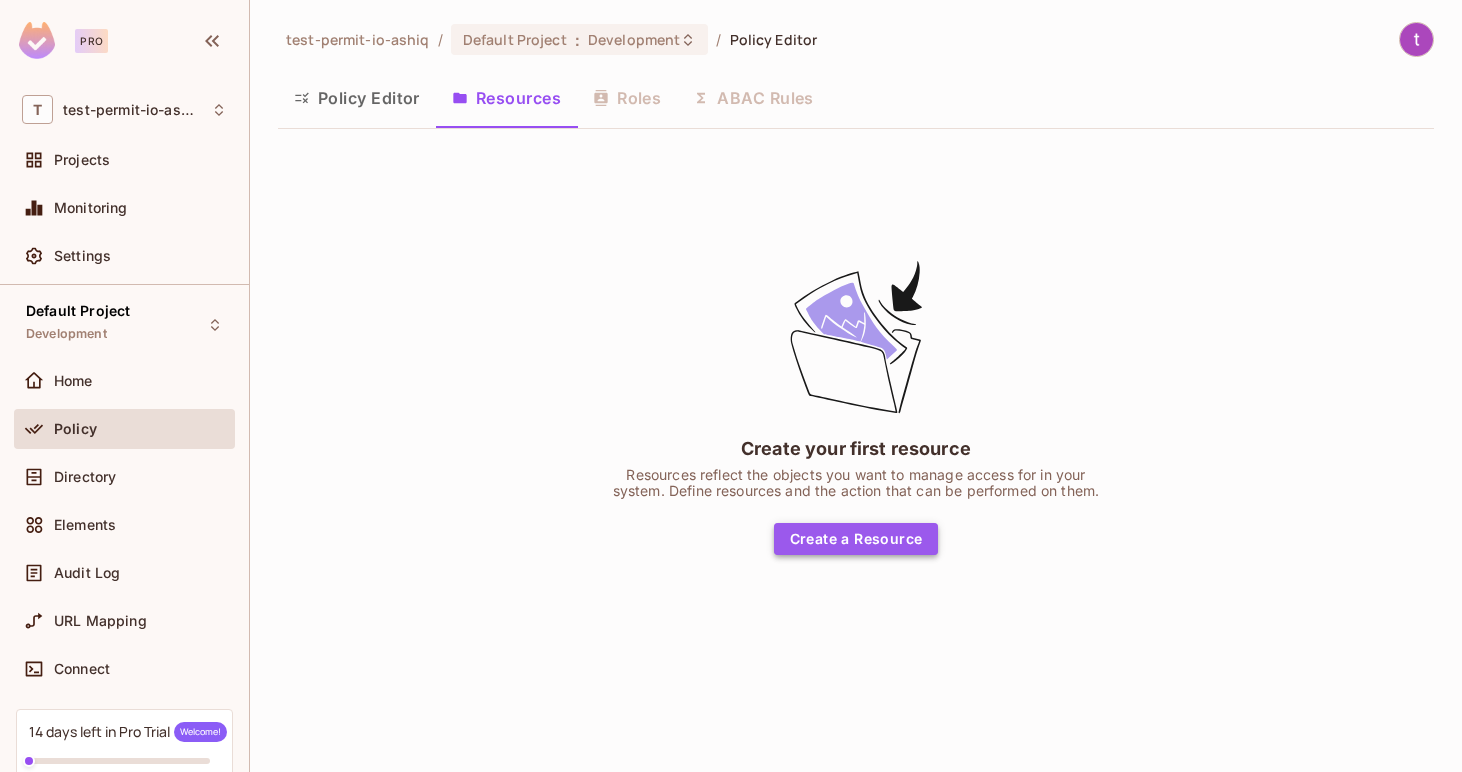 click on "Create a Resource" at bounding box center (856, 539) 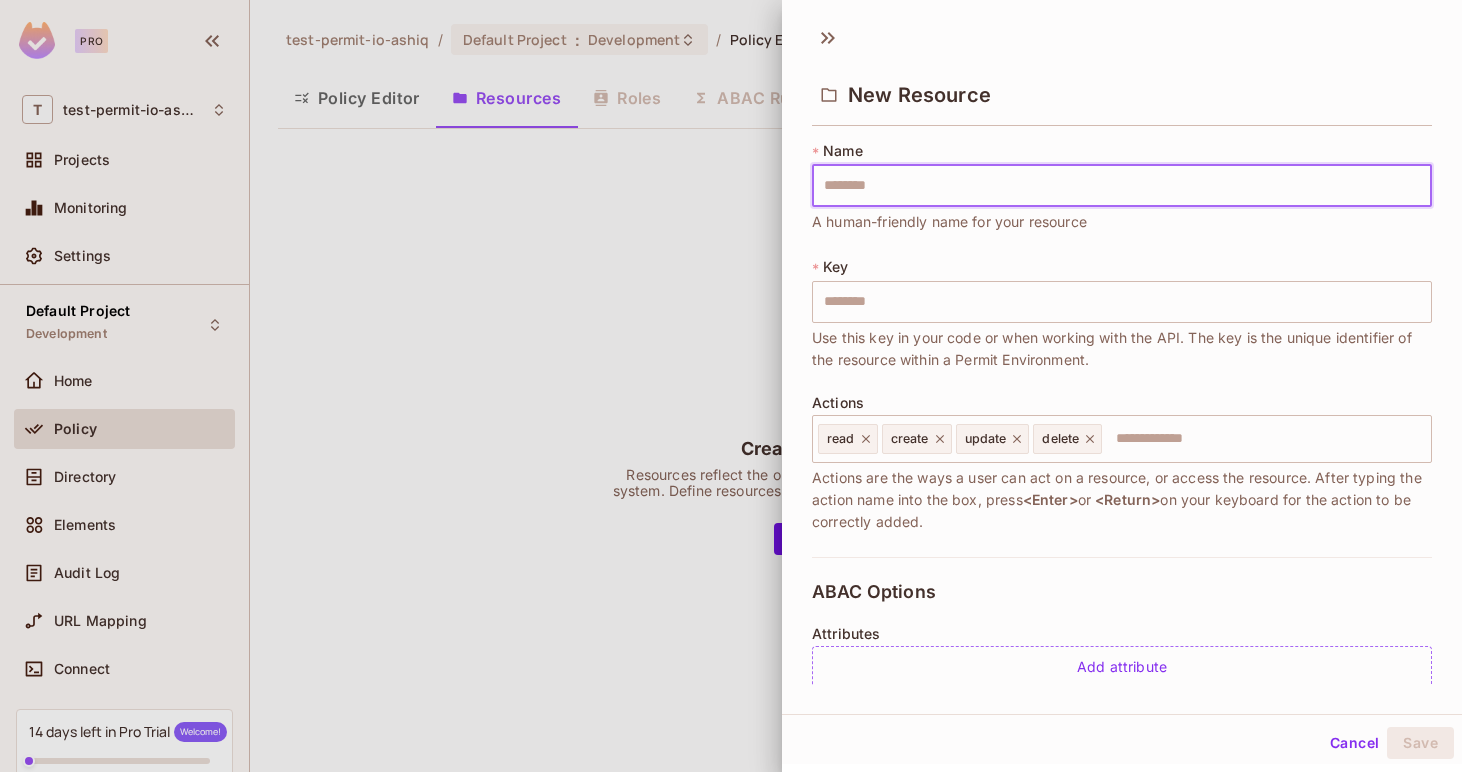 click at bounding box center [1122, 186] 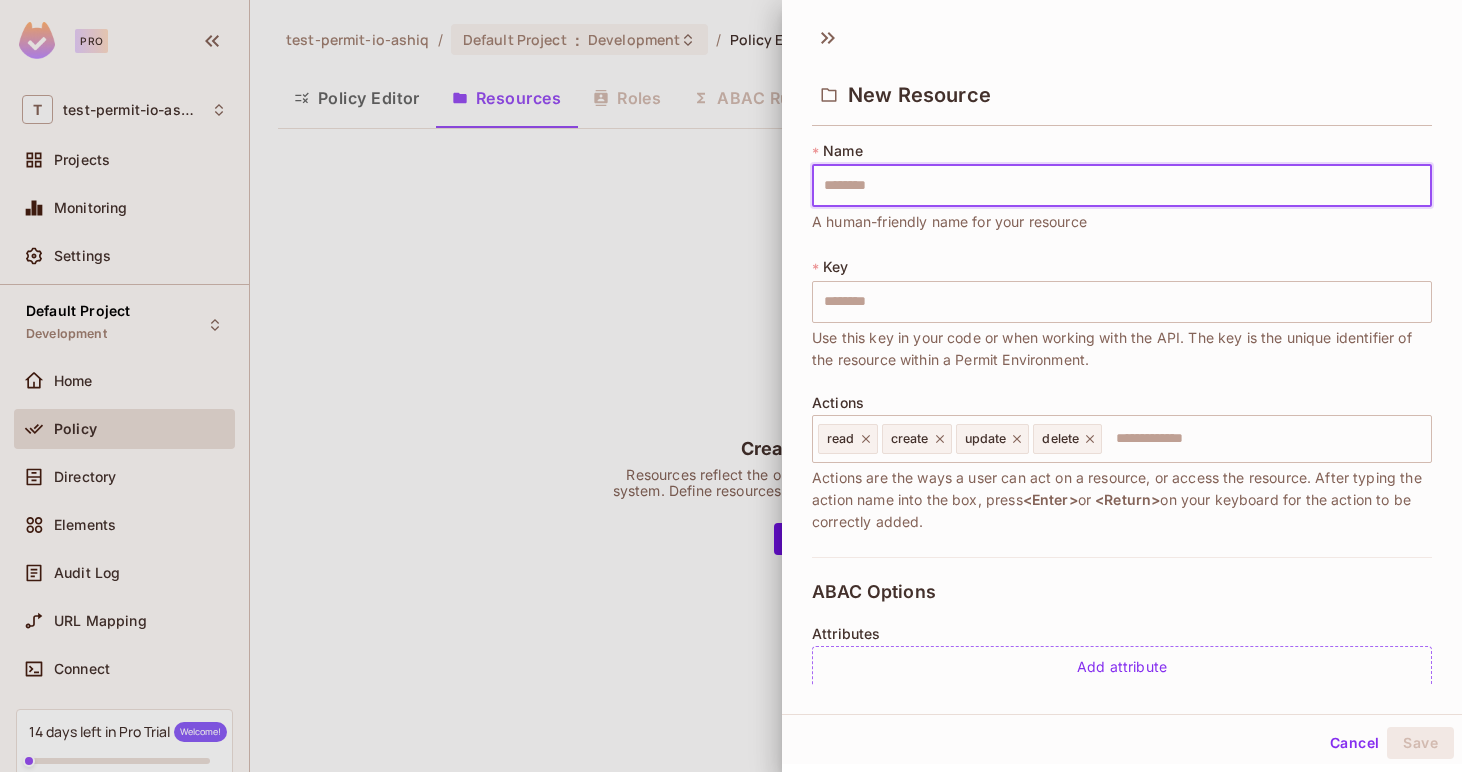 click on "* Key ​ Use this key in your code or when working with the API. The key is the unique identifier of the resource within a Permit Environment." at bounding box center (1122, 314) 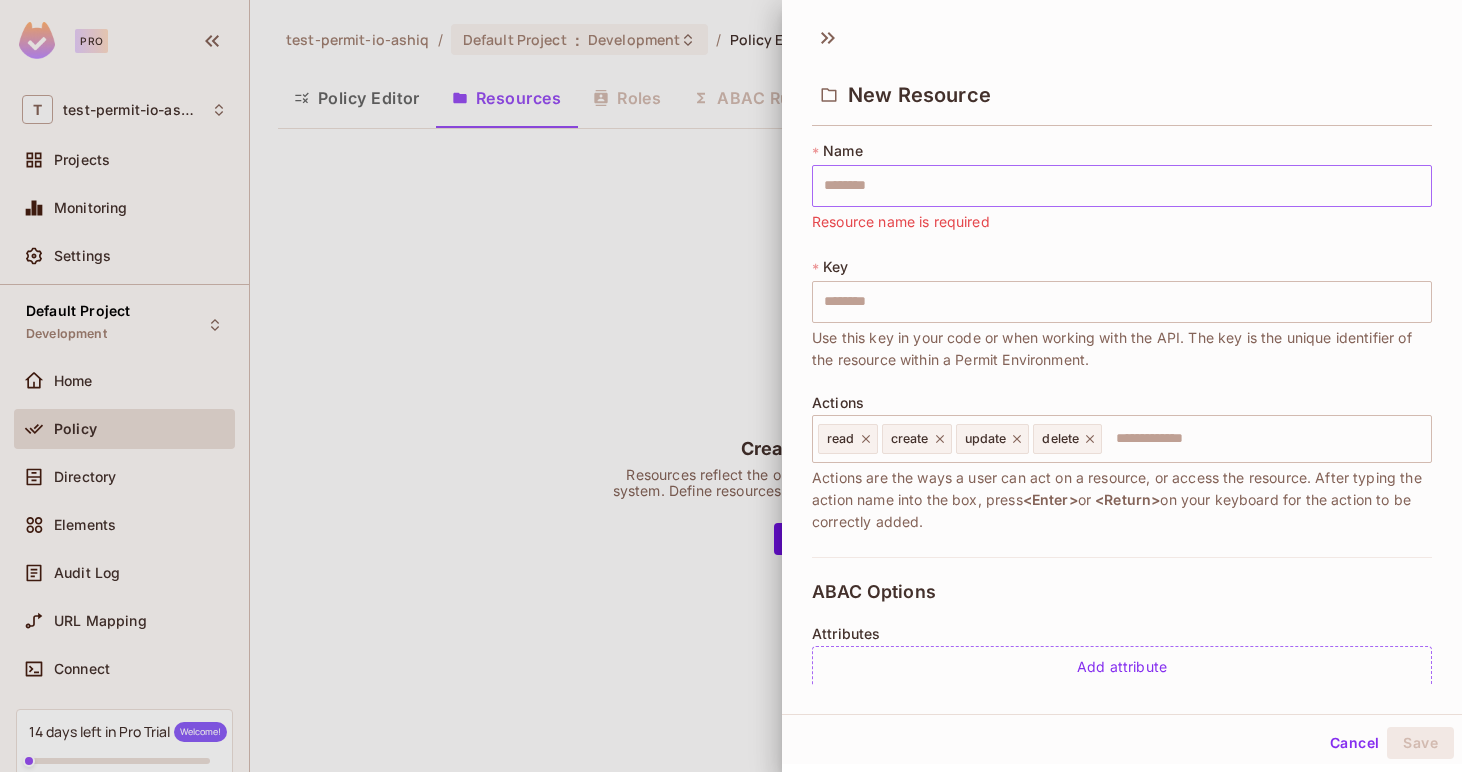 click at bounding box center (1122, 186) 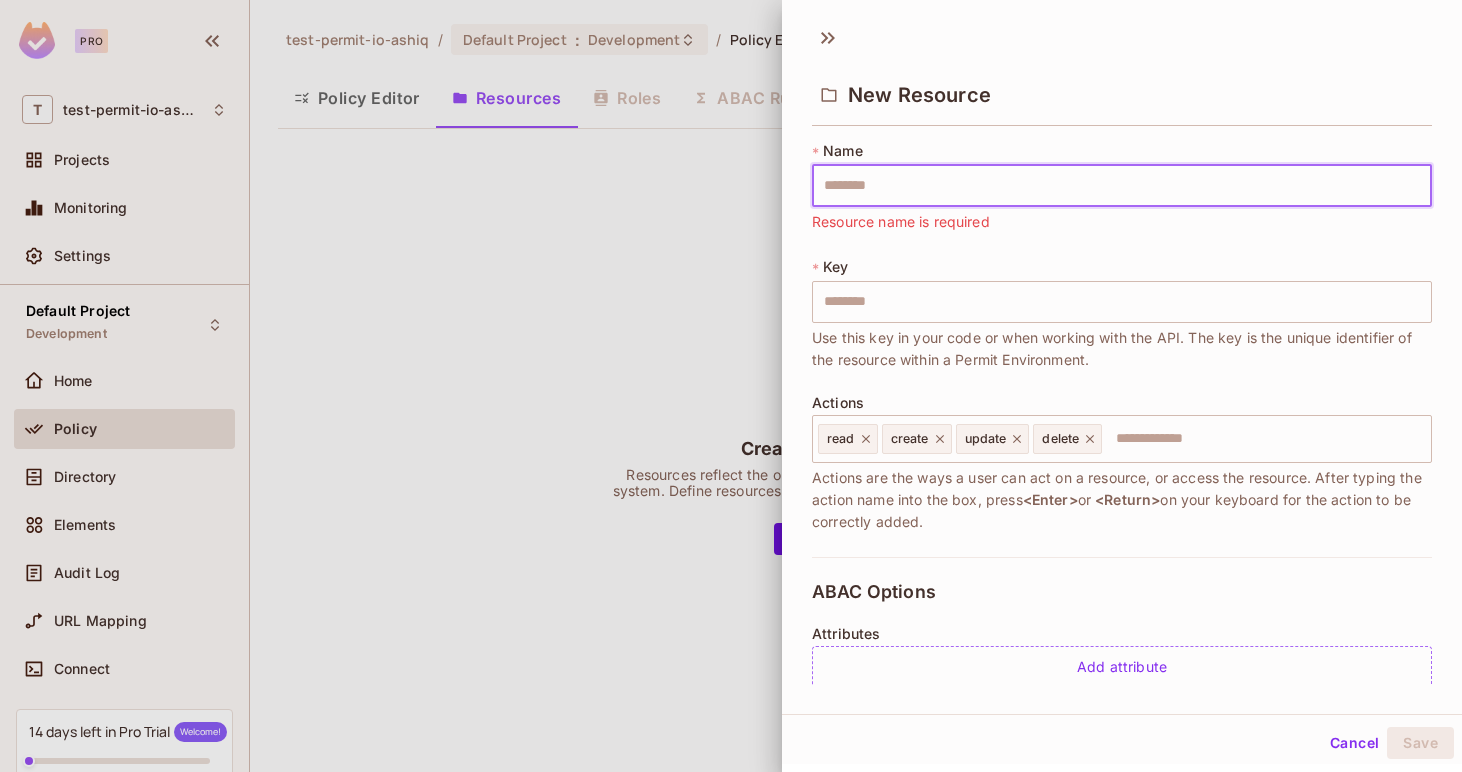 type on "*" 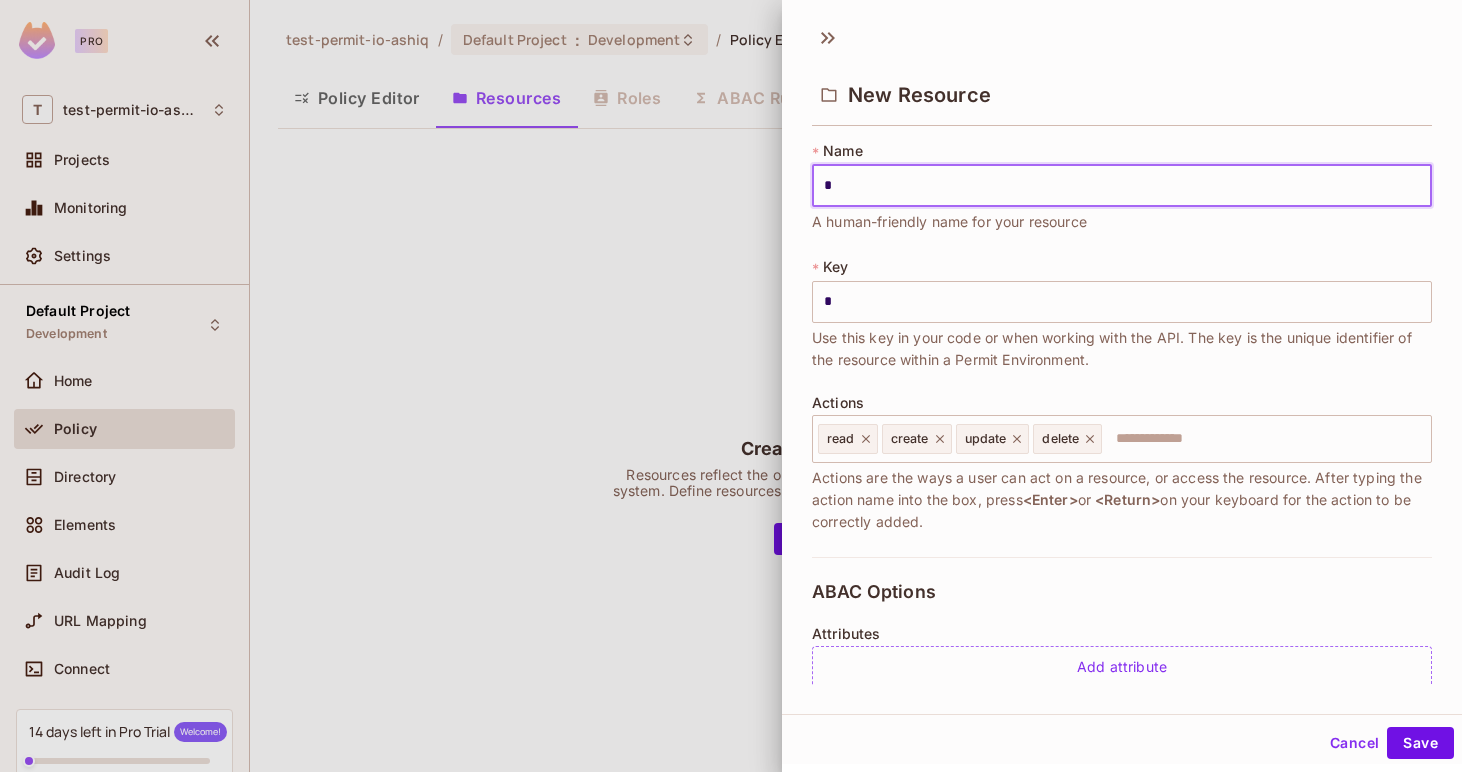type on "**" 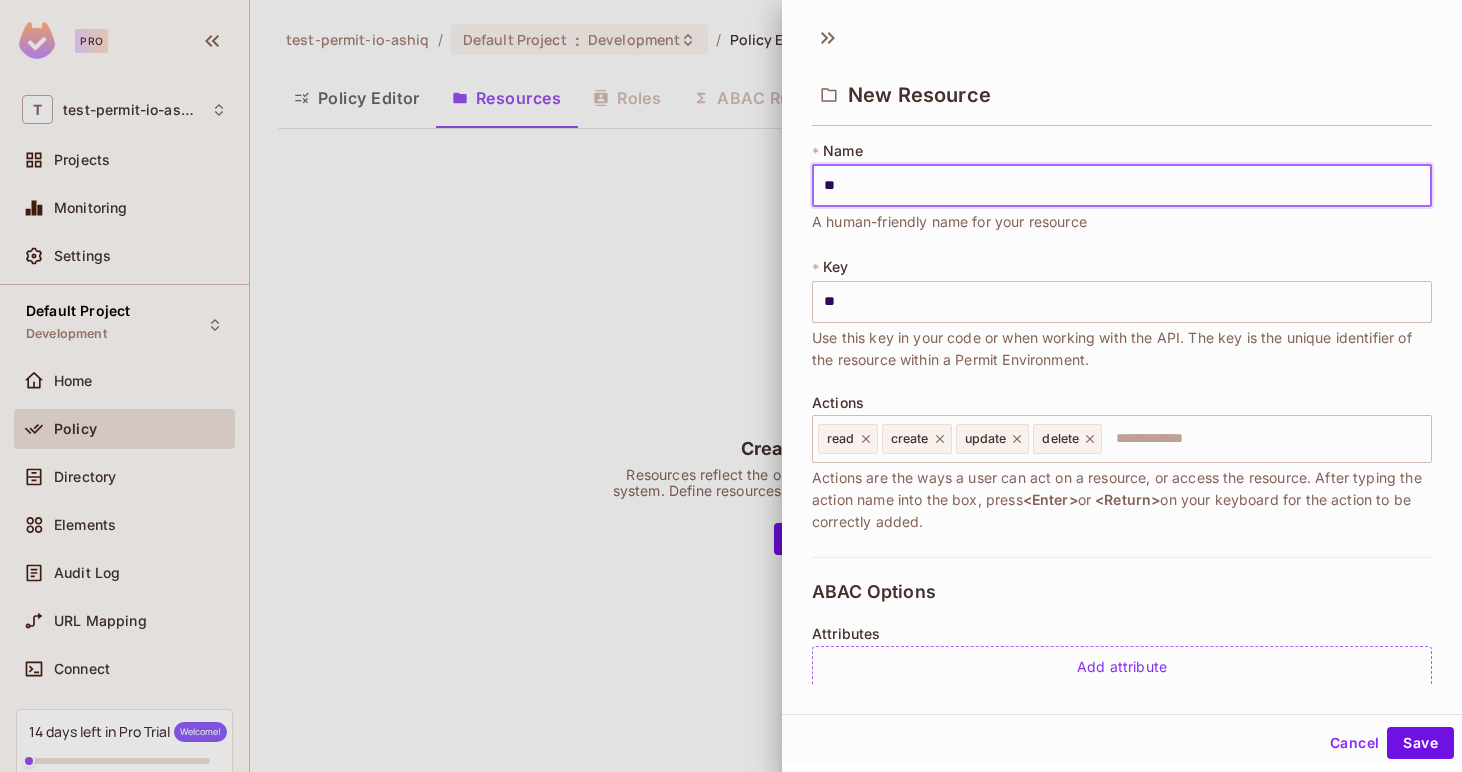 type on "***" 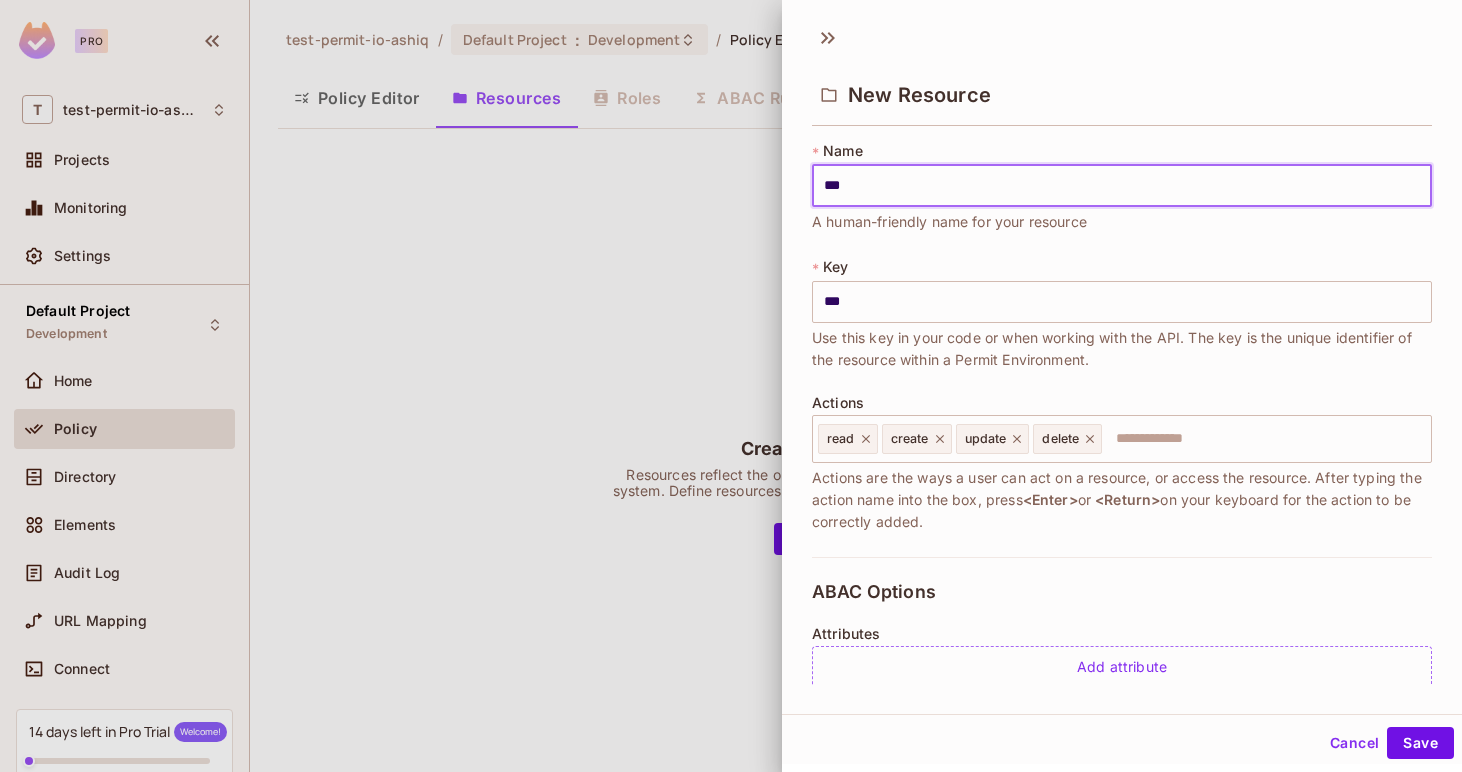 type on "**" 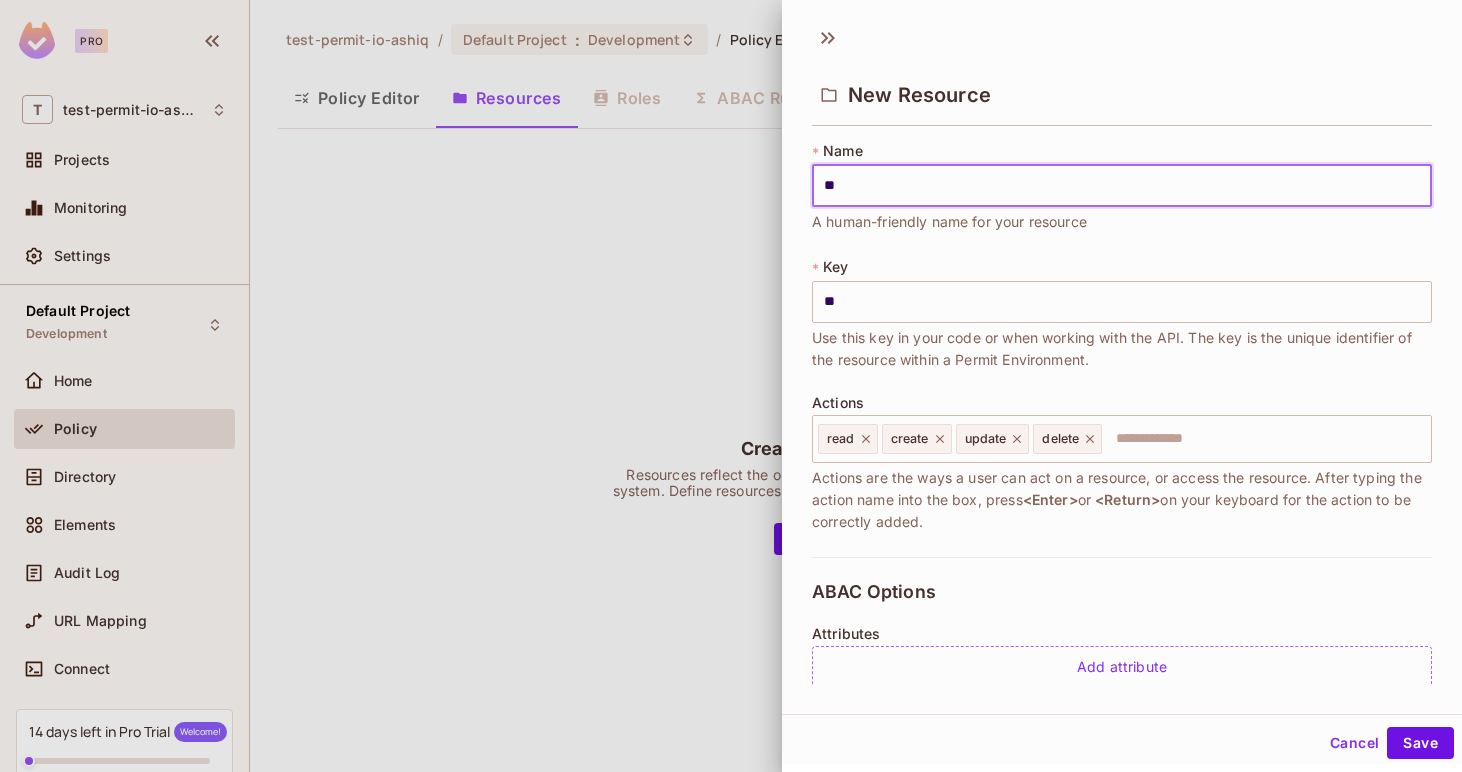 type on "*" 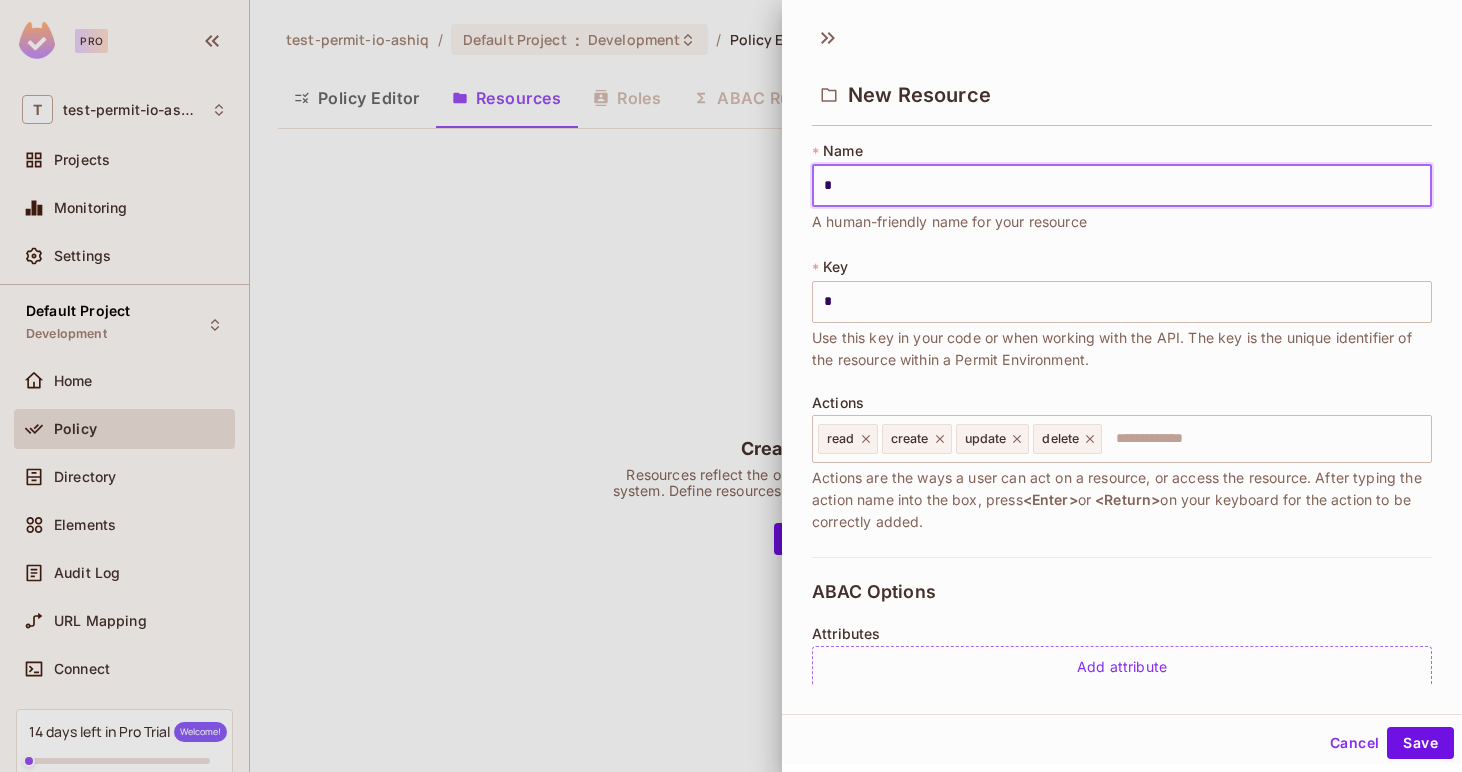 type on "**" 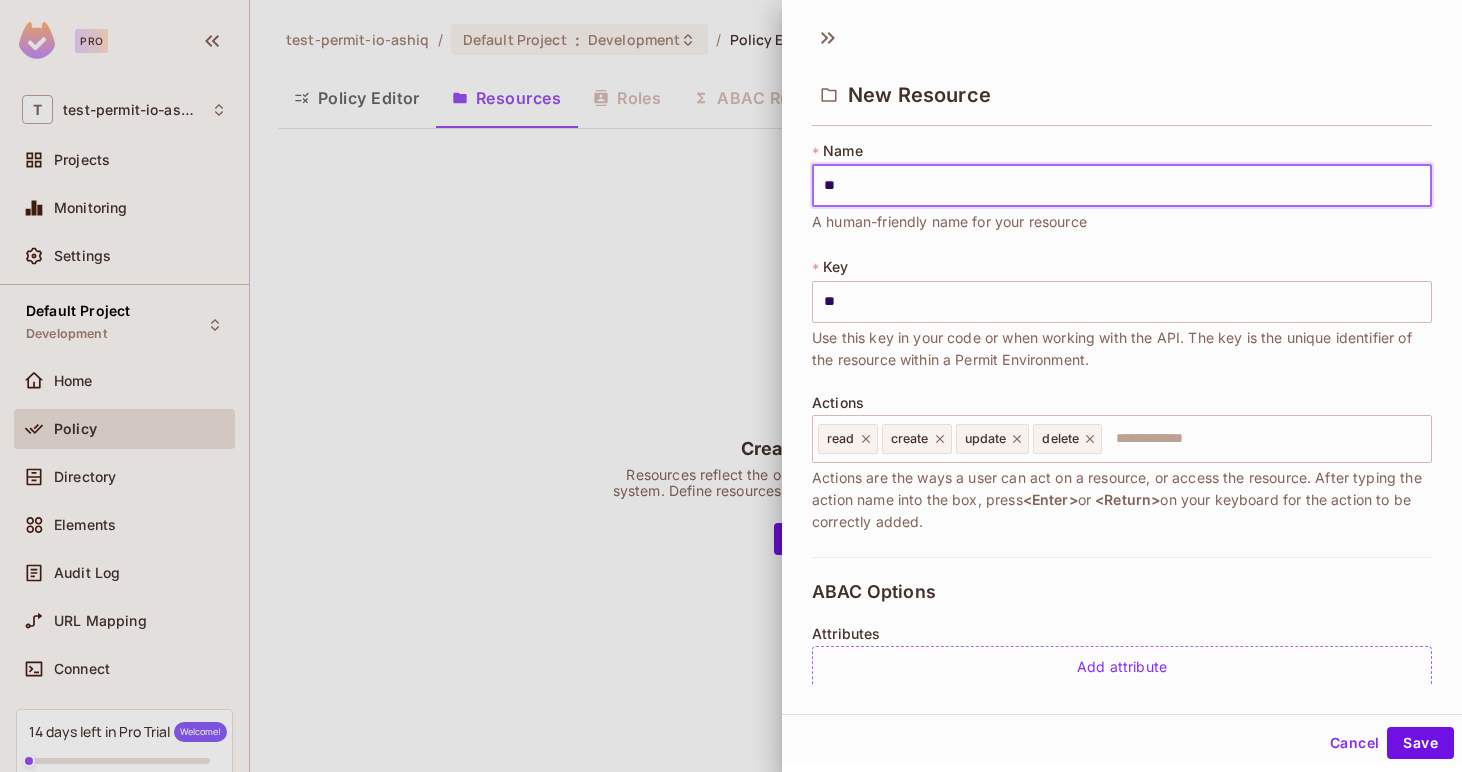 type on "***" 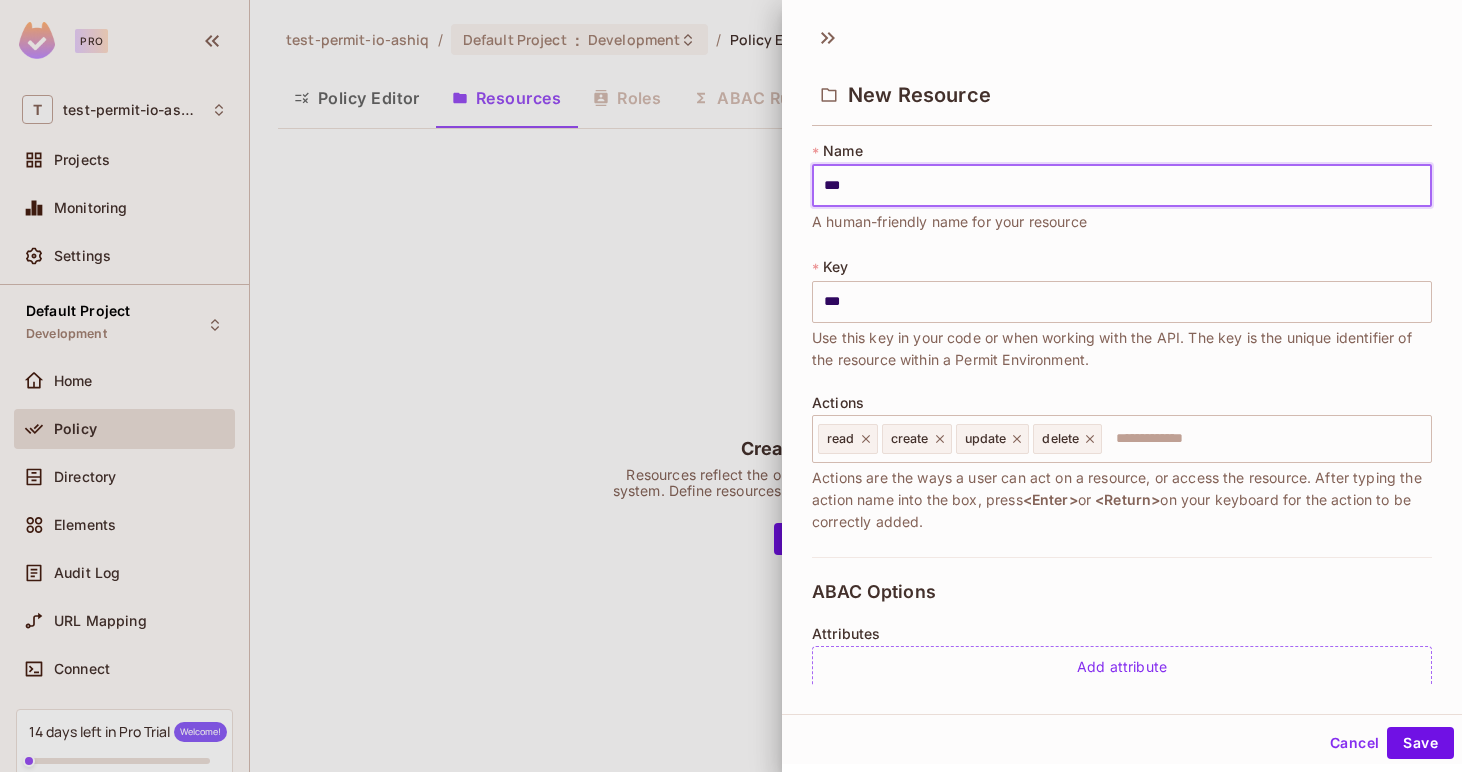 type on "****" 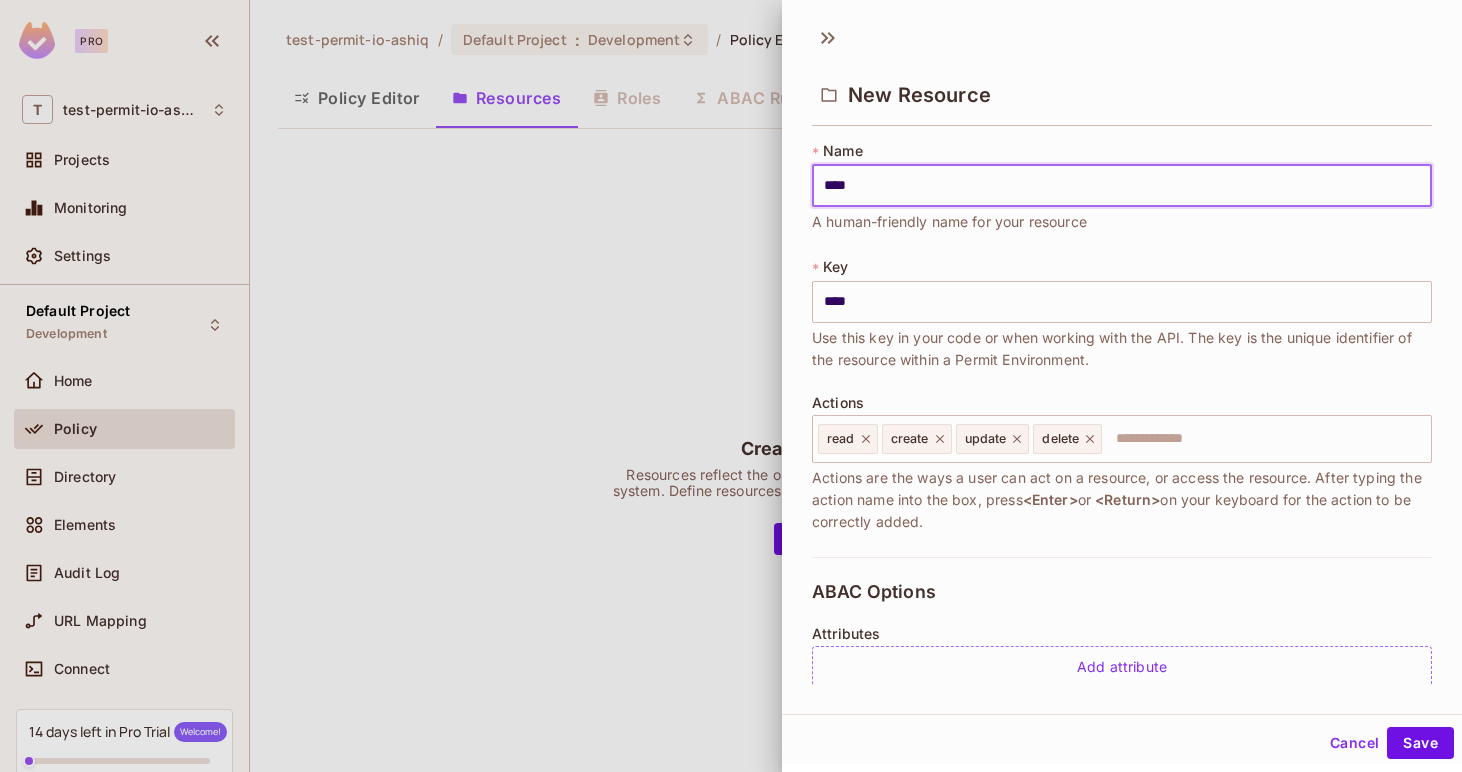 type on "*****" 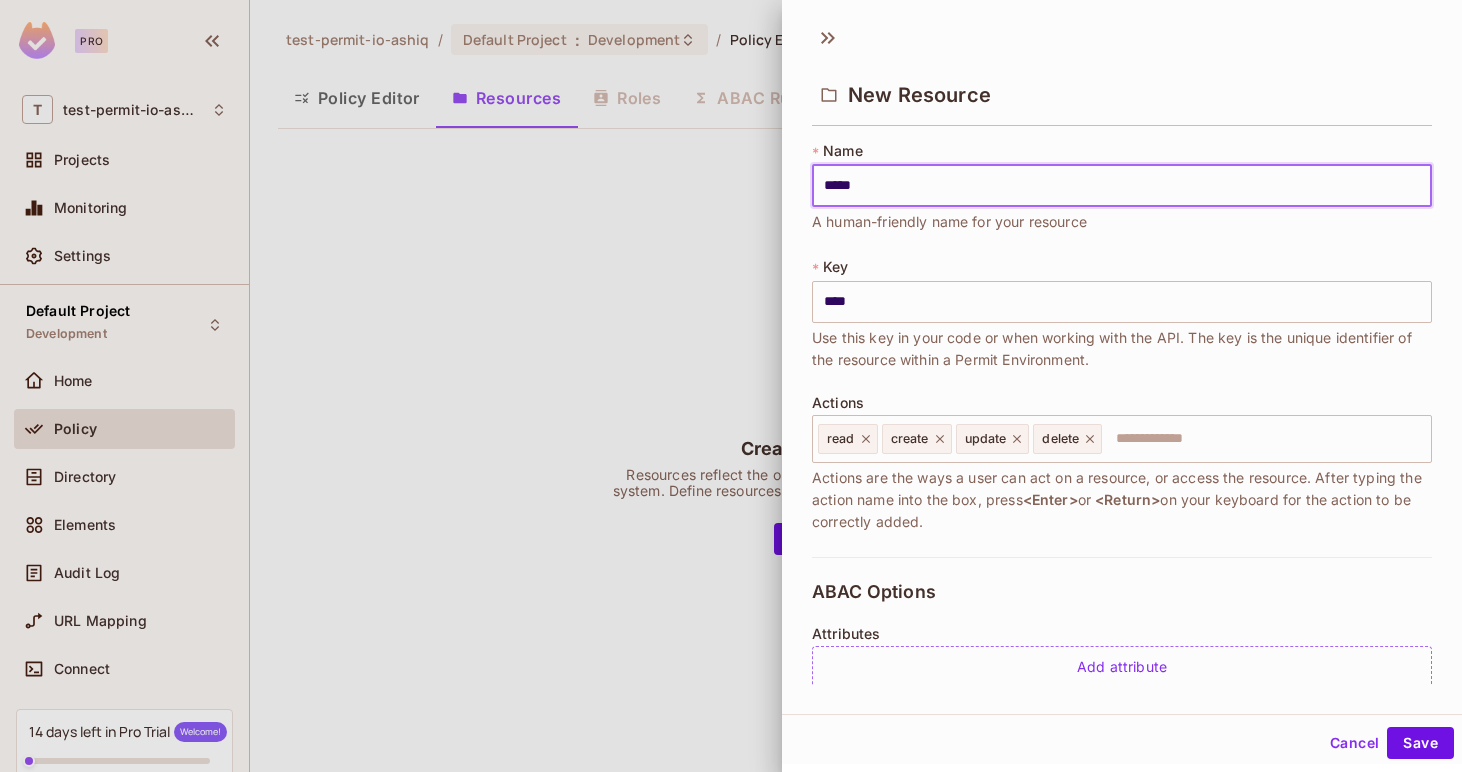 type on "*****" 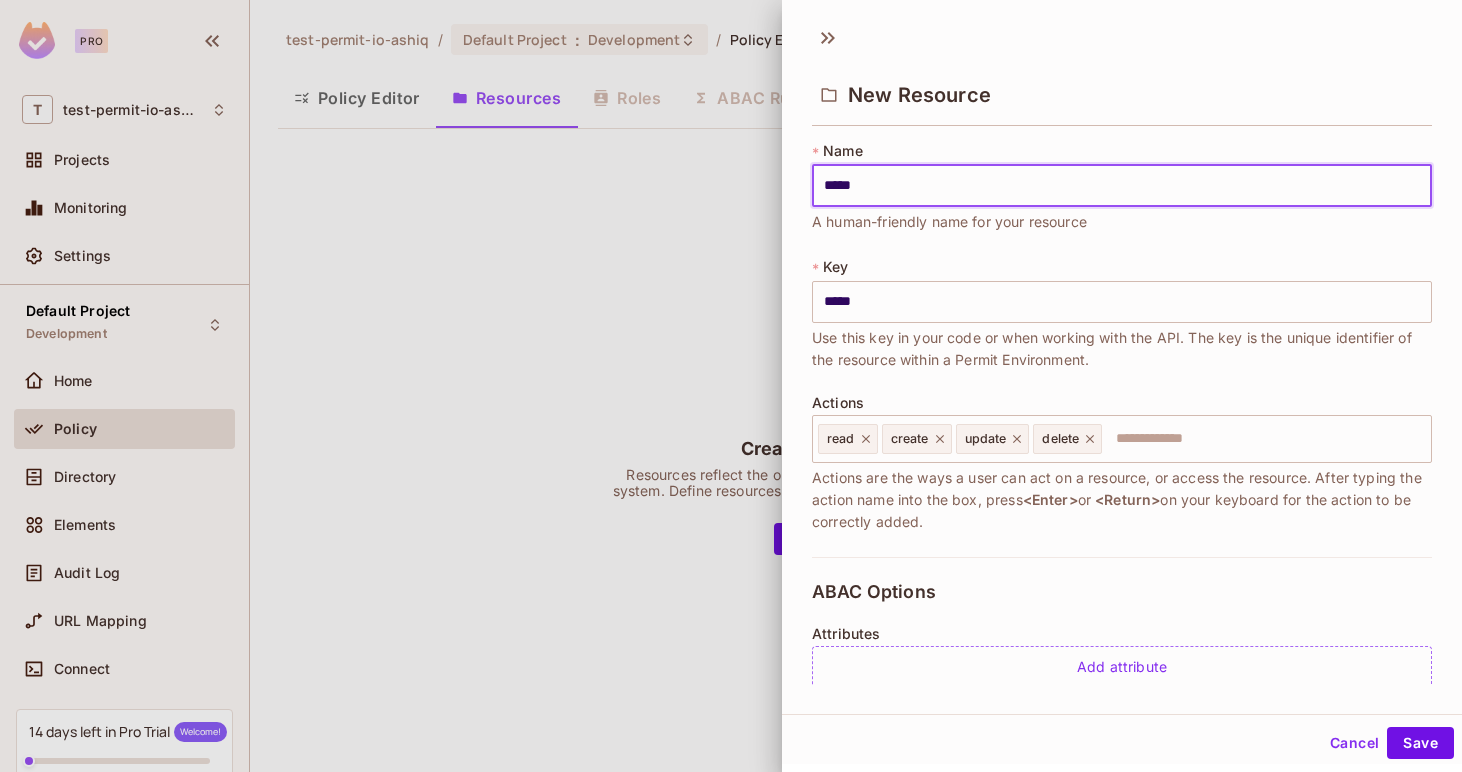 type on "*****" 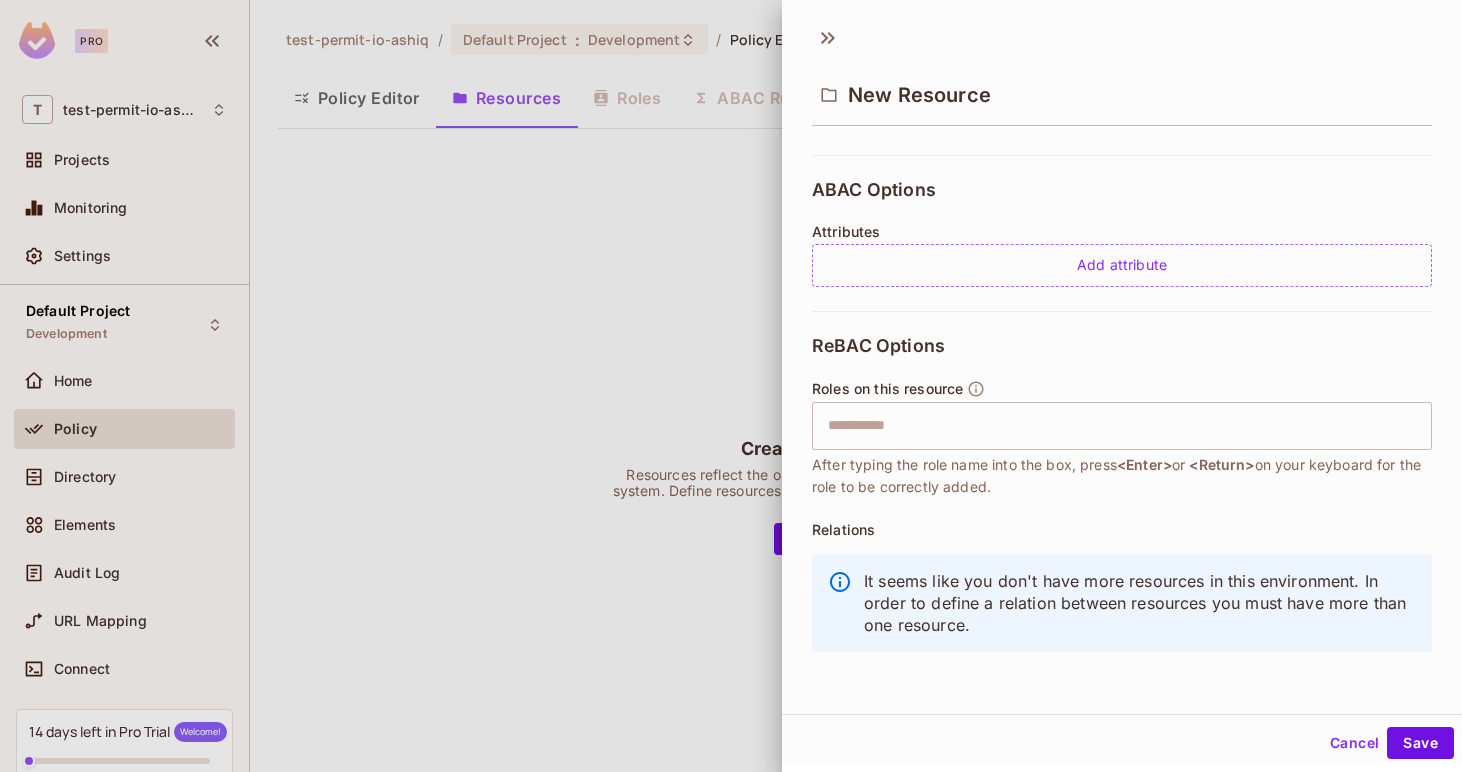 scroll, scrollTop: 405, scrollLeft: 0, axis: vertical 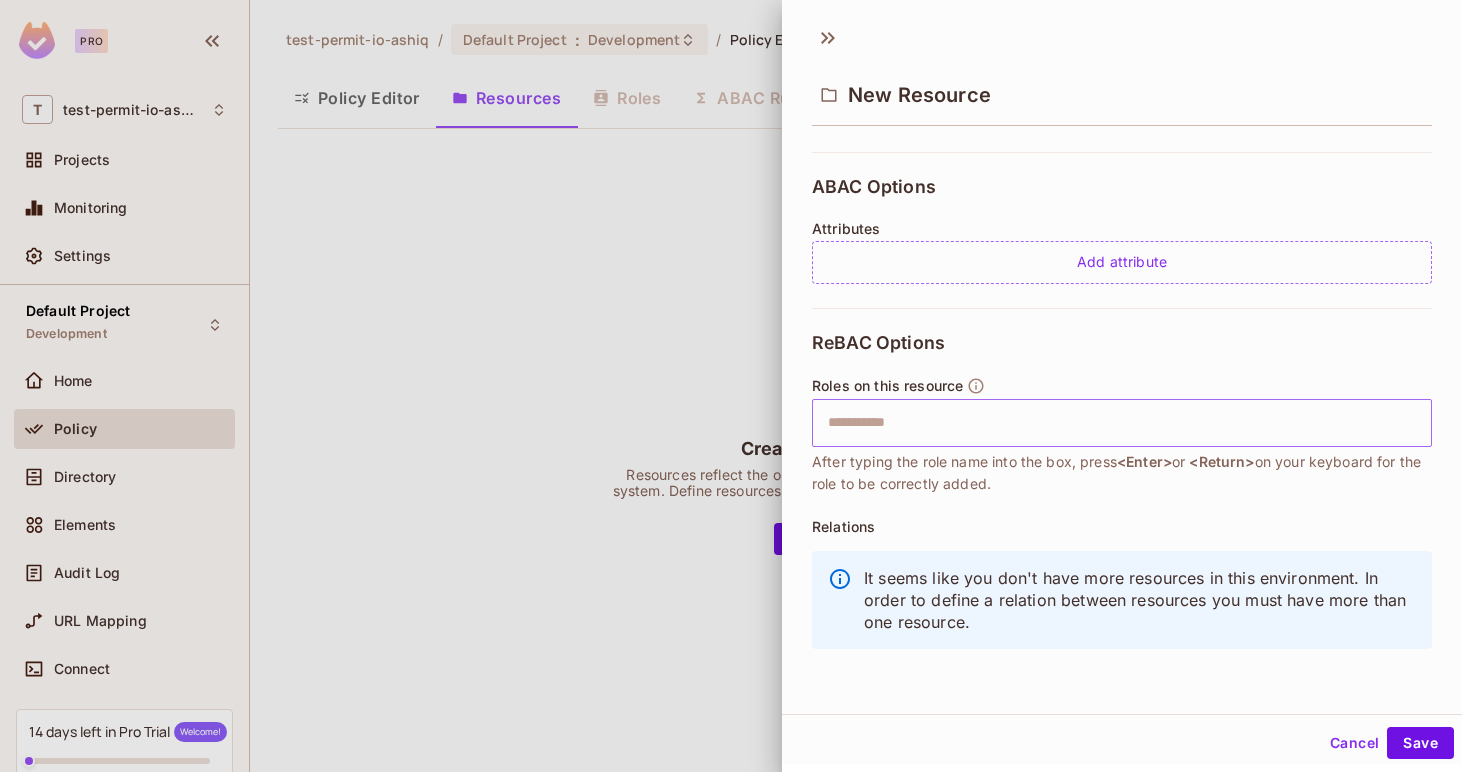 click at bounding box center [1119, 423] 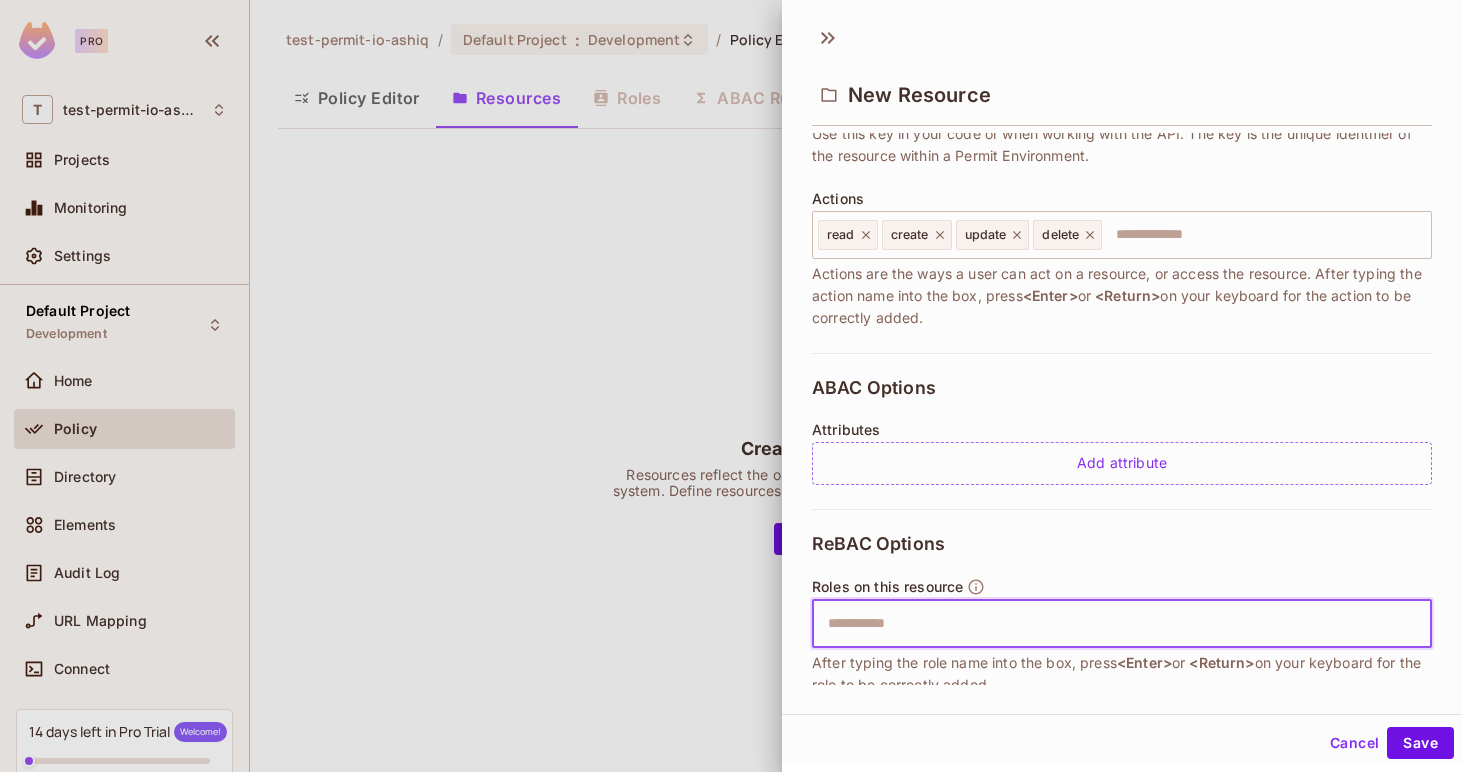 scroll, scrollTop: 174, scrollLeft: 0, axis: vertical 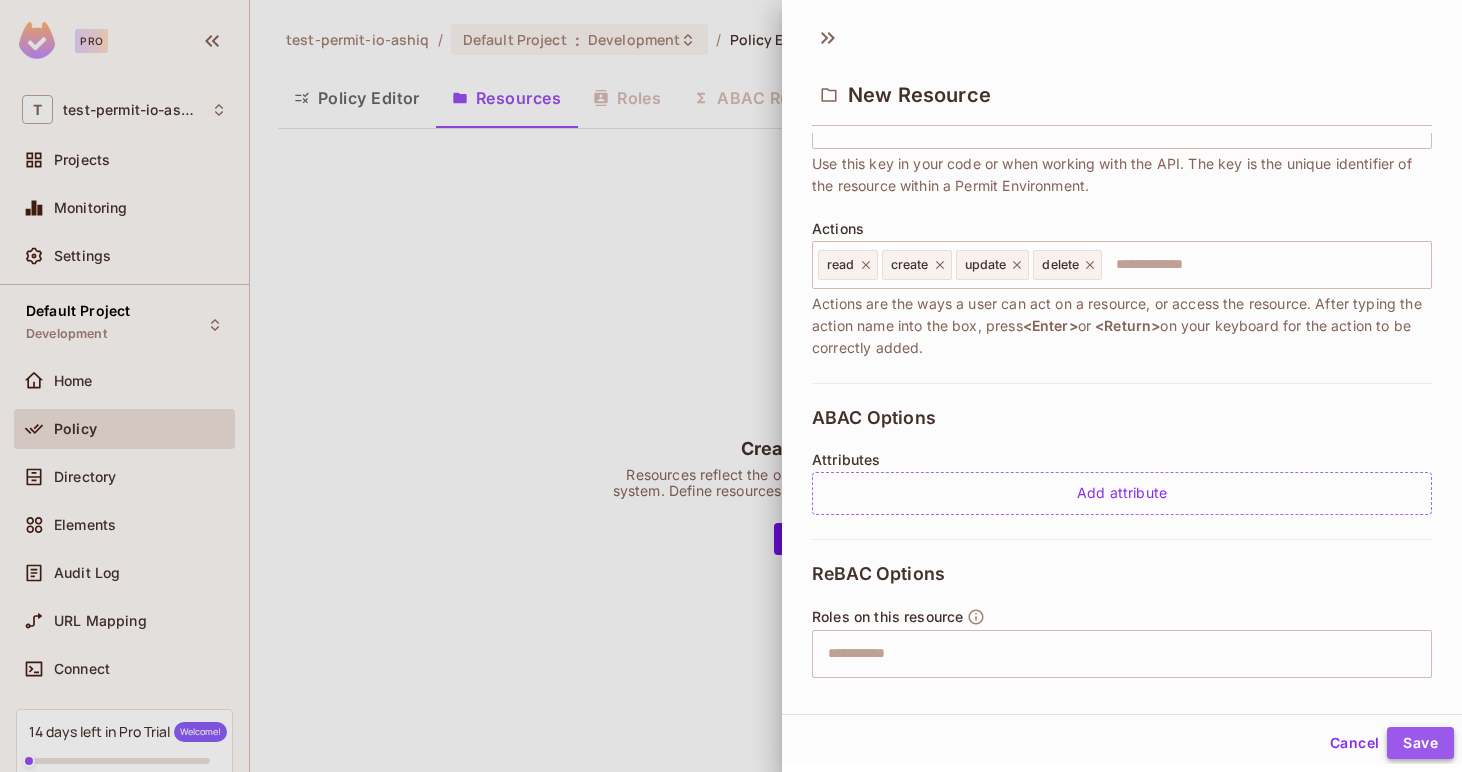 click on "Save" at bounding box center [1420, 743] 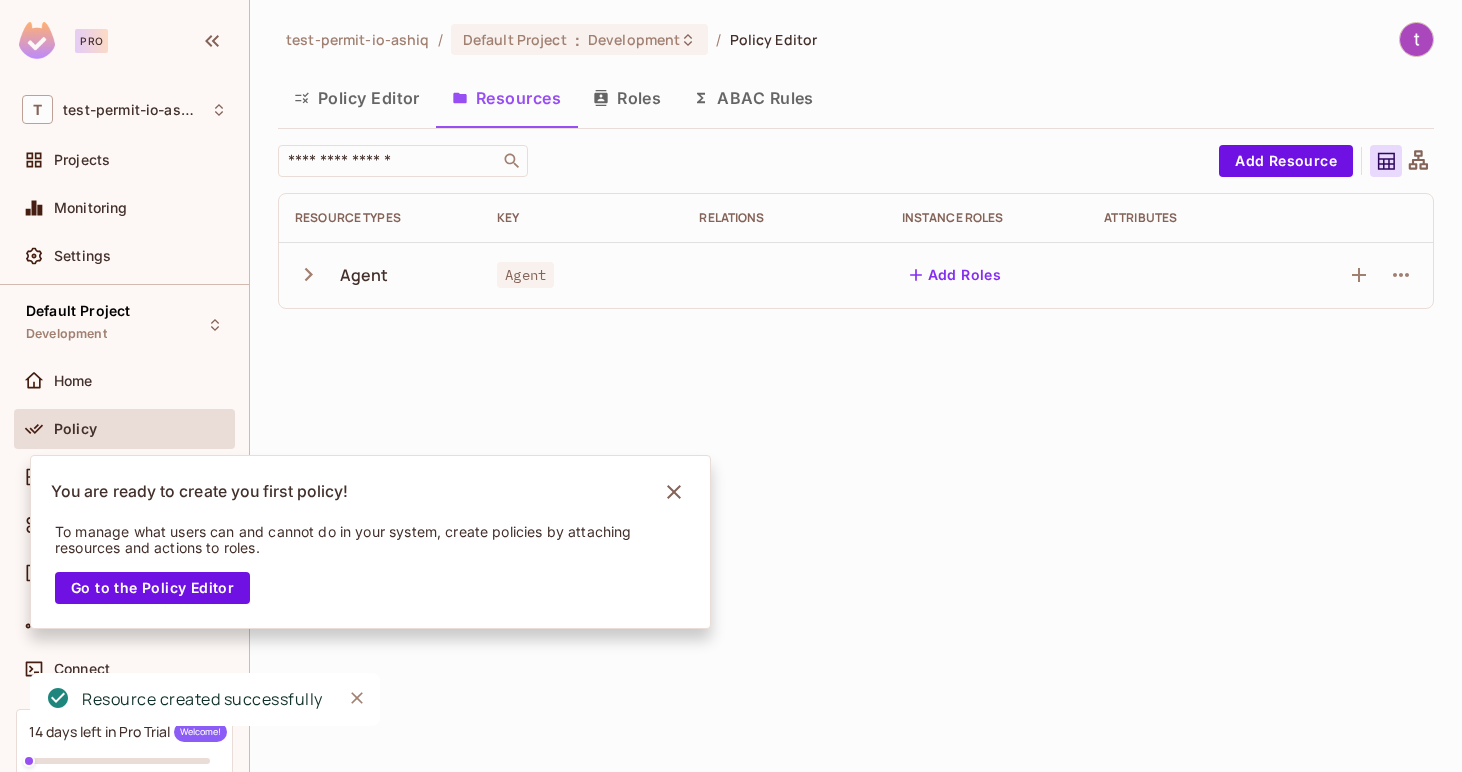 click on "Roles" at bounding box center [627, 98] 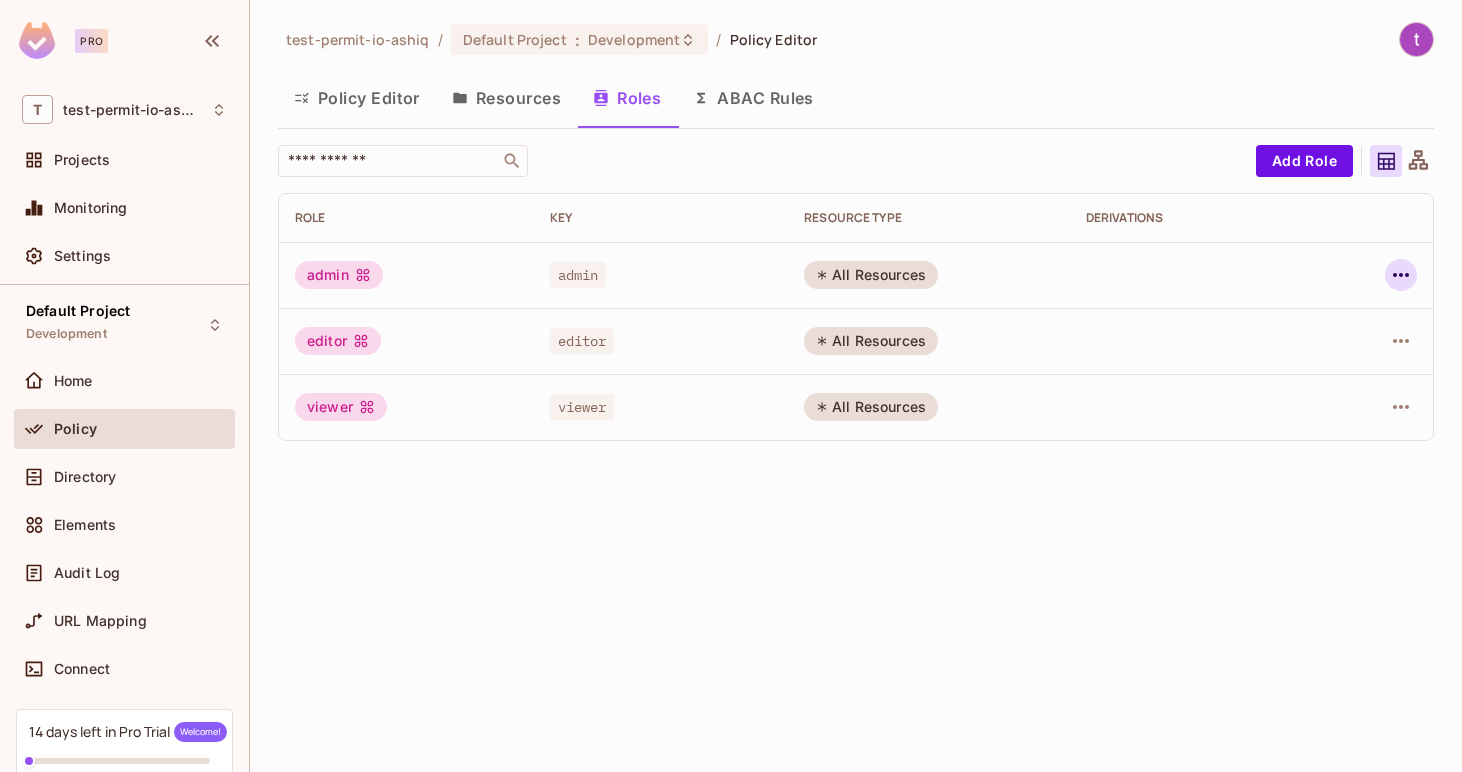 click 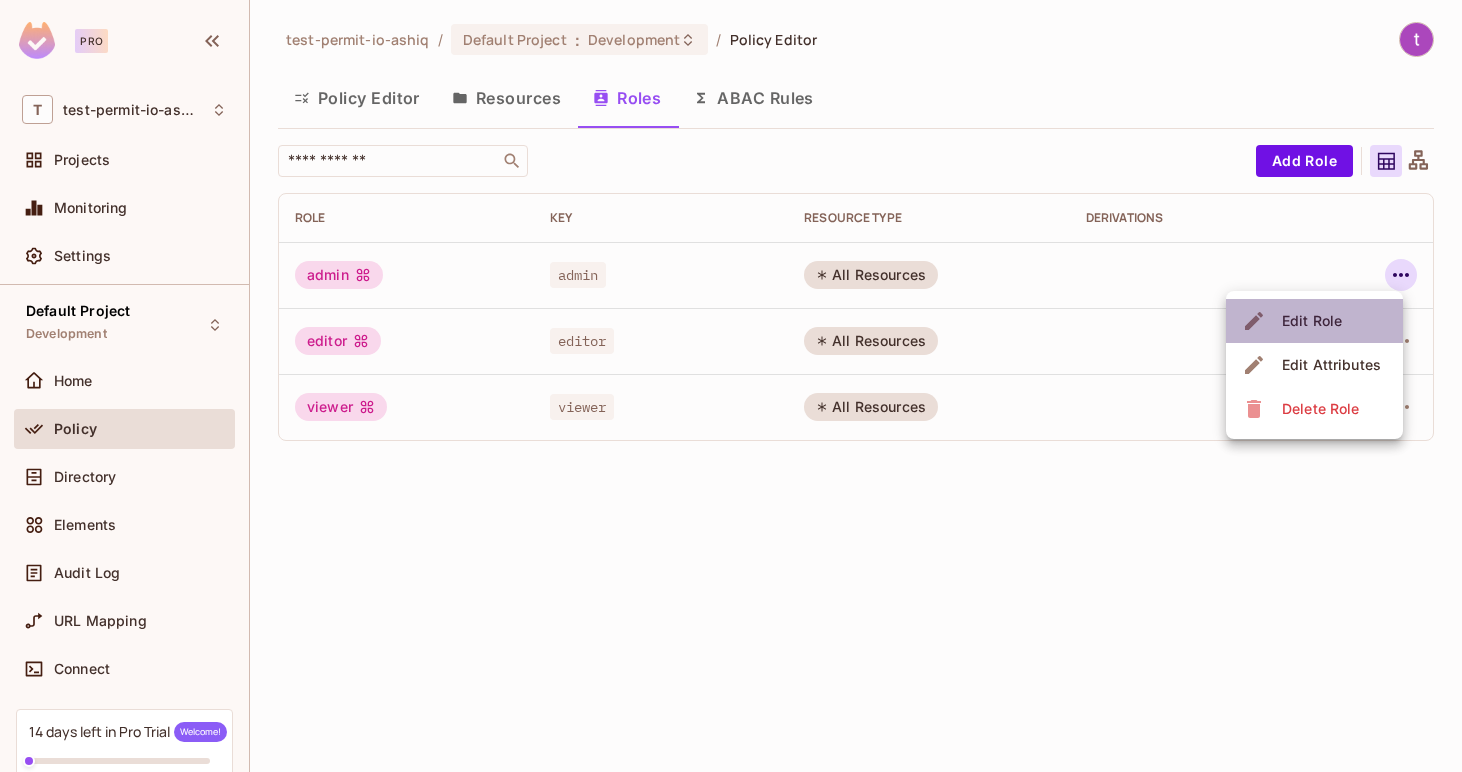 click on "Edit Role" at bounding box center (1314, 321) 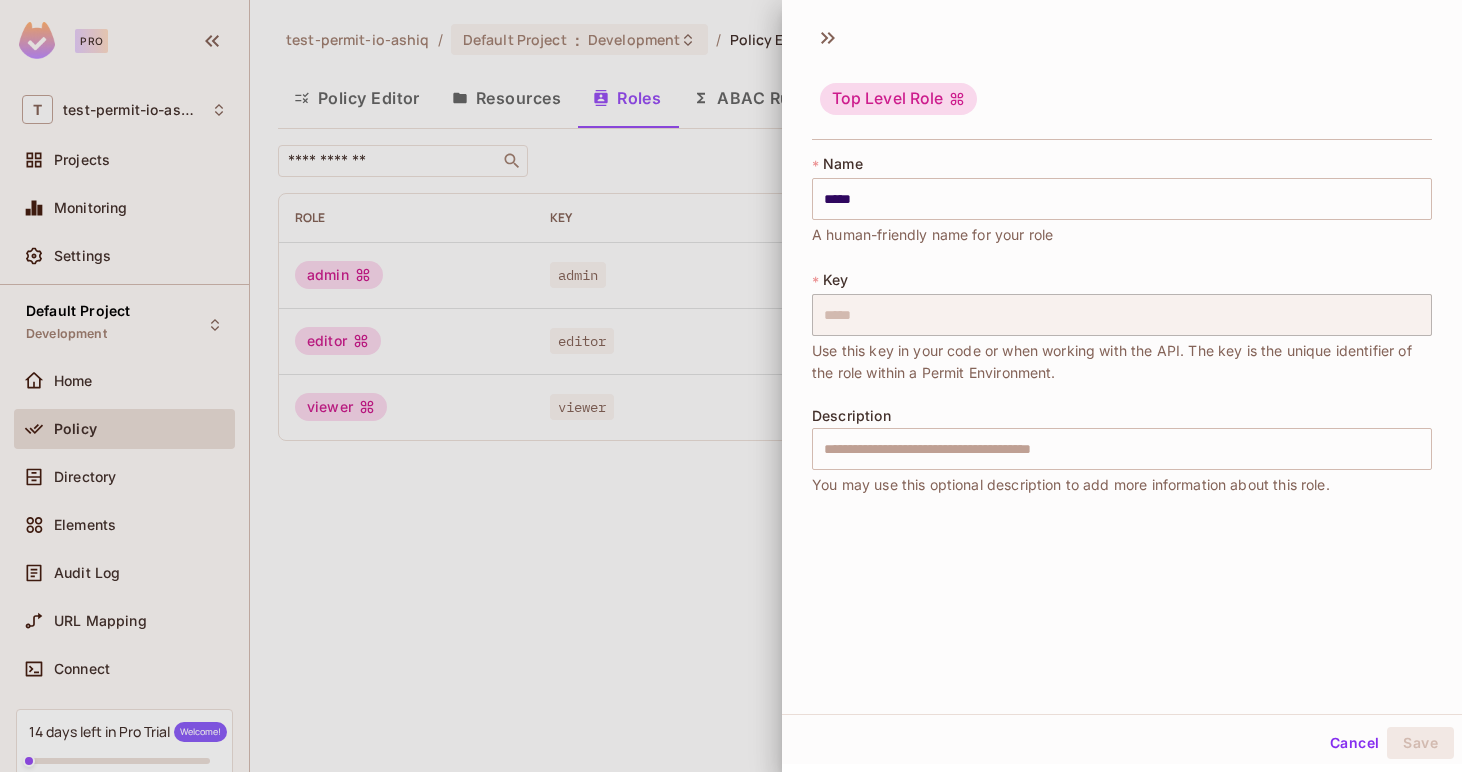 click at bounding box center (731, 386) 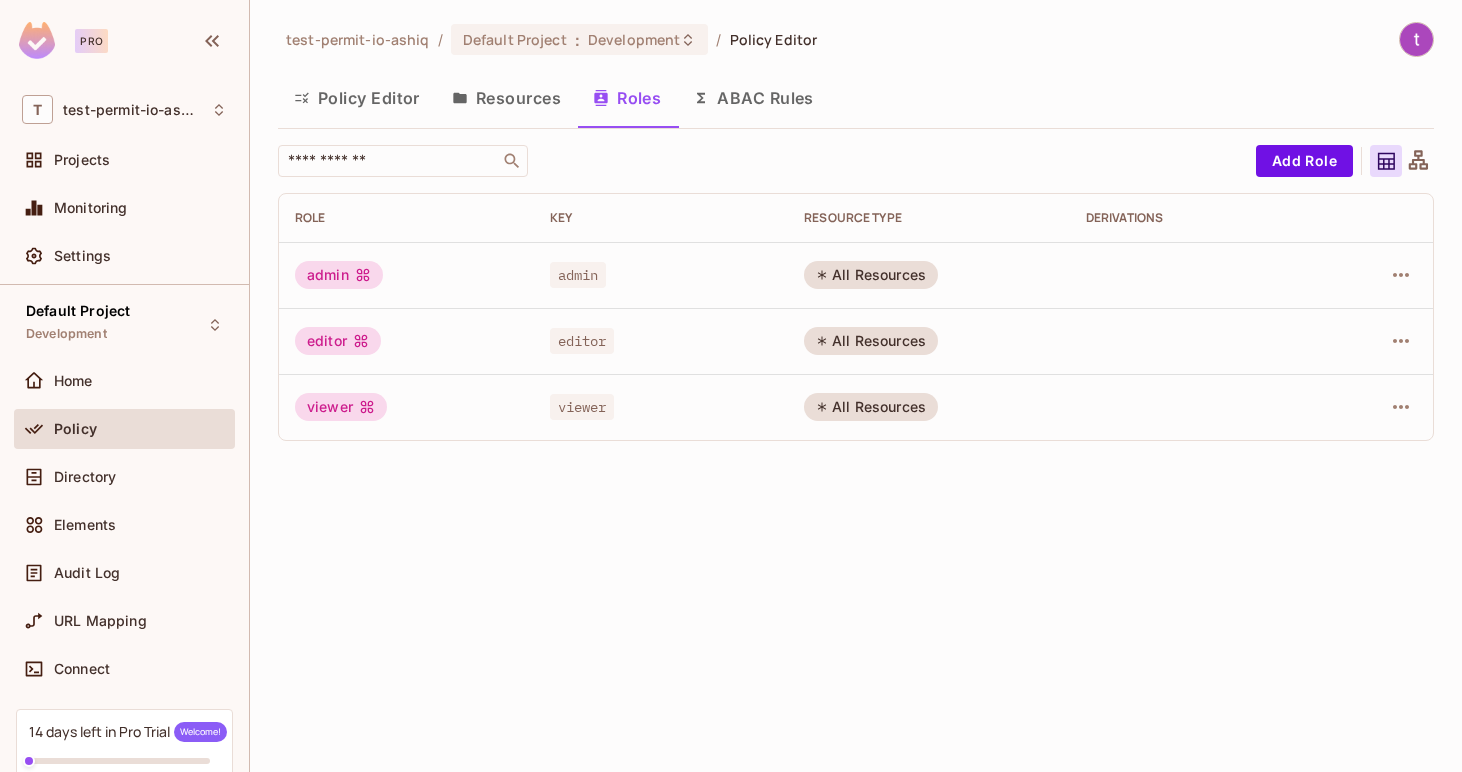 click on "ABAC Rules" at bounding box center [753, 98] 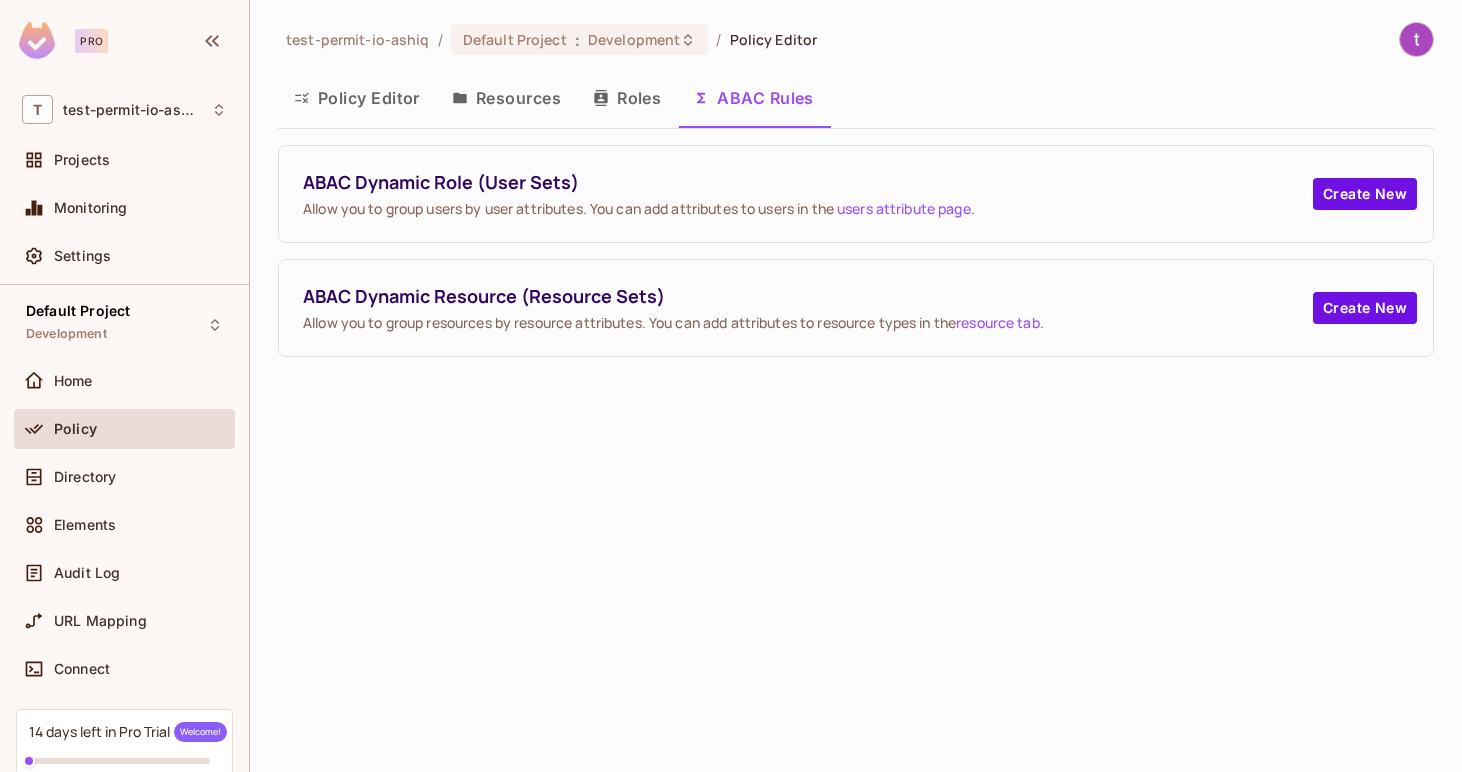 click on "test-permit-io-ashiq" at bounding box center (358, 39) 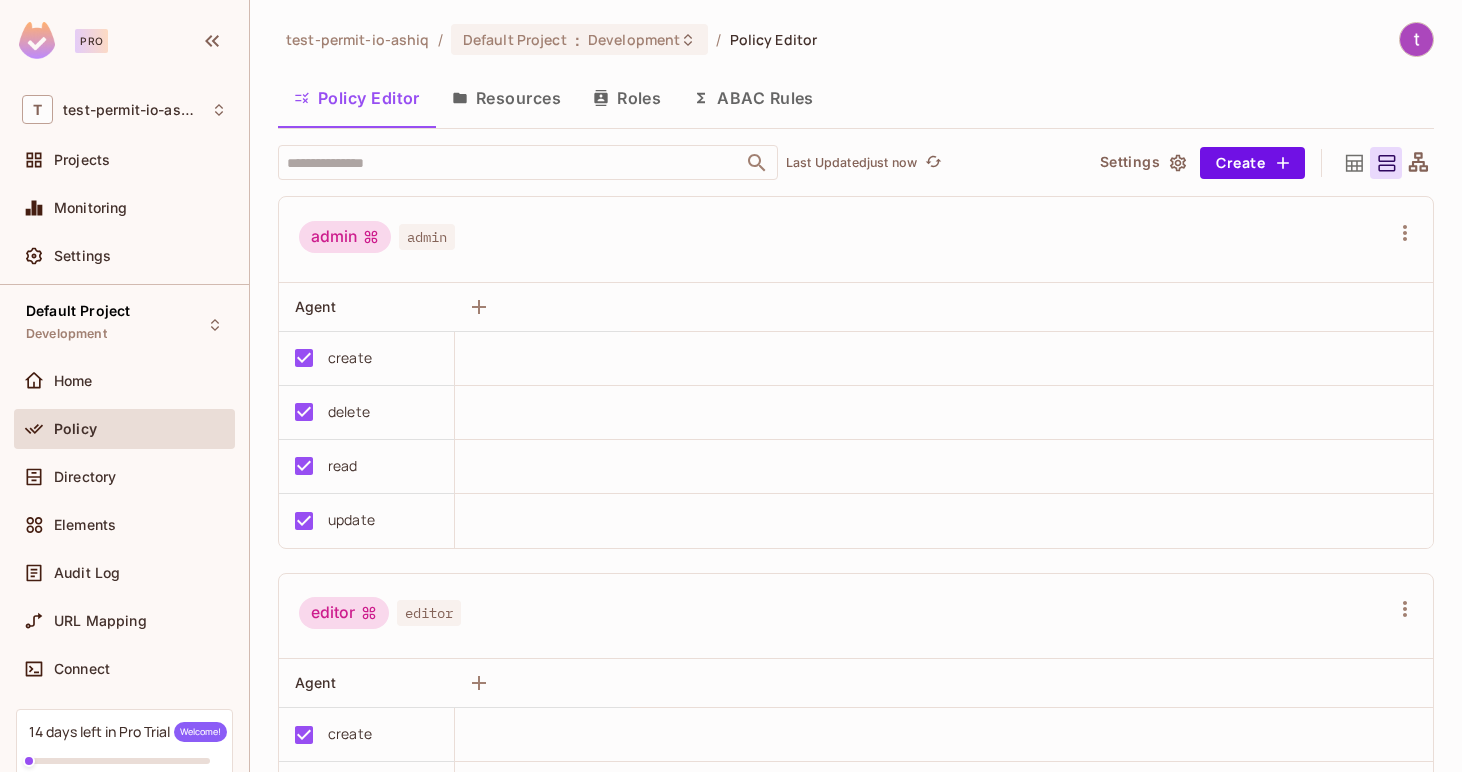 click on "Default Project Development Home Policy Directory Elements Audit Log URL Mapping Connect" at bounding box center (124, 496) 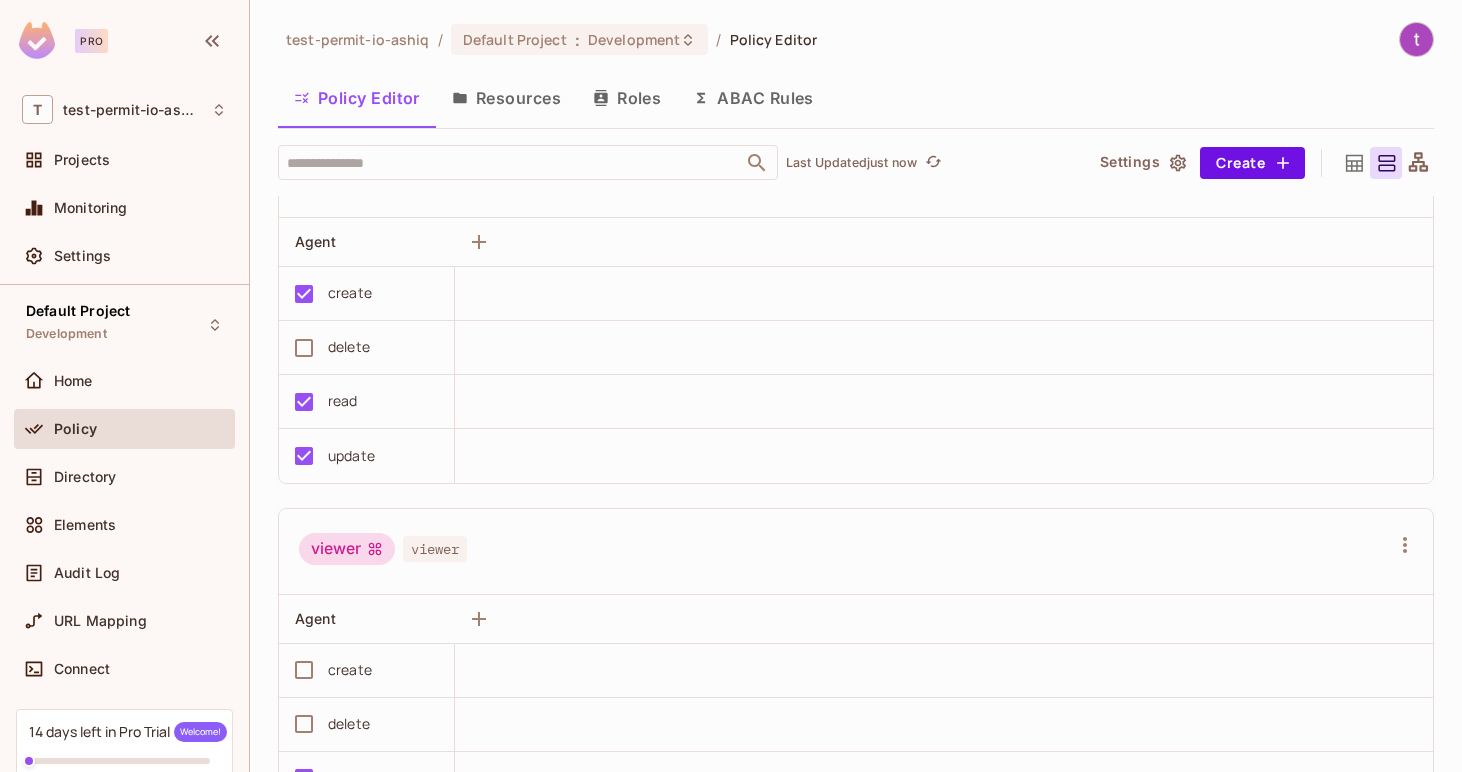 scroll, scrollTop: 578, scrollLeft: 0, axis: vertical 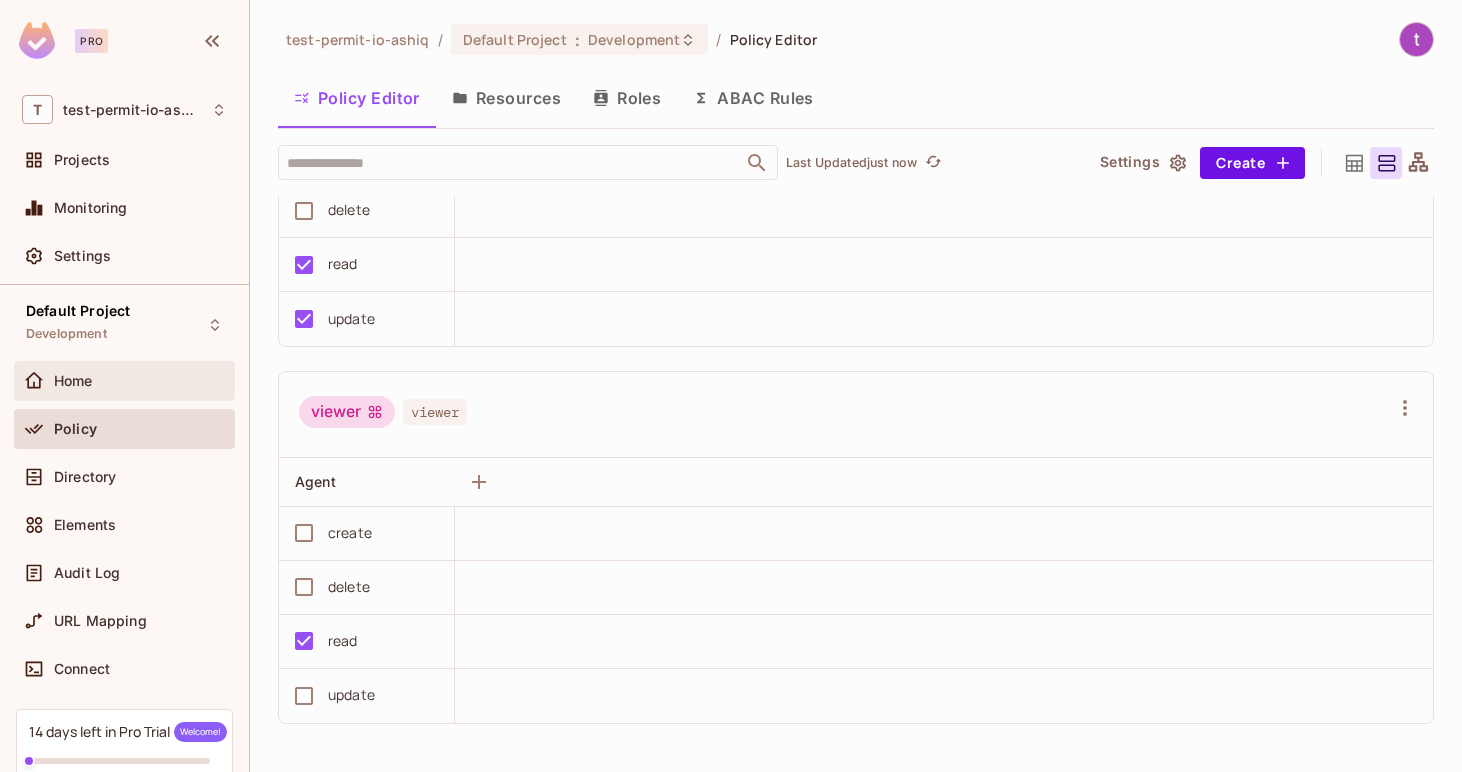 click on "Home" at bounding box center [124, 381] 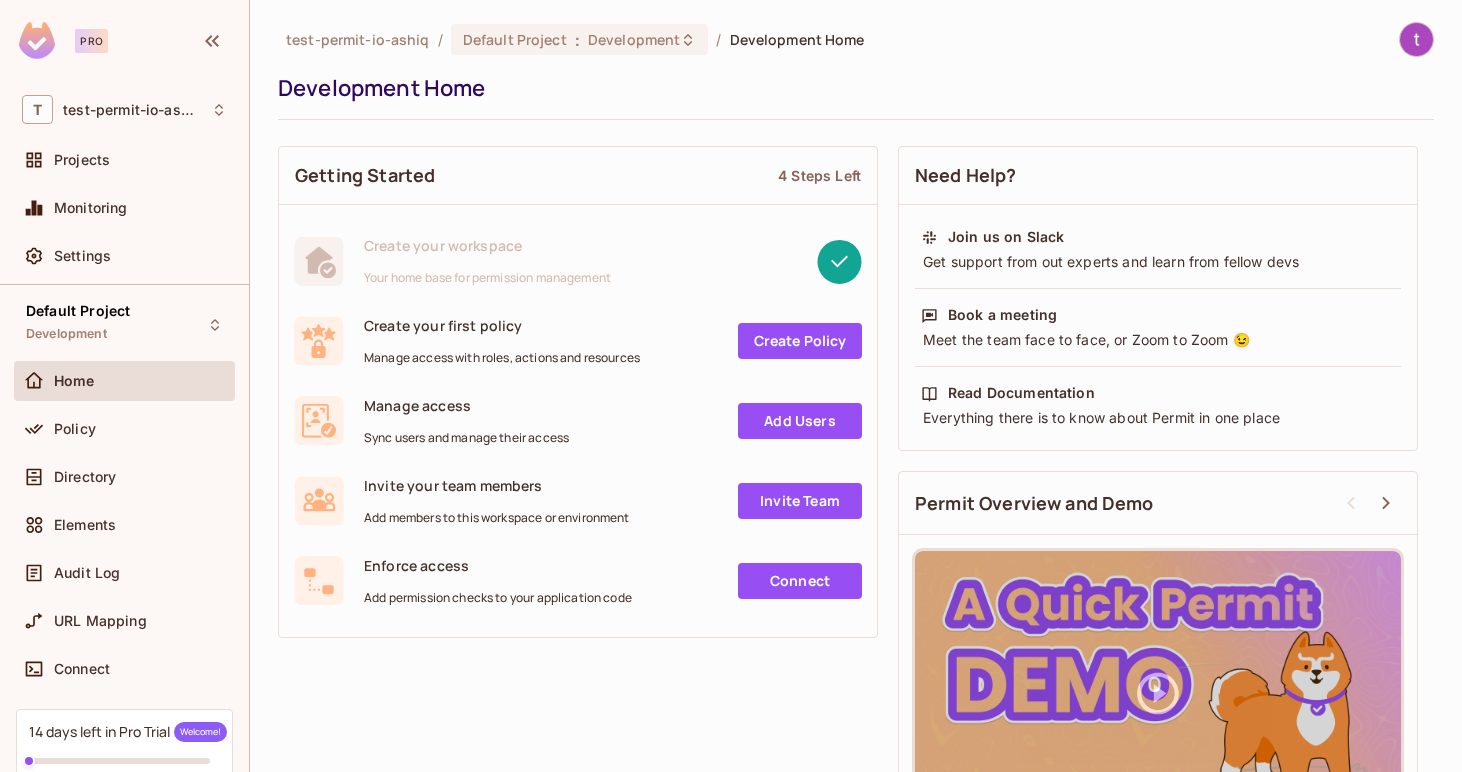 click on "Create Policy" at bounding box center (800, 341) 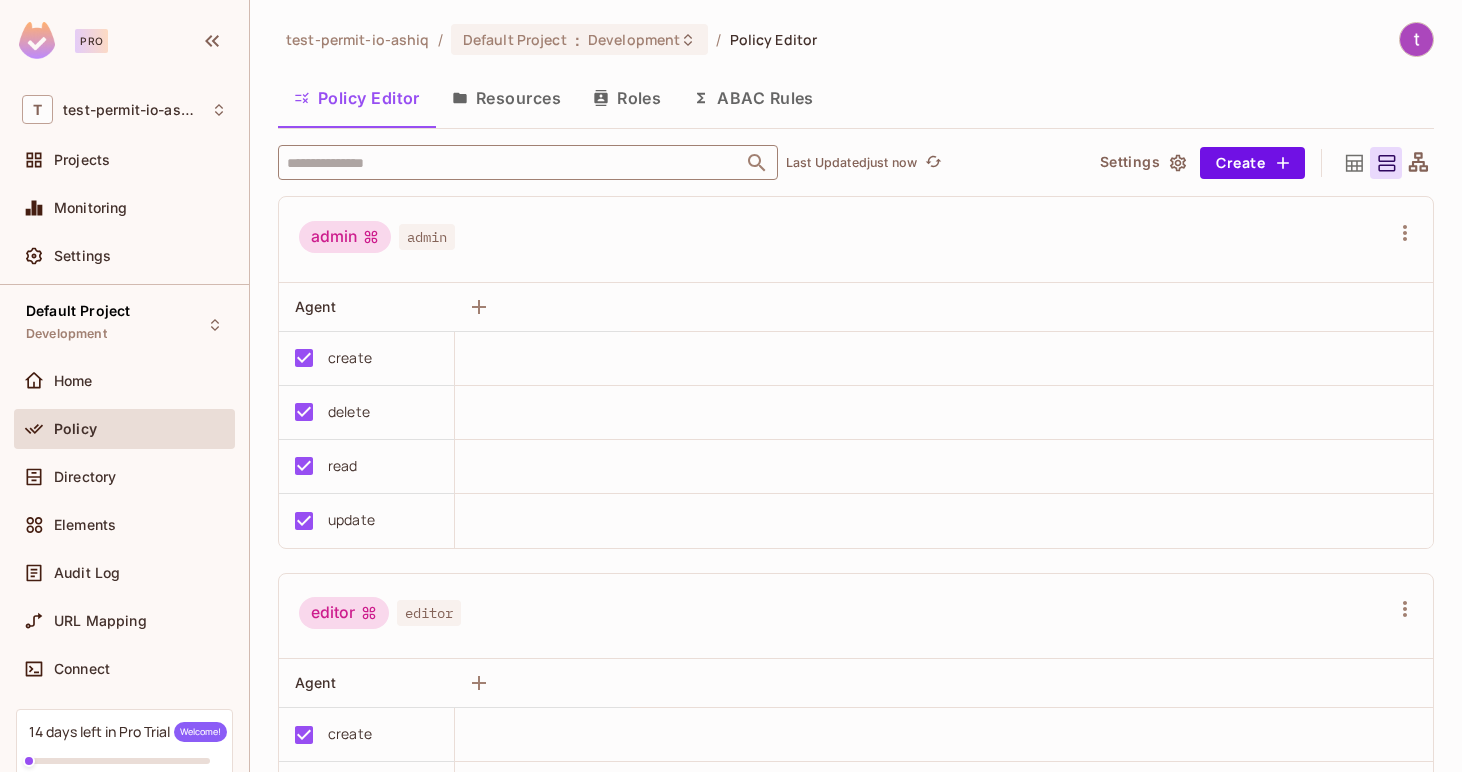 scroll, scrollTop: 1, scrollLeft: 0, axis: vertical 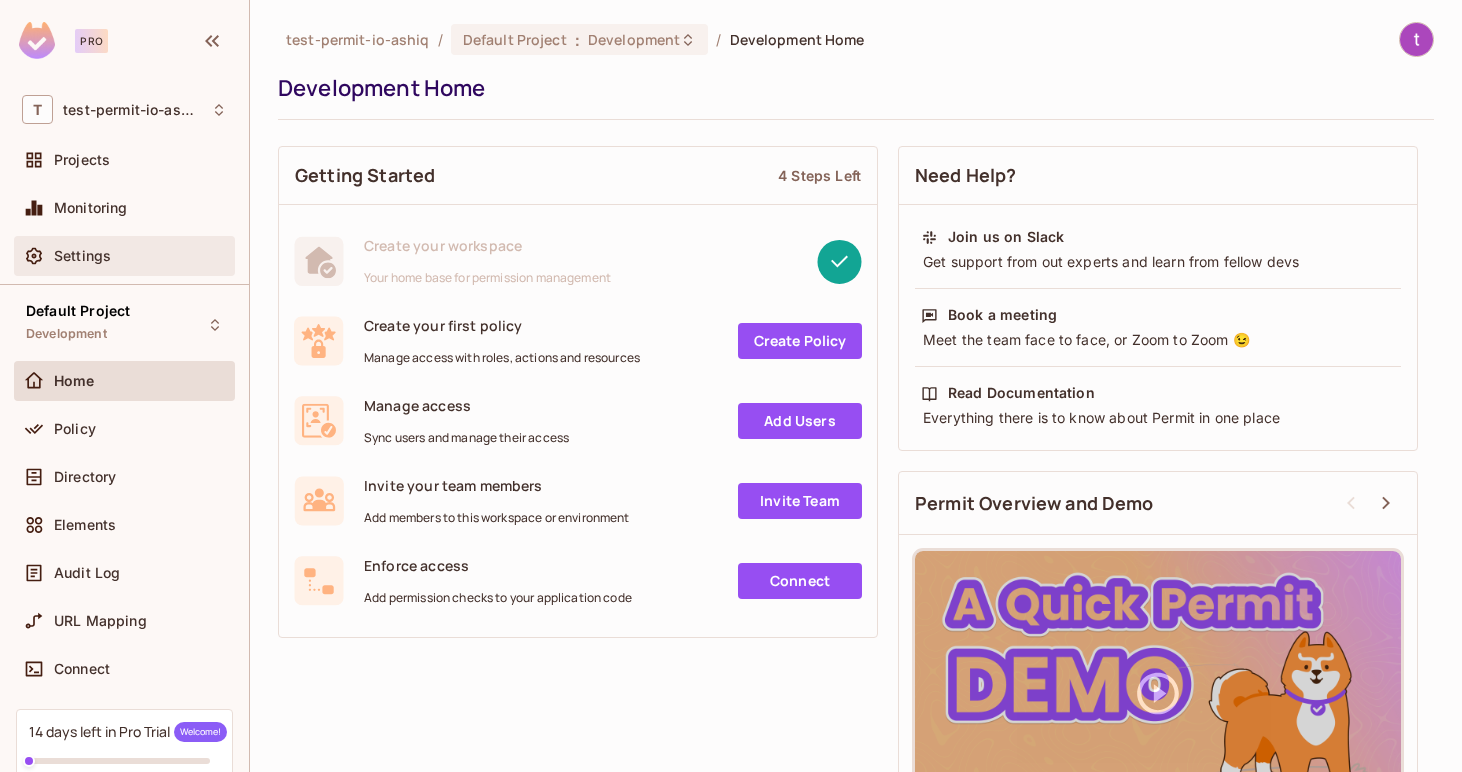 click on "Settings" at bounding box center [124, 256] 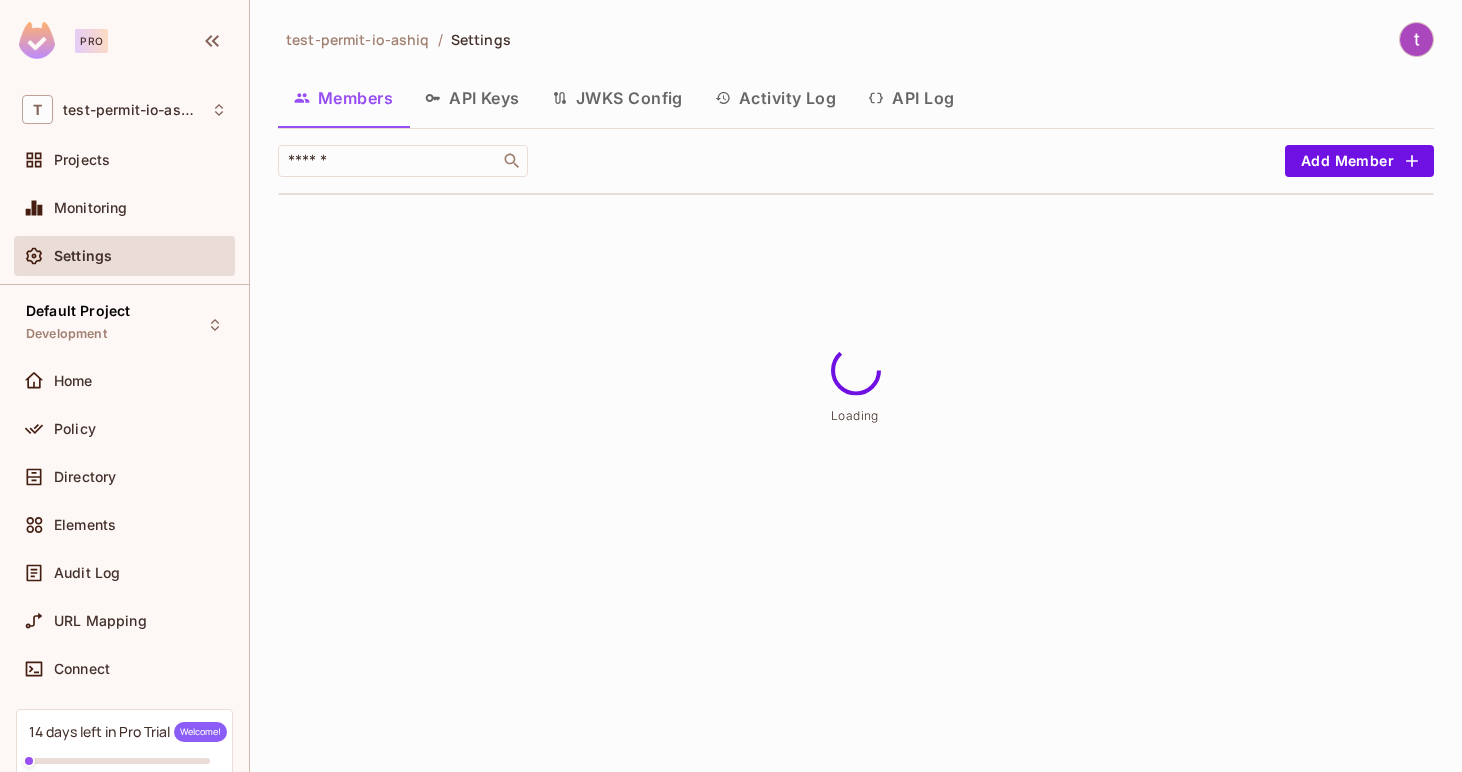 click on "API Keys" at bounding box center (472, 98) 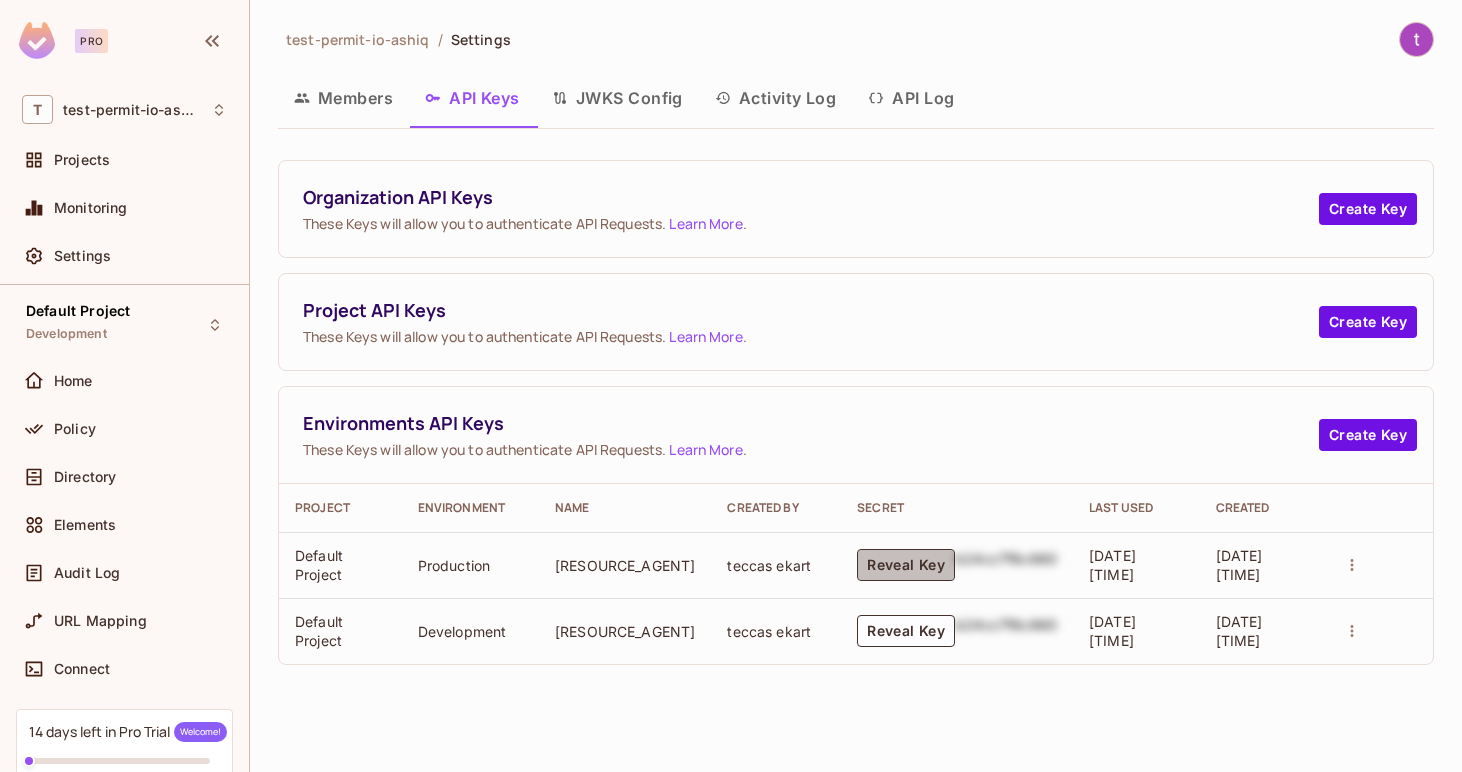 click on "Reveal Key" at bounding box center [906, 565] 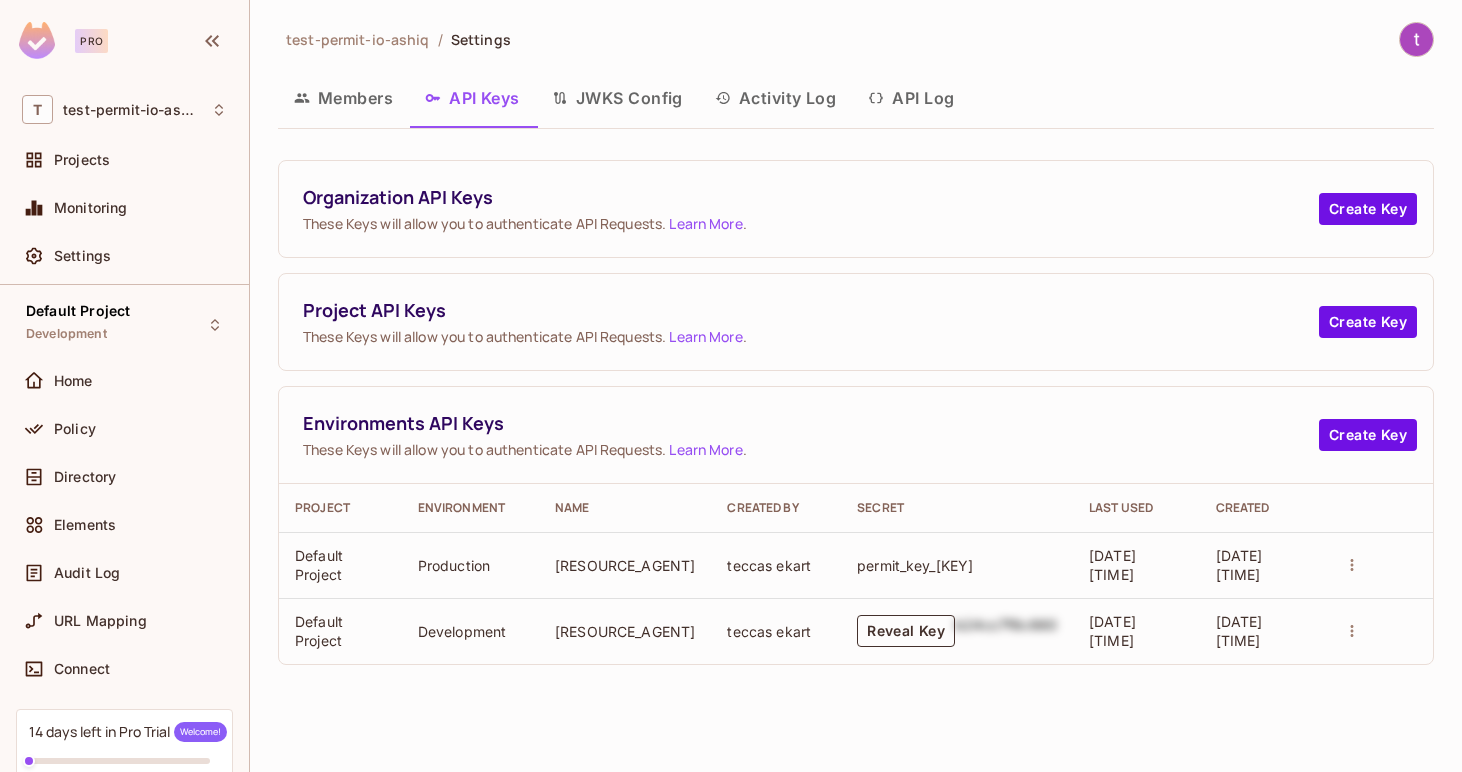 click on "Reveal Key" at bounding box center [906, 631] 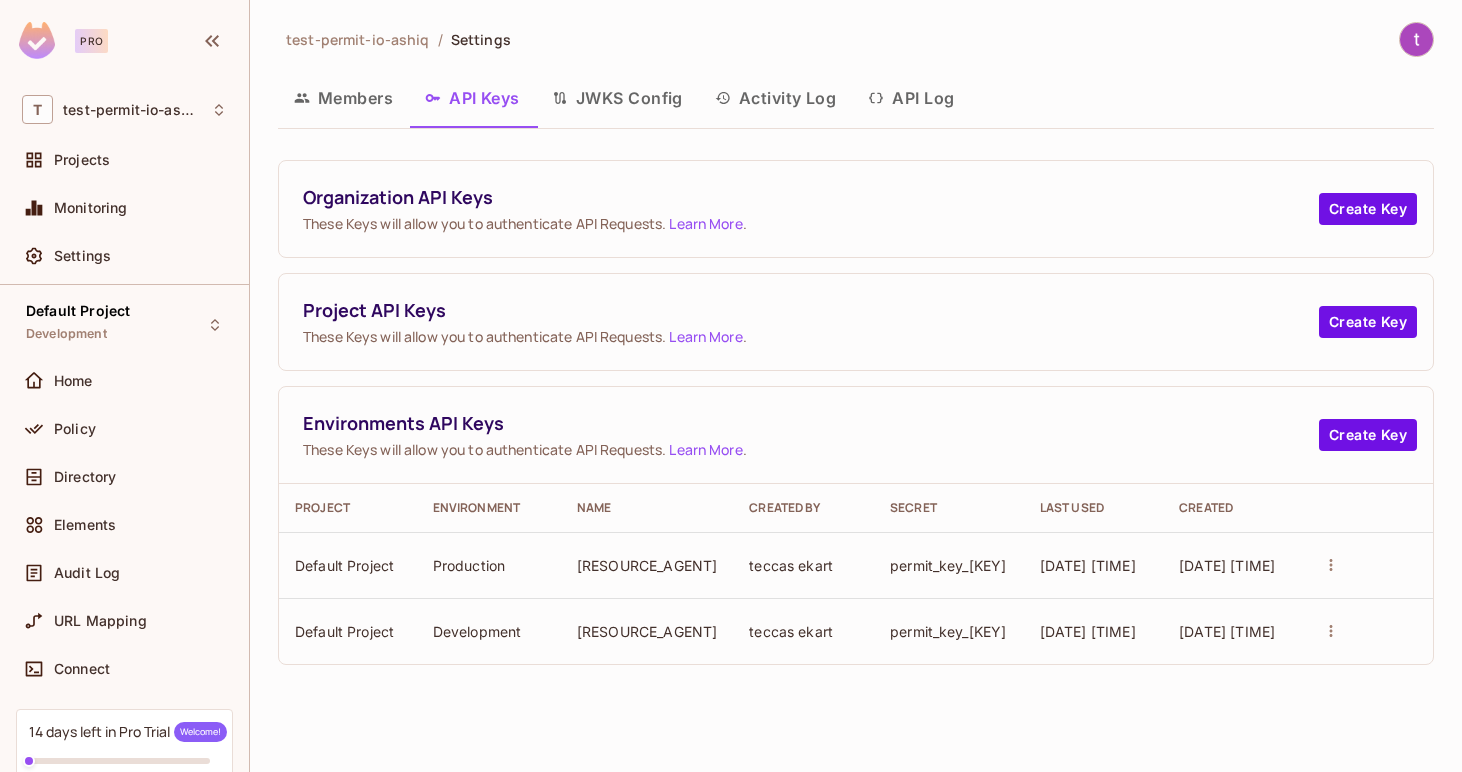 click at bounding box center (1331, 631) 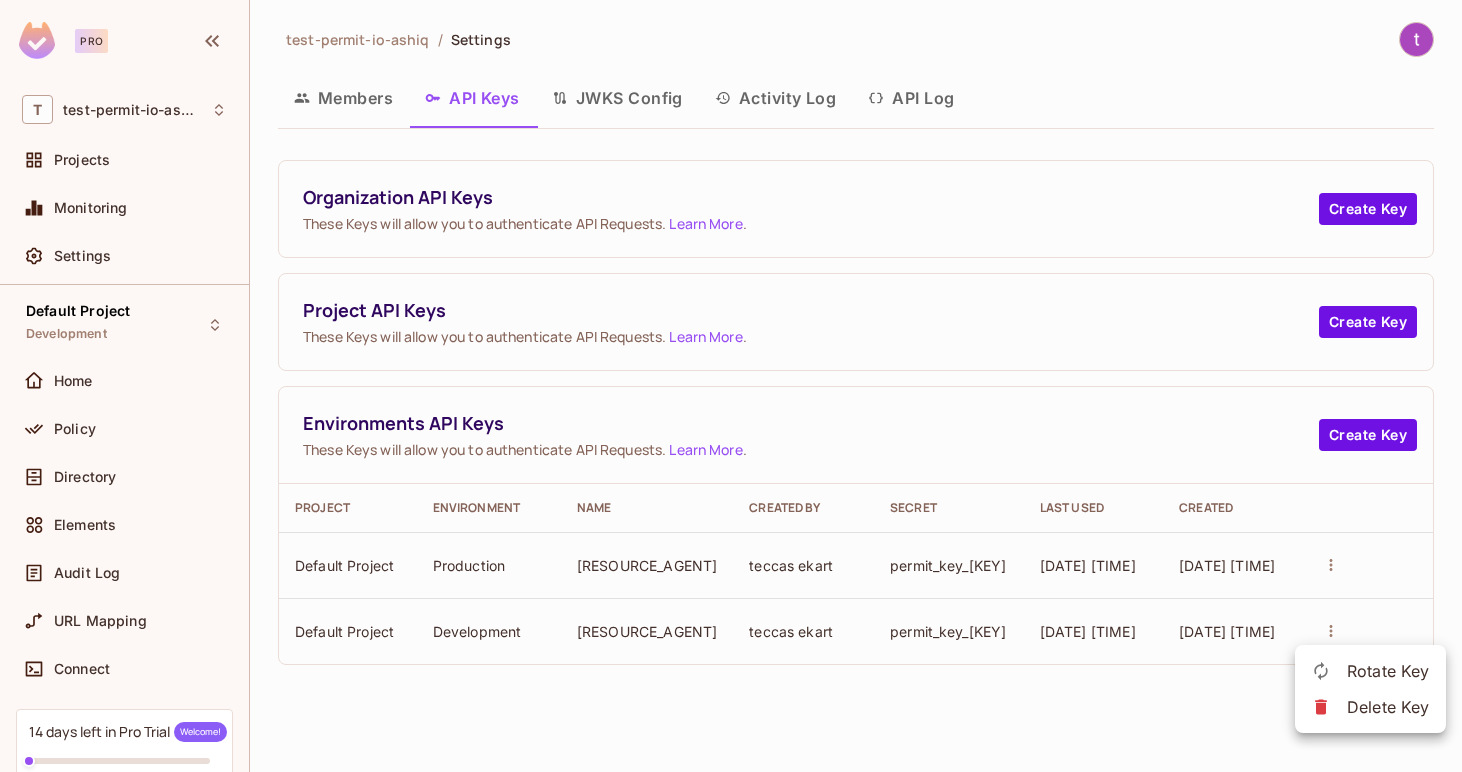 click at bounding box center (731, 386) 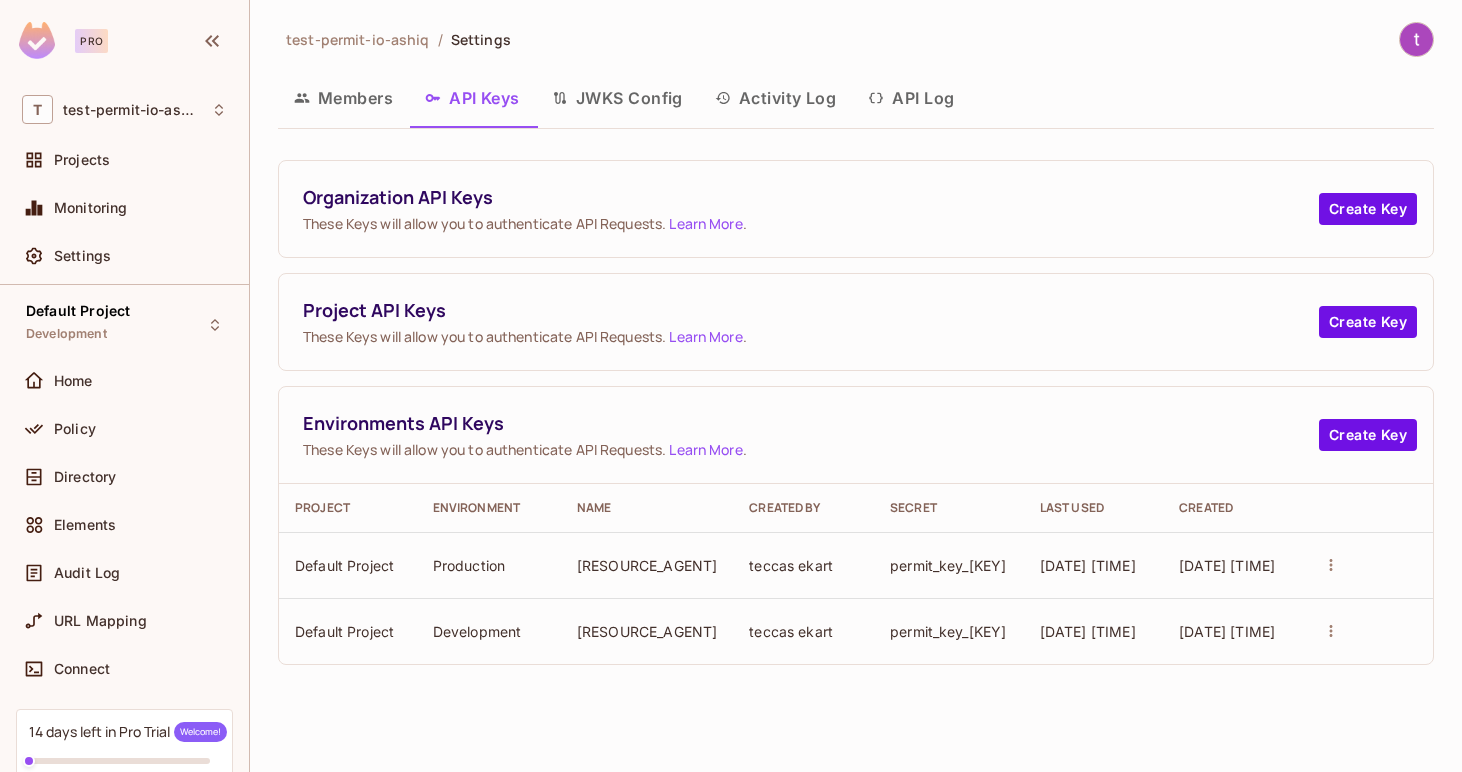 type 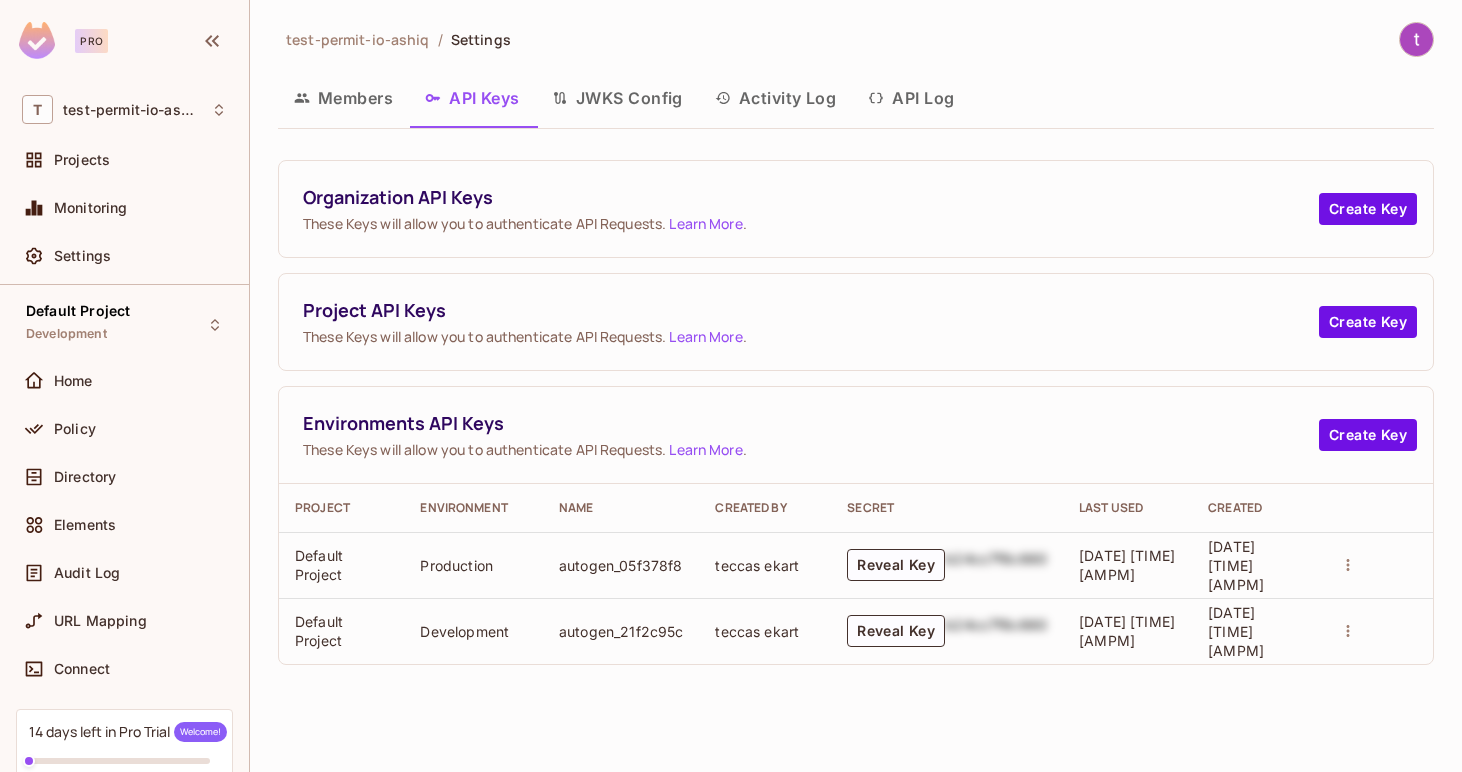 scroll, scrollTop: 0, scrollLeft: 0, axis: both 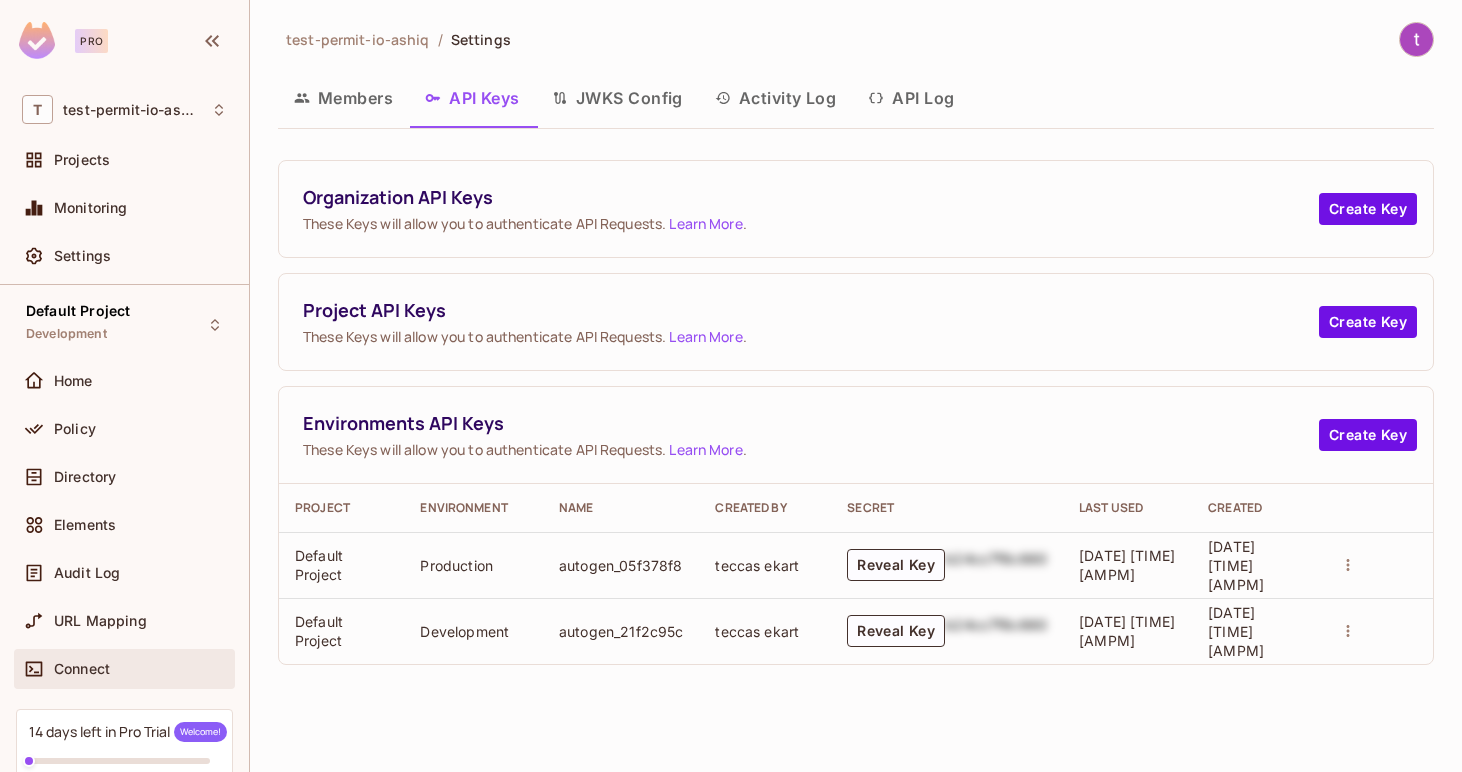 click on "Connect" at bounding box center [124, 669] 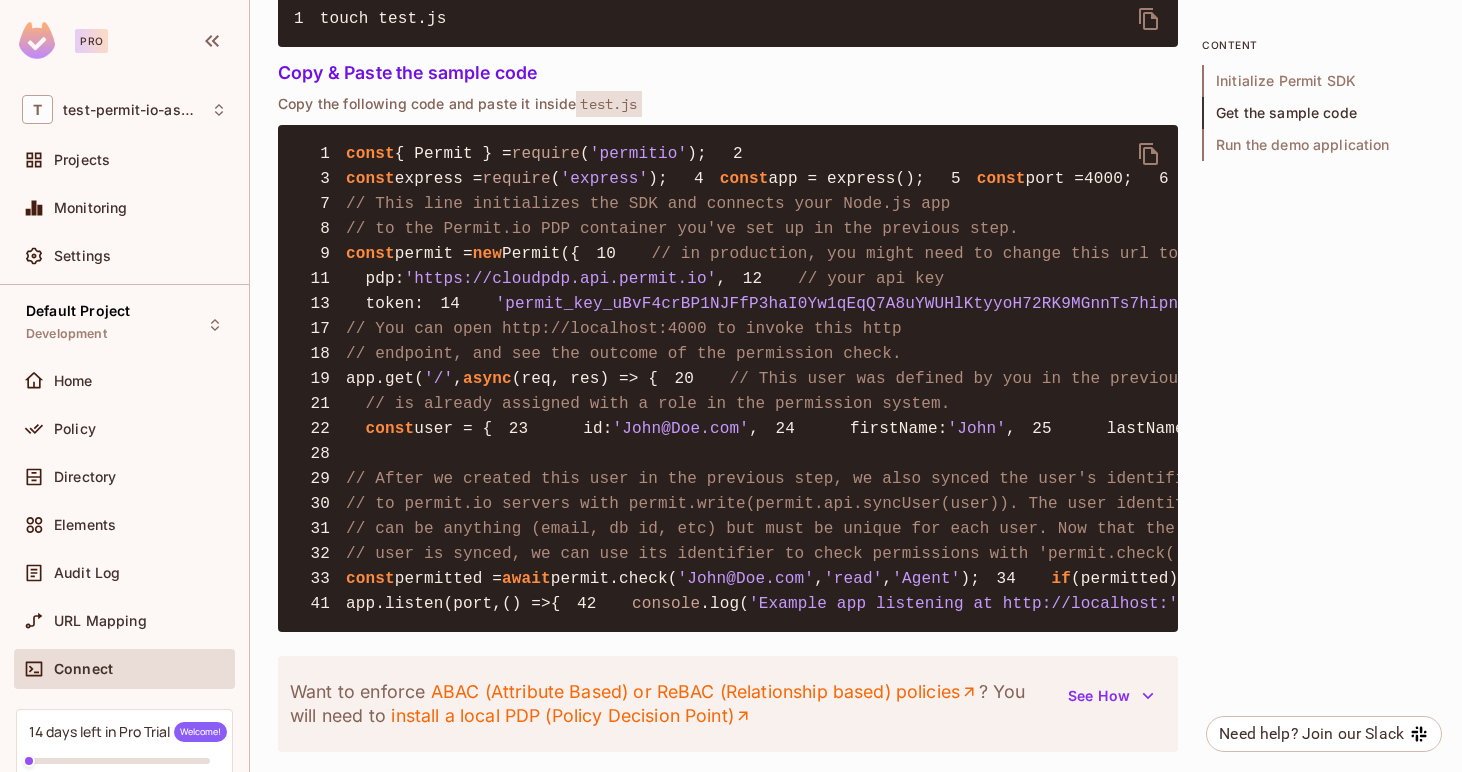 scroll, scrollTop: 2520, scrollLeft: 0, axis: vertical 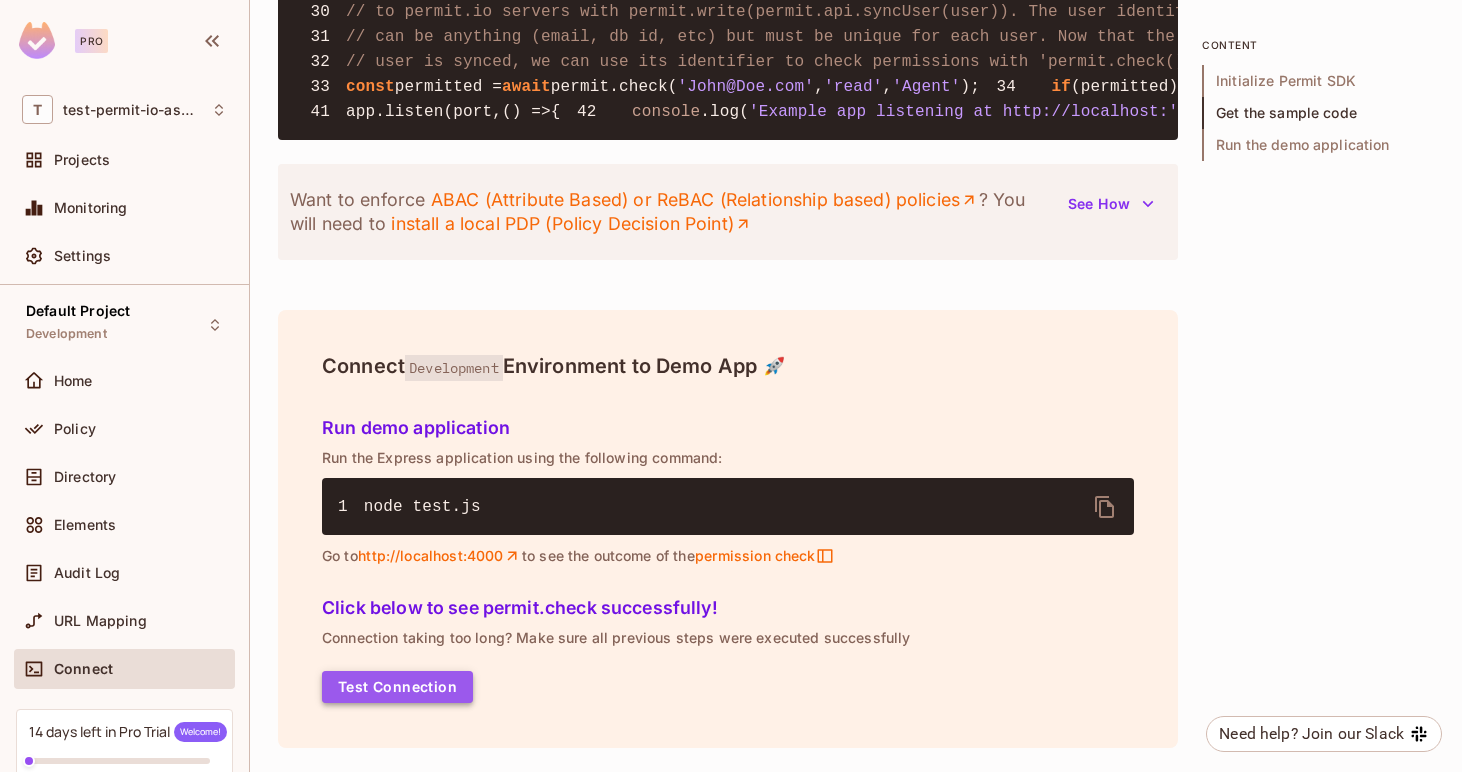 click on "Test Connection" at bounding box center [397, 687] 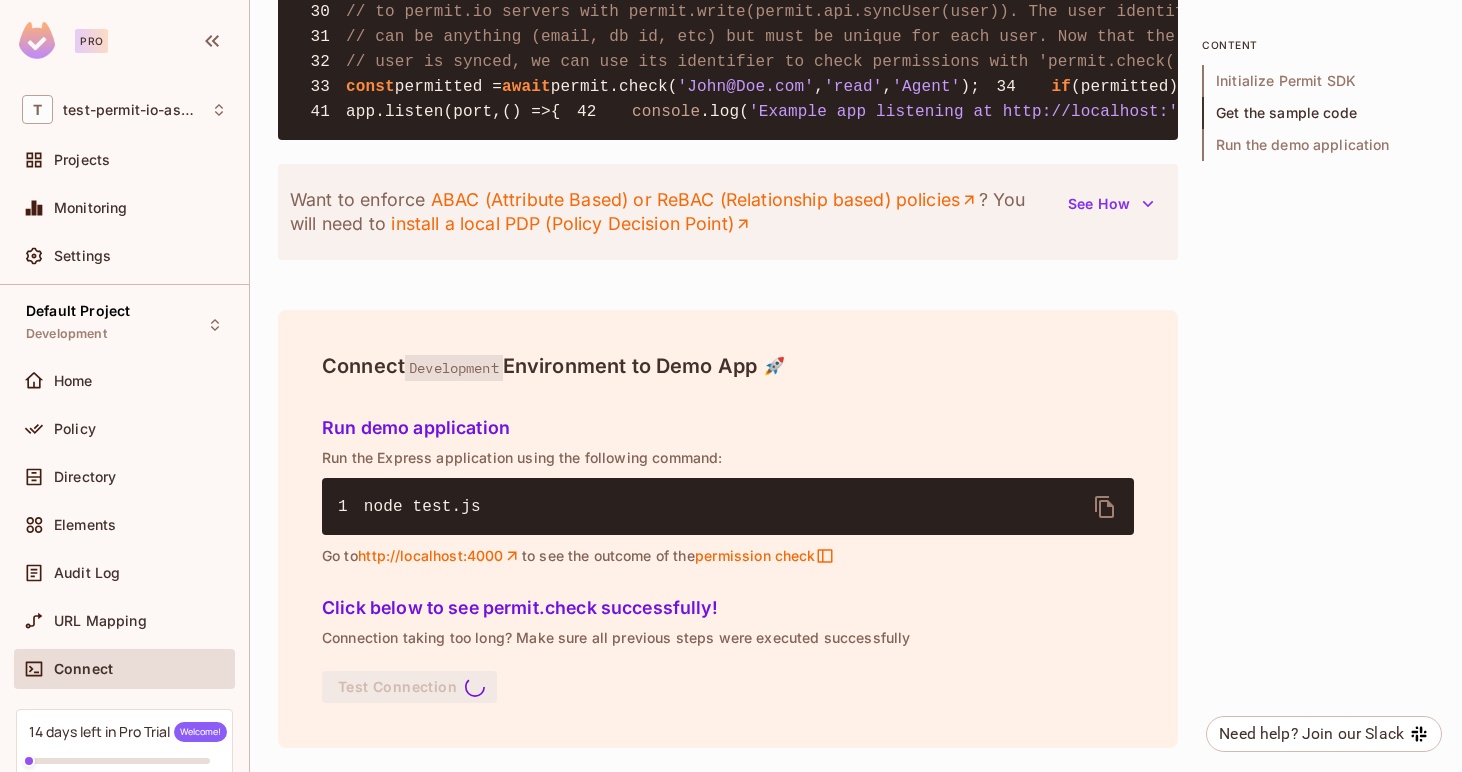scroll, scrollTop: 2520, scrollLeft: 0, axis: vertical 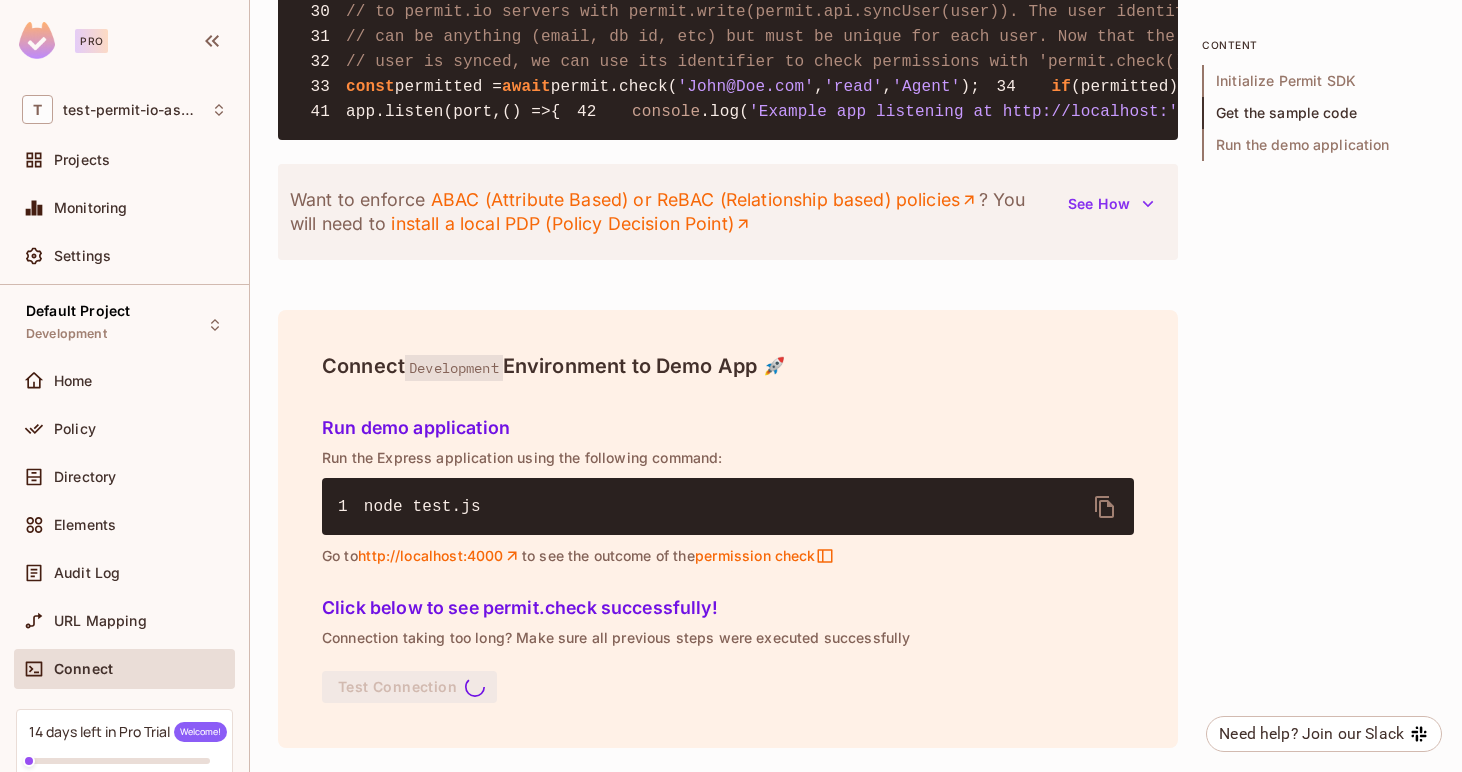 click on "http://localhost:4000" at bounding box center [440, 556] 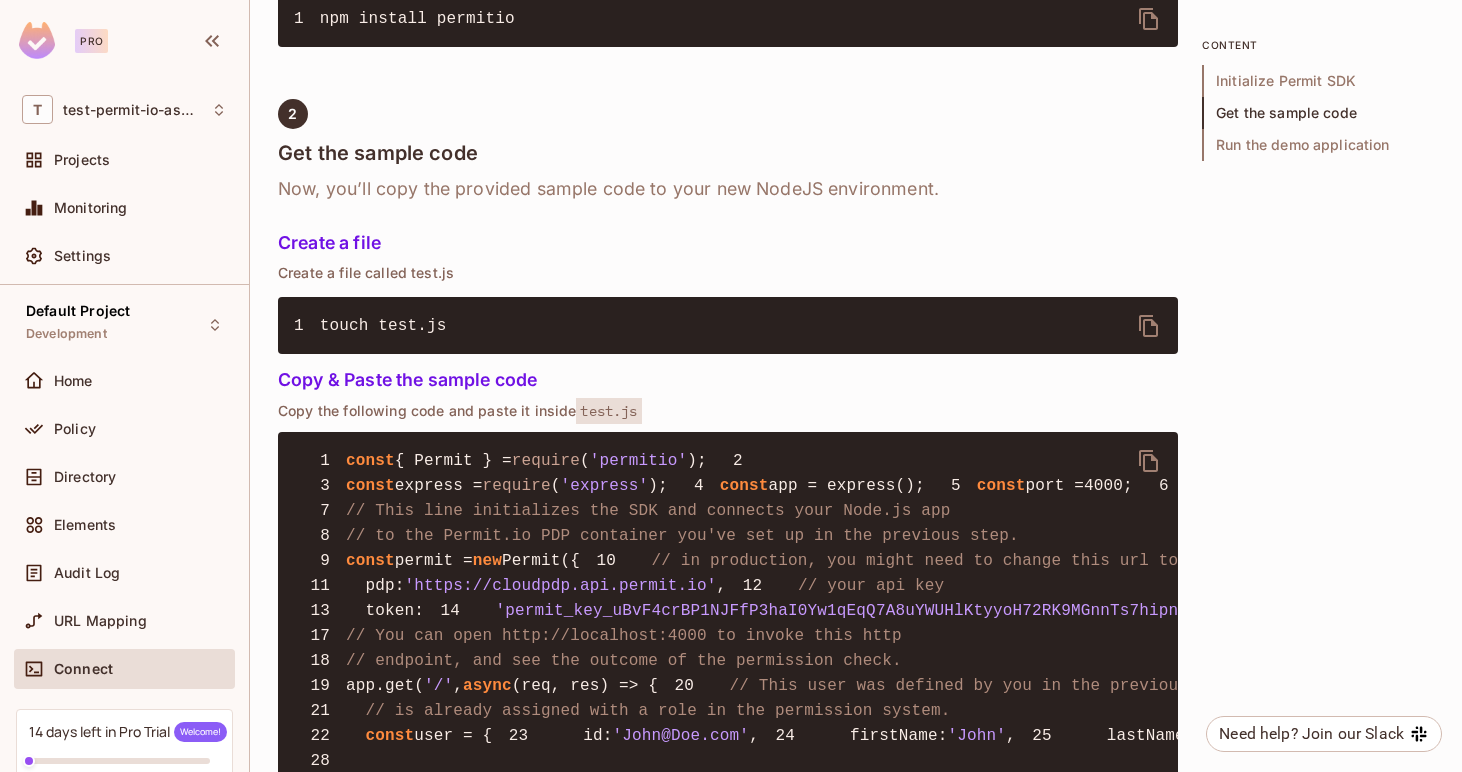 scroll, scrollTop: 1122, scrollLeft: 0, axis: vertical 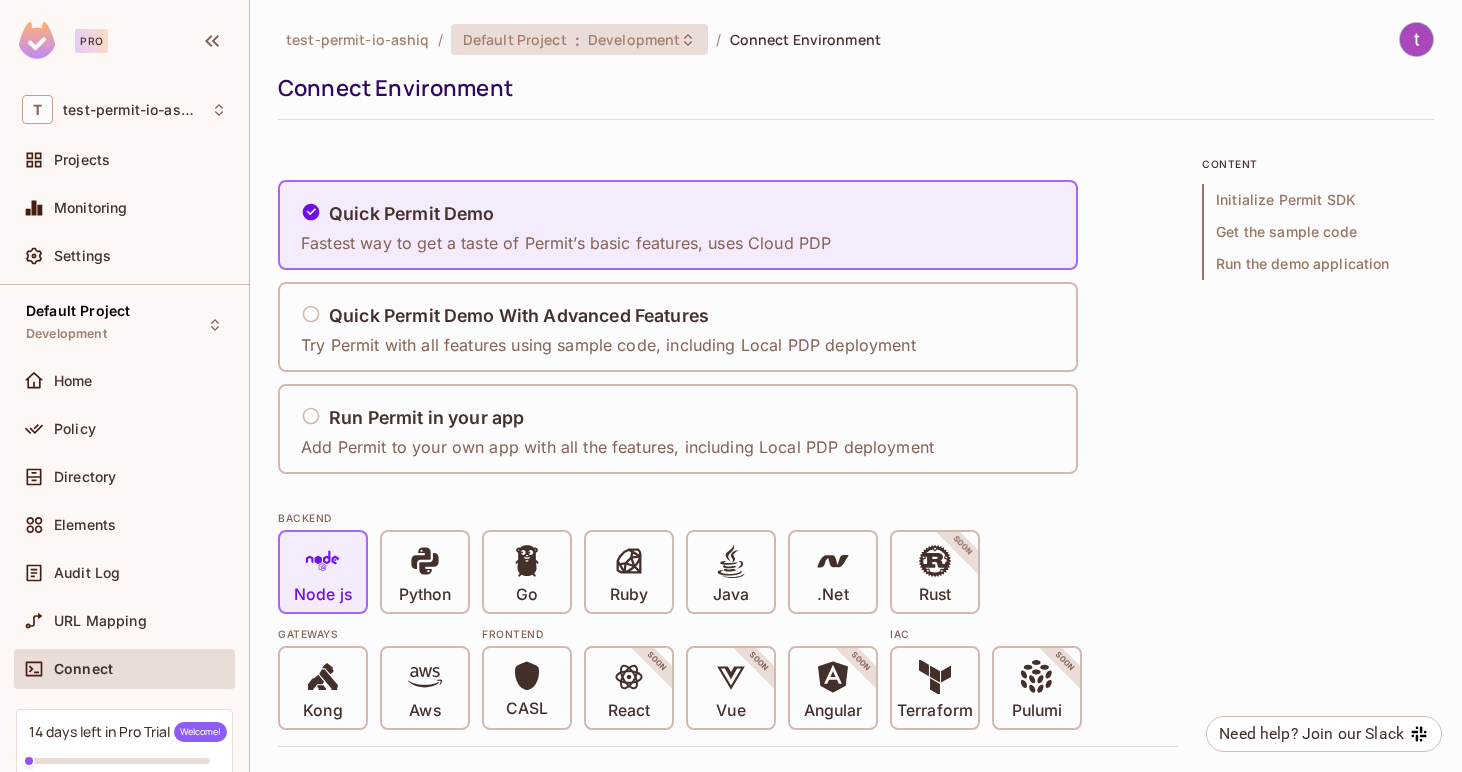 click on "Development" at bounding box center (634, 39) 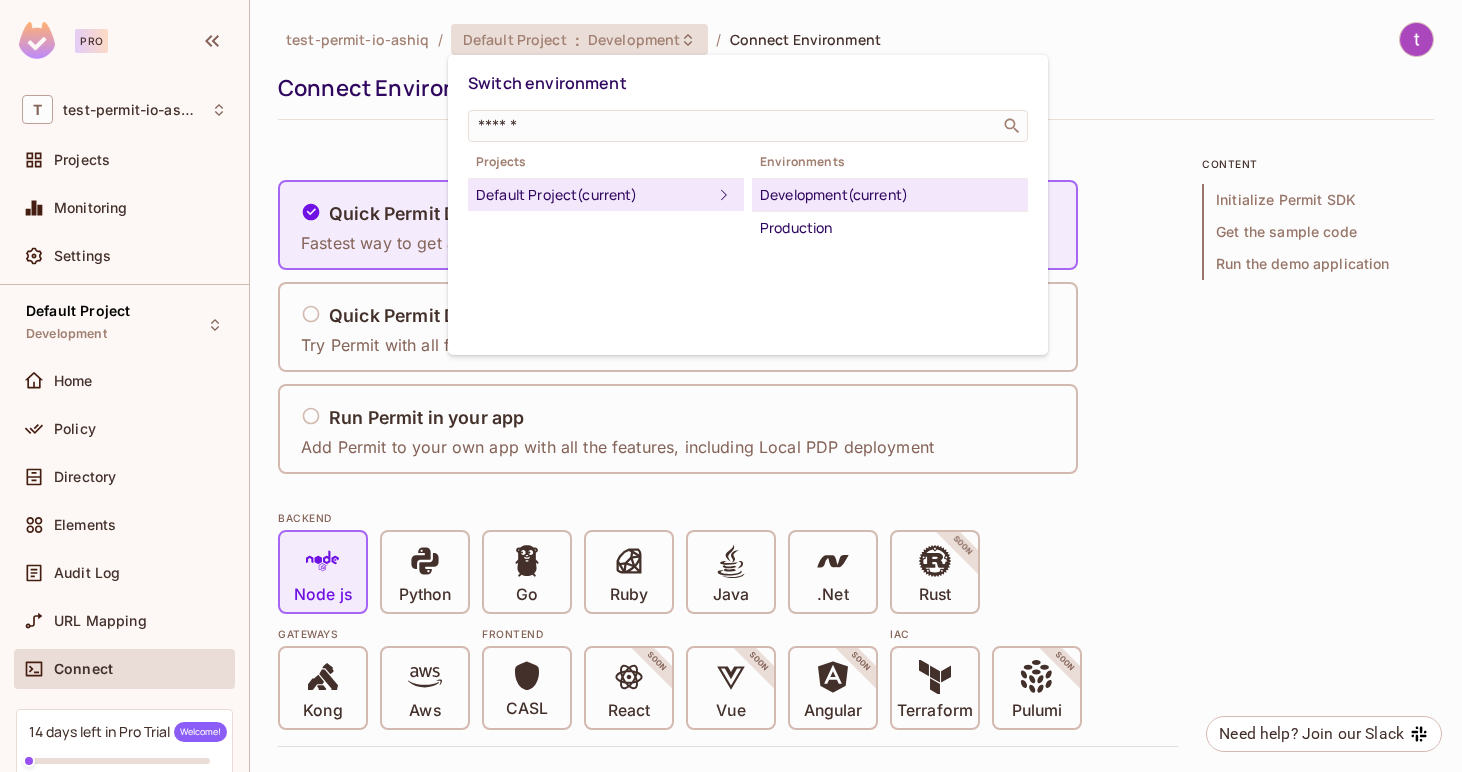 click on "Switch environment ​ Projects Default Project  (current) Environments Development  (current) Production" at bounding box center [748, 205] 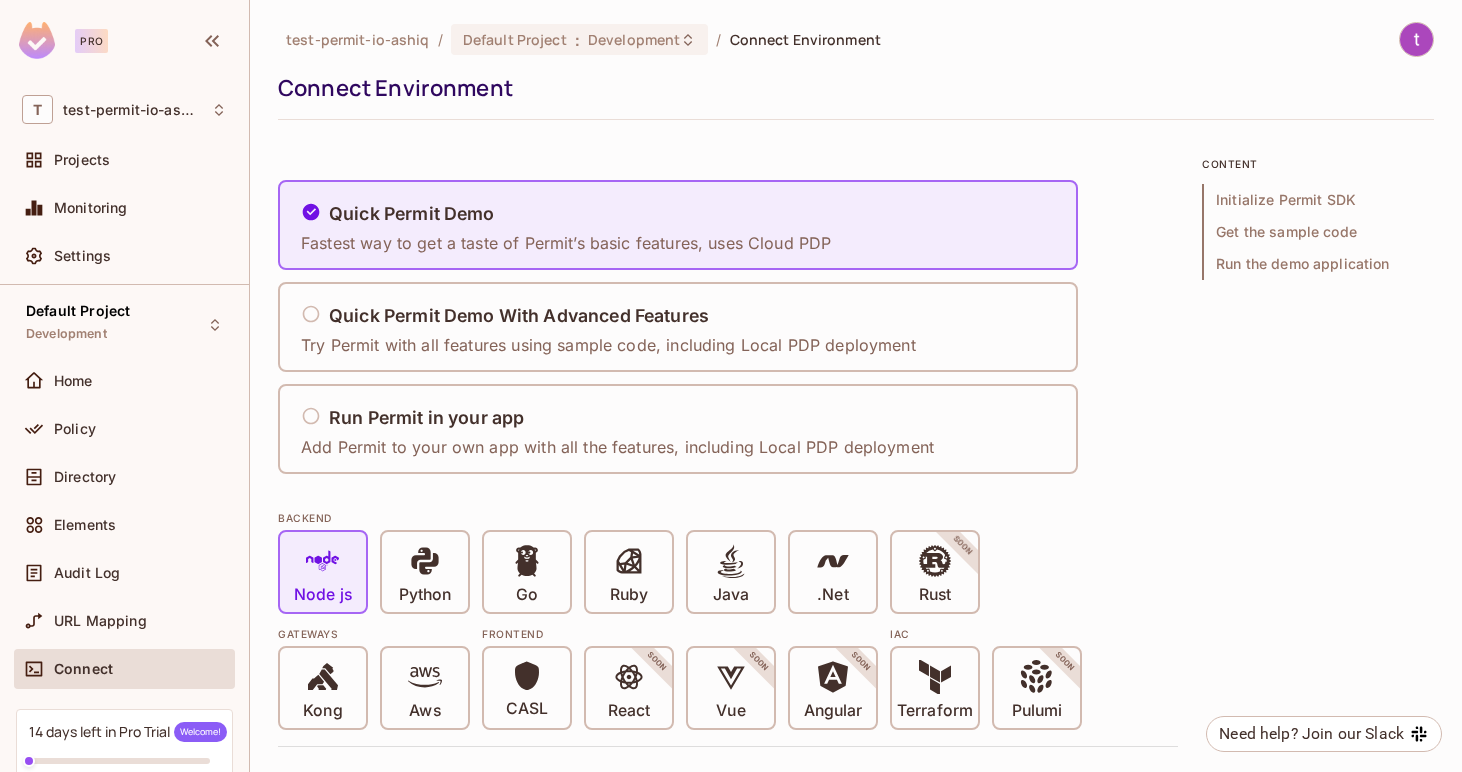 click on "Quick Permit Demo Fastest way to get a taste of Permit’s basic features, uses Cloud PDP Quick Permit Demo With Advanced Features Try Permit with all features using sample code, including Local PDP deployment Run Permit in your app Add Permit to your own app with all the features, including Local PDP deployment BACKEND Node js Python Go Ruby Java .Net Rust SOON Gateways Kong Aws Frontend CASL React SOON Vue SOON Angular SOON IAC Terraform Pulumi SOON 1
Initialize Permit SDK
For the demo app to run, you’ll need to initialize a new NodeJS environment in order to install the  Permit SDK .
Create New Directory
Create a new directory with an empty Express.js project inside (we use Express.js to demonstrate a REST API)
1 mkdir help-permissions && cd help-permissions && npm init -y && npm install express
Install the Permit SDK
Install the Permit SDK using a package manager
1 npm install permitio
2
Get the sample code
Now, you’ll copy the provided sample code to your new NodeJS environment." at bounding box center (728, 1447) 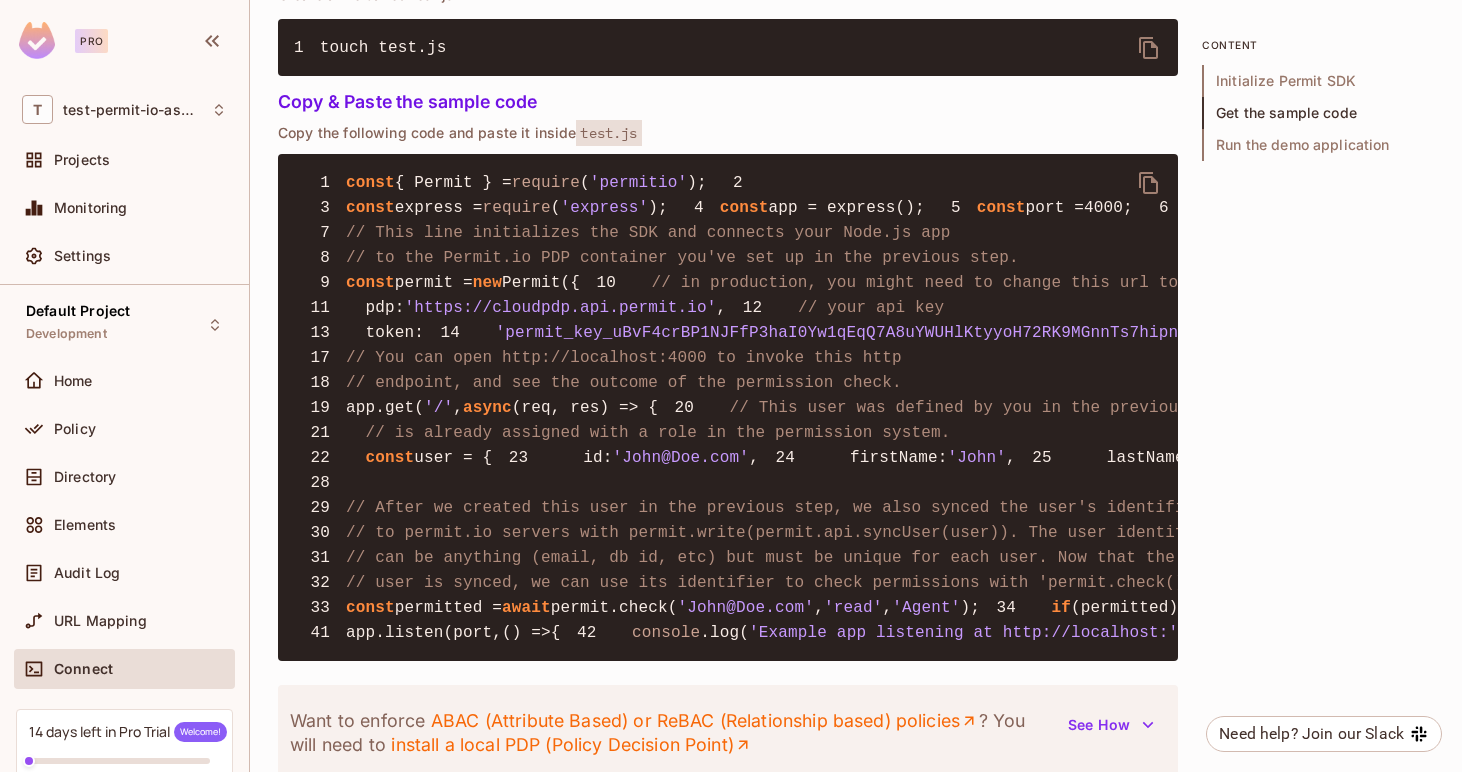 scroll, scrollTop: 1473, scrollLeft: 0, axis: vertical 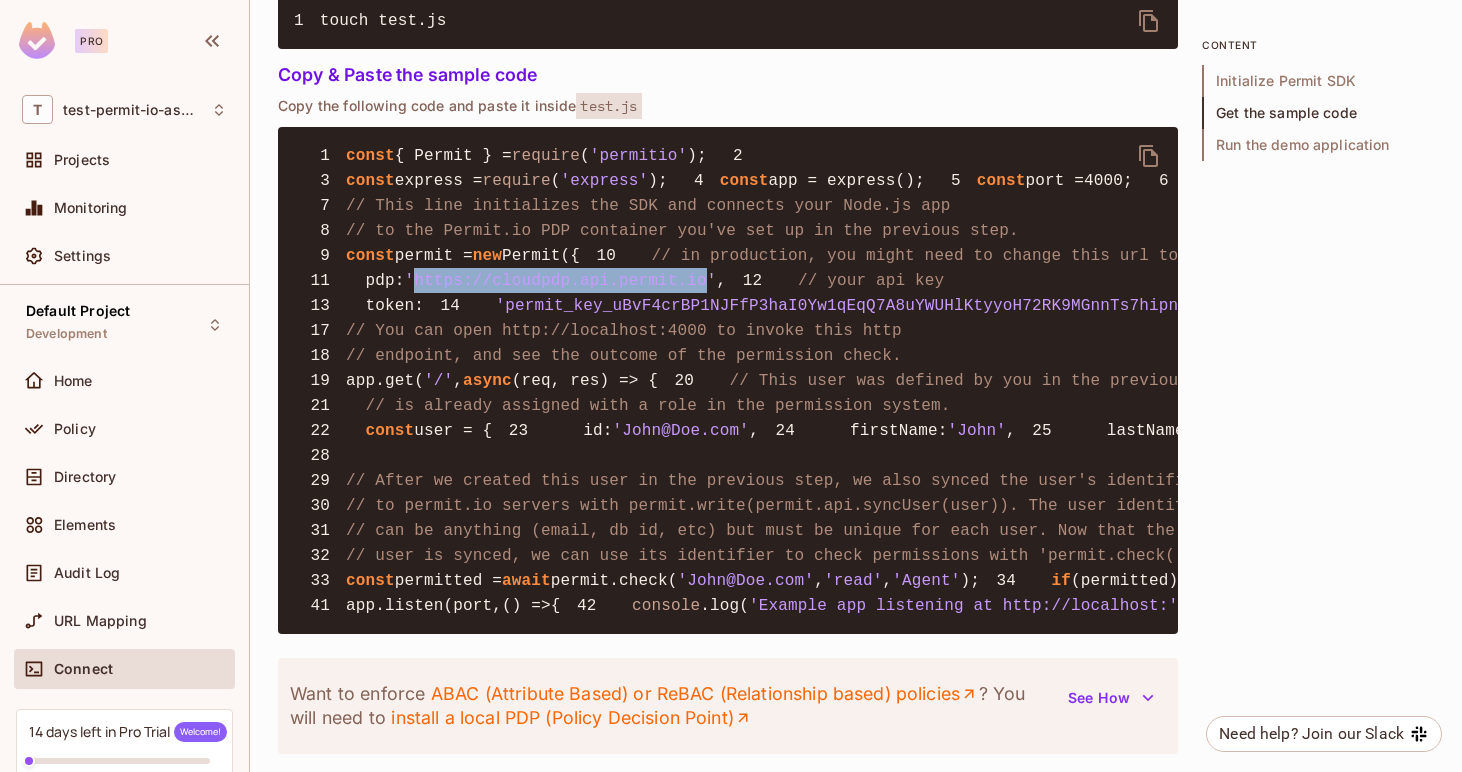 drag, startPoint x: 718, startPoint y: 392, endPoint x: 427, endPoint y: 393, distance: 291.0017 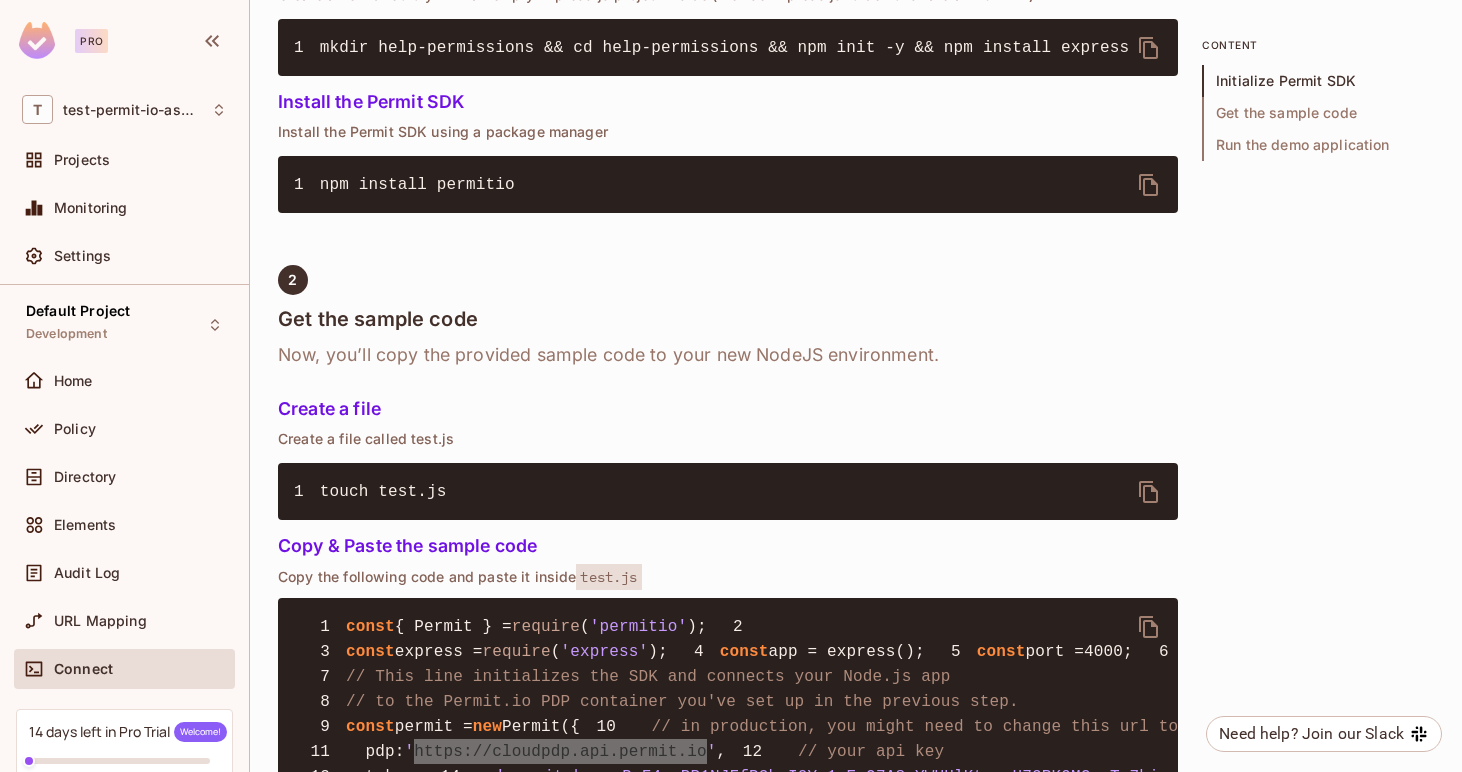 scroll, scrollTop: 0, scrollLeft: 0, axis: both 